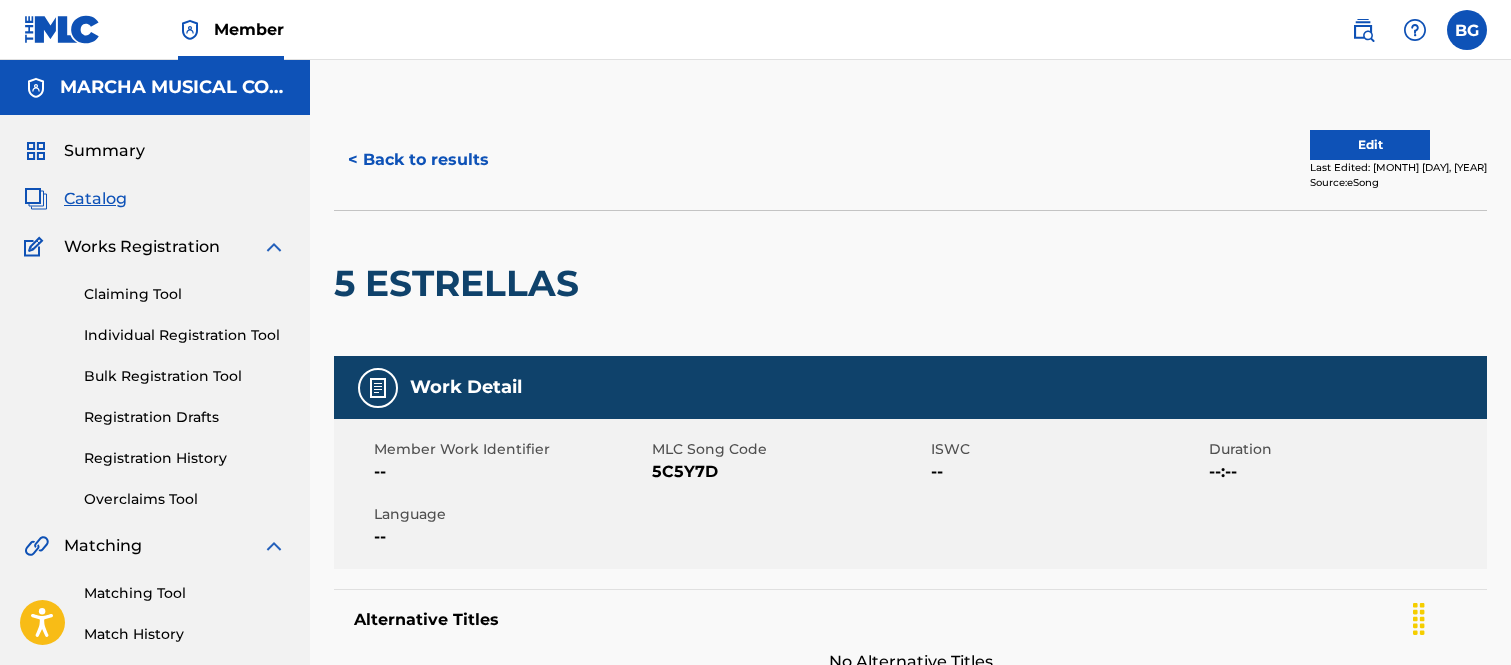 scroll, scrollTop: 0, scrollLeft: 0, axis: both 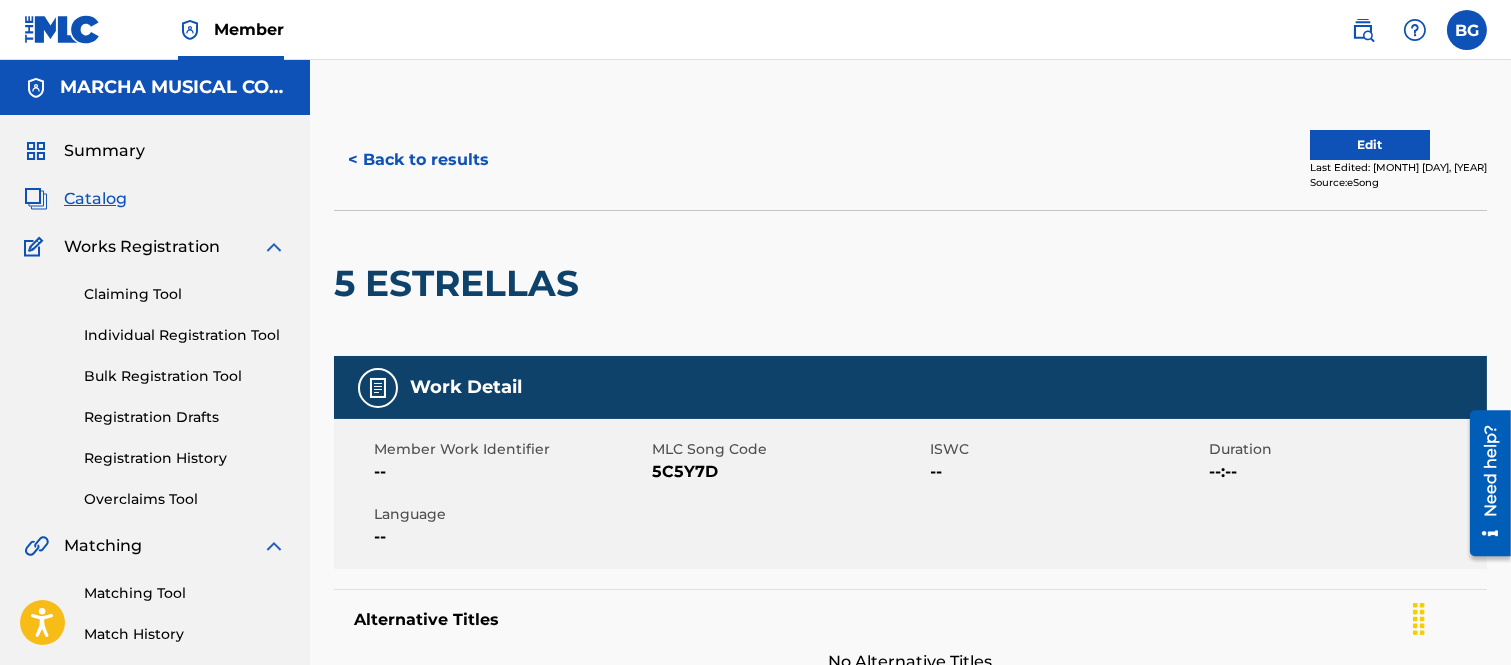 click on "< Back to results" at bounding box center [418, 160] 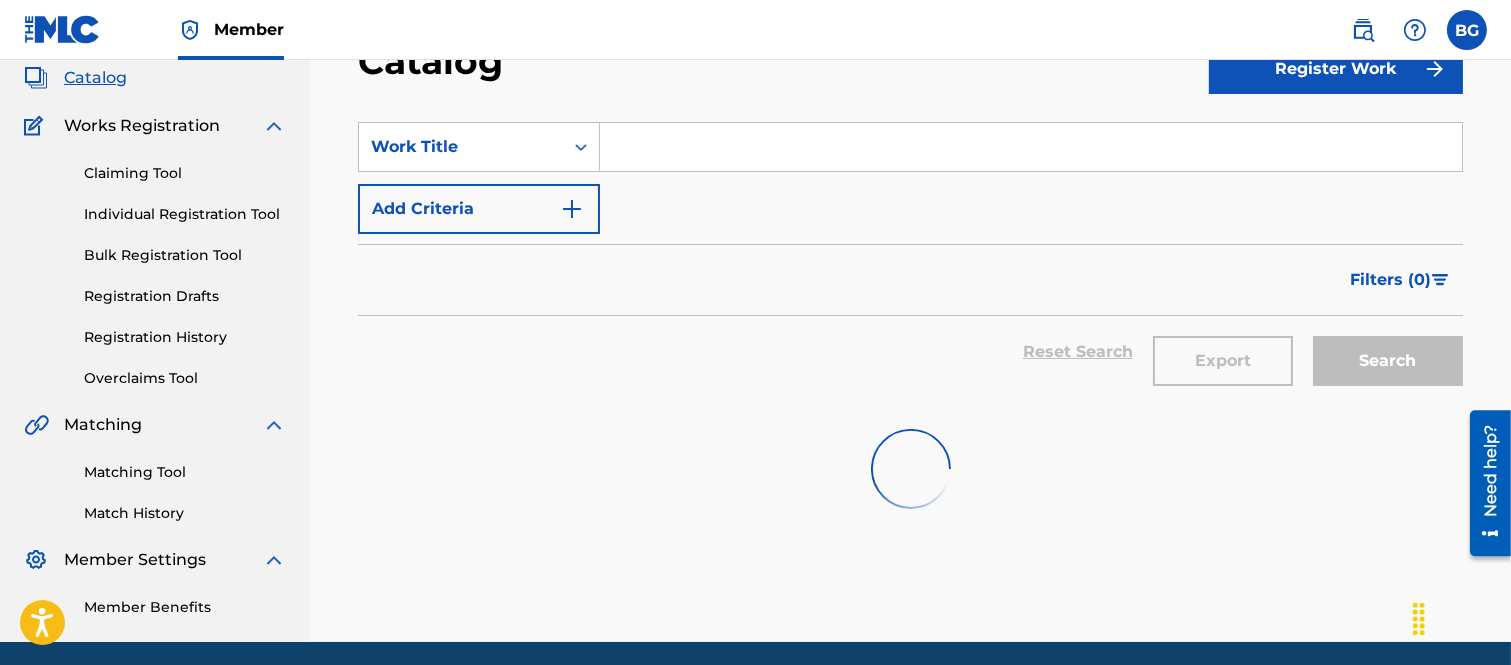 scroll, scrollTop: 82, scrollLeft: 0, axis: vertical 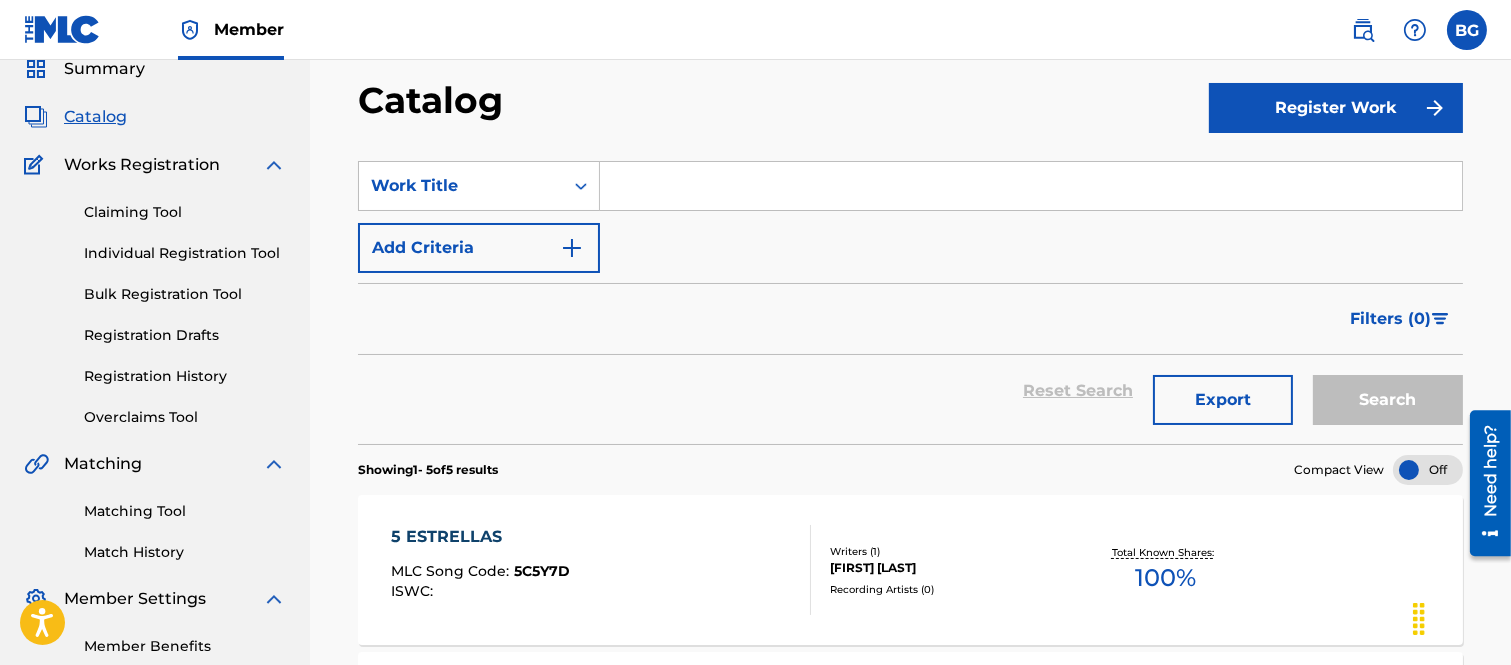 click at bounding box center [1031, 186] 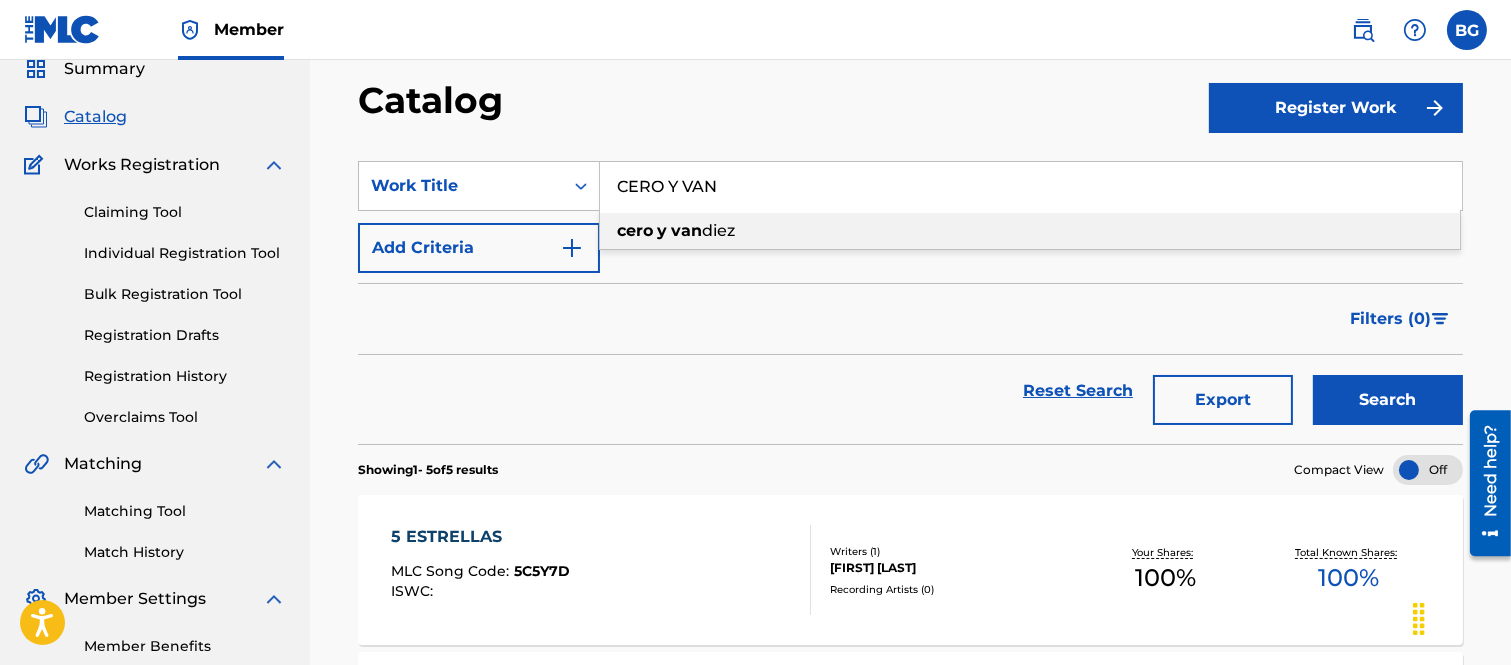 click on "cero   y   van  diez" at bounding box center (1030, 231) 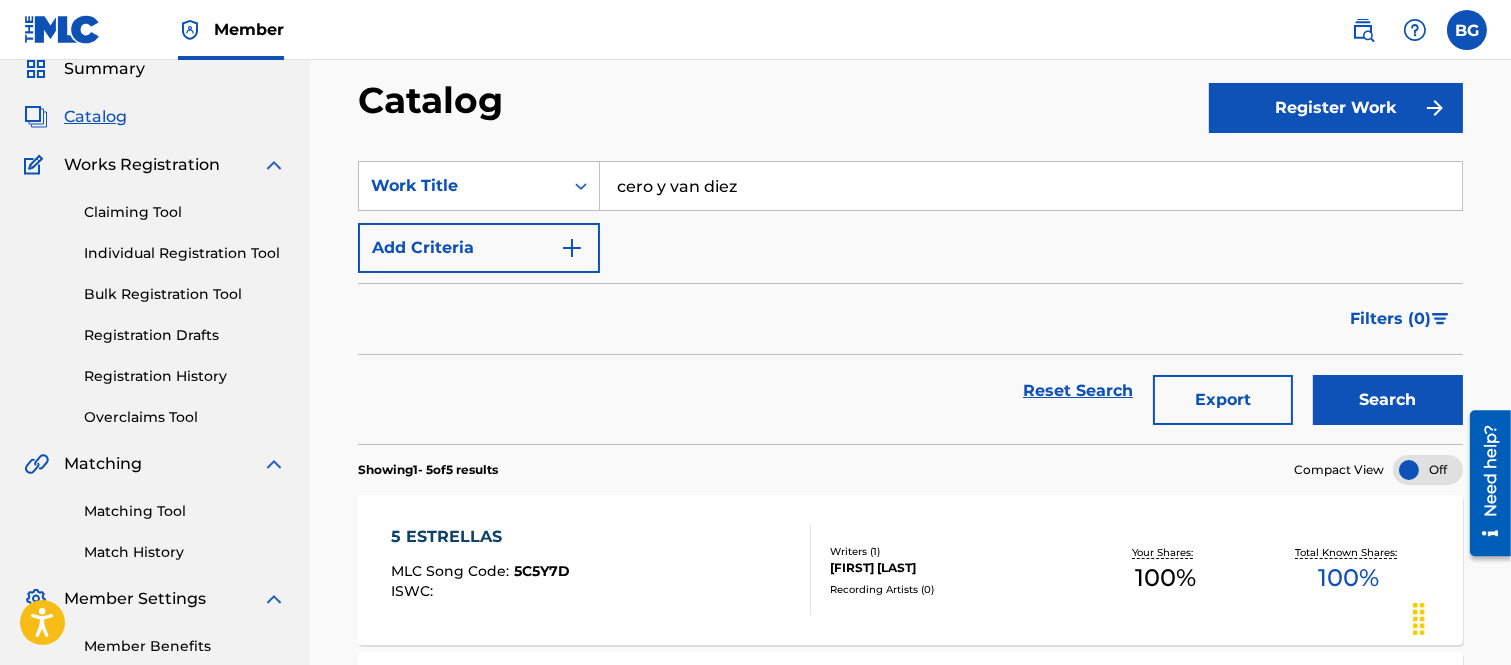 click on "Search" at bounding box center [1388, 400] 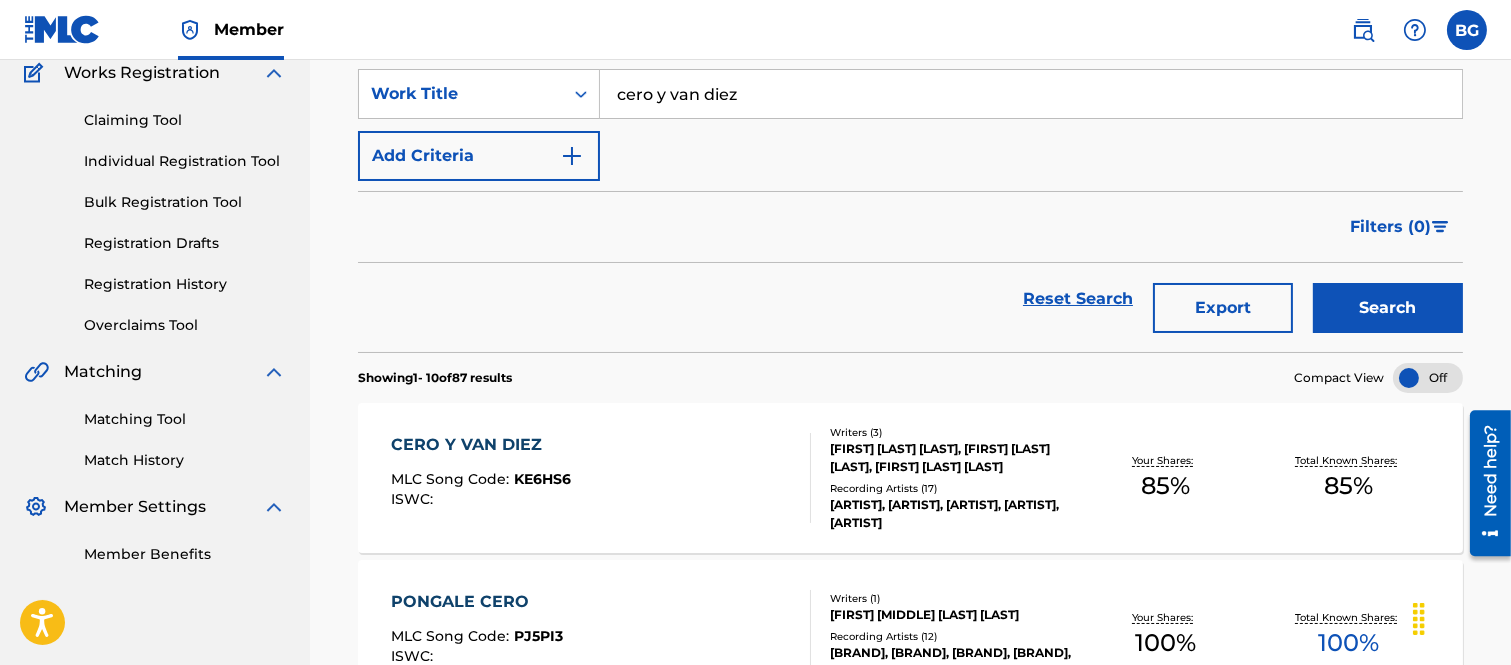 scroll, scrollTop: 415, scrollLeft: 0, axis: vertical 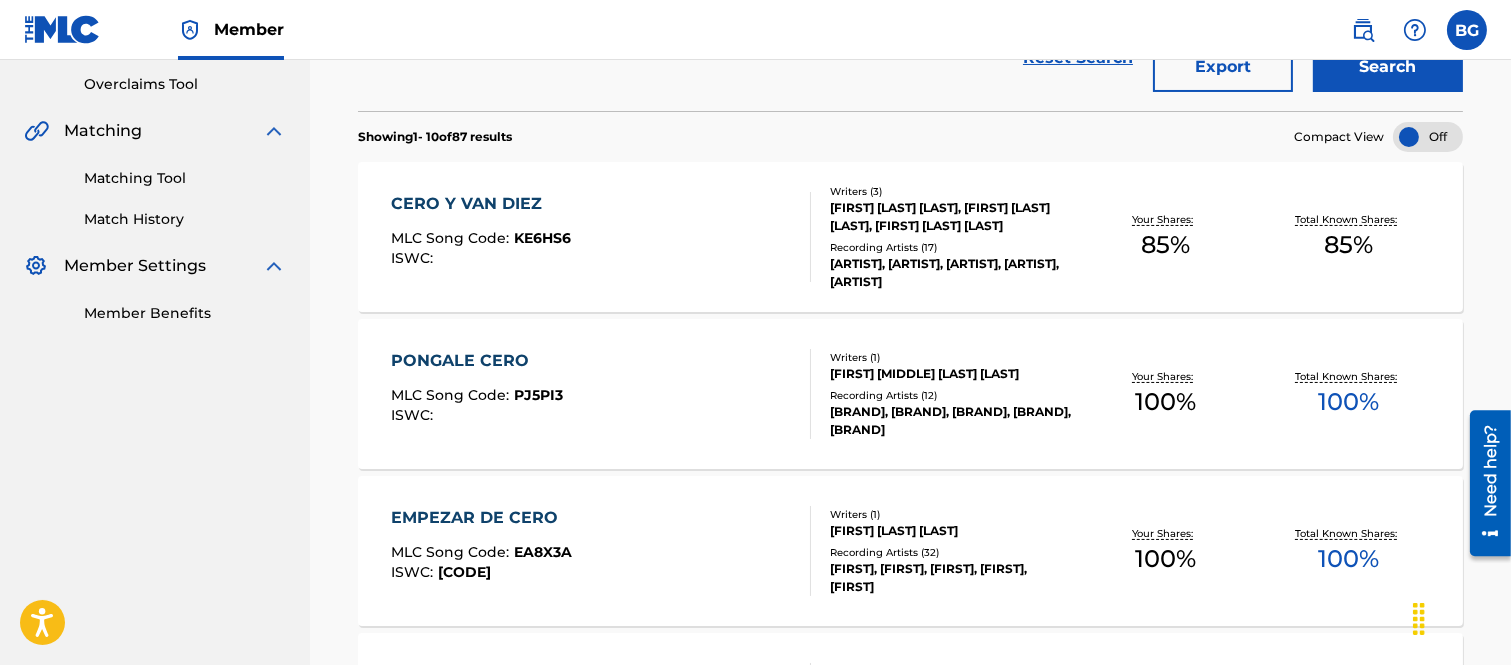 click on "CERO Y VAN DIEZ" at bounding box center [481, 204] 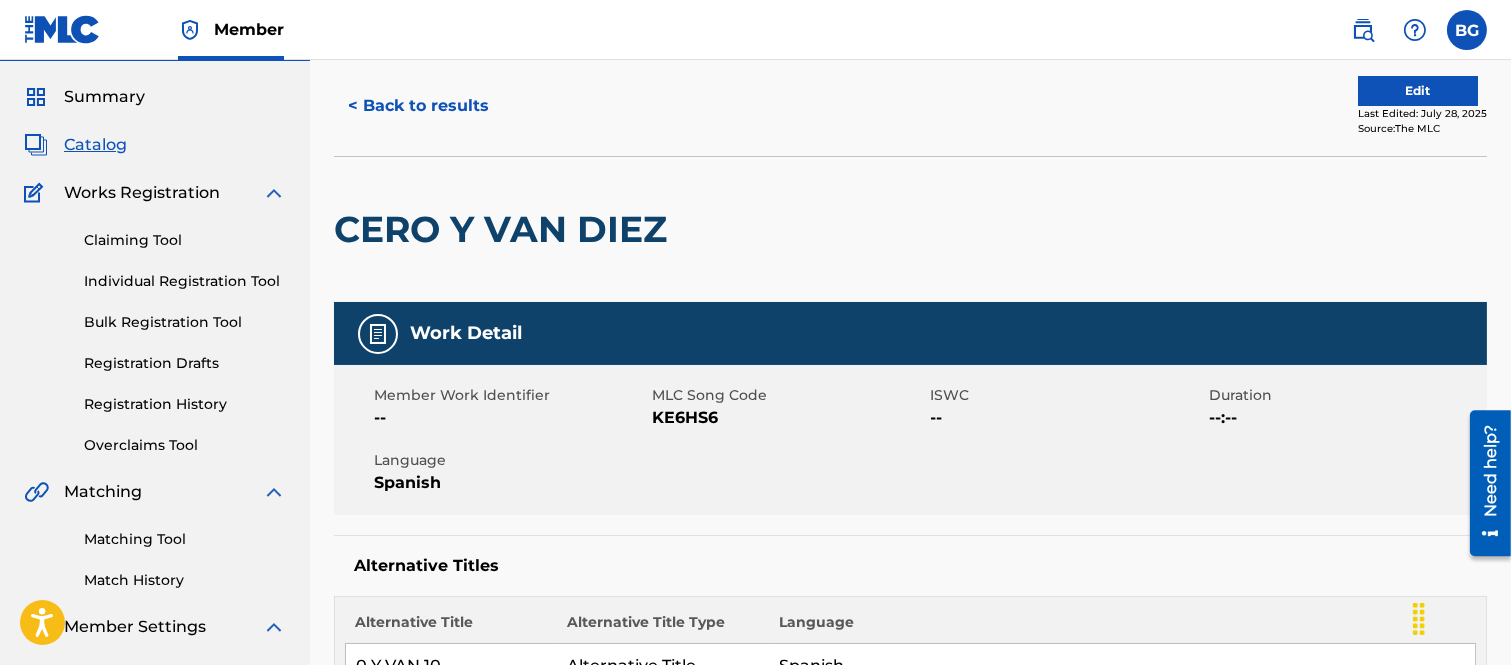 scroll, scrollTop: 0, scrollLeft: 0, axis: both 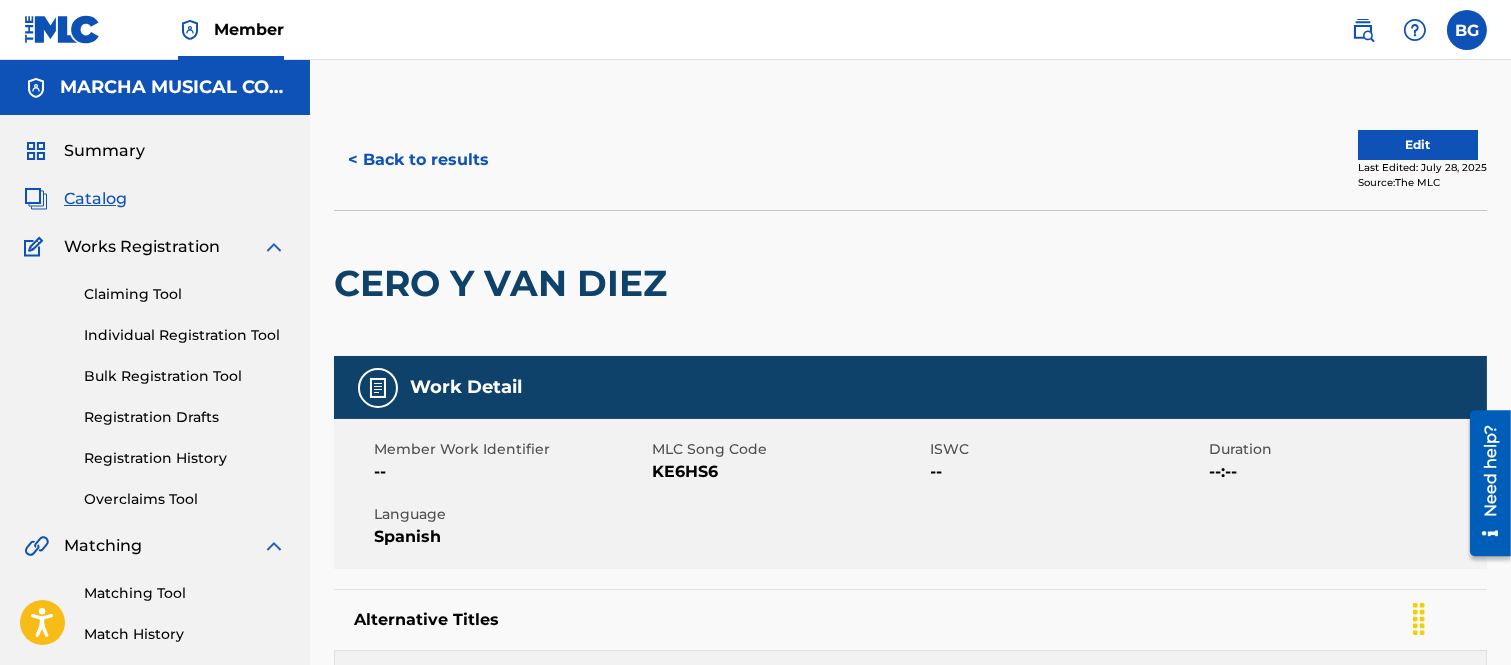 click on "< Back to results" at bounding box center (418, 160) 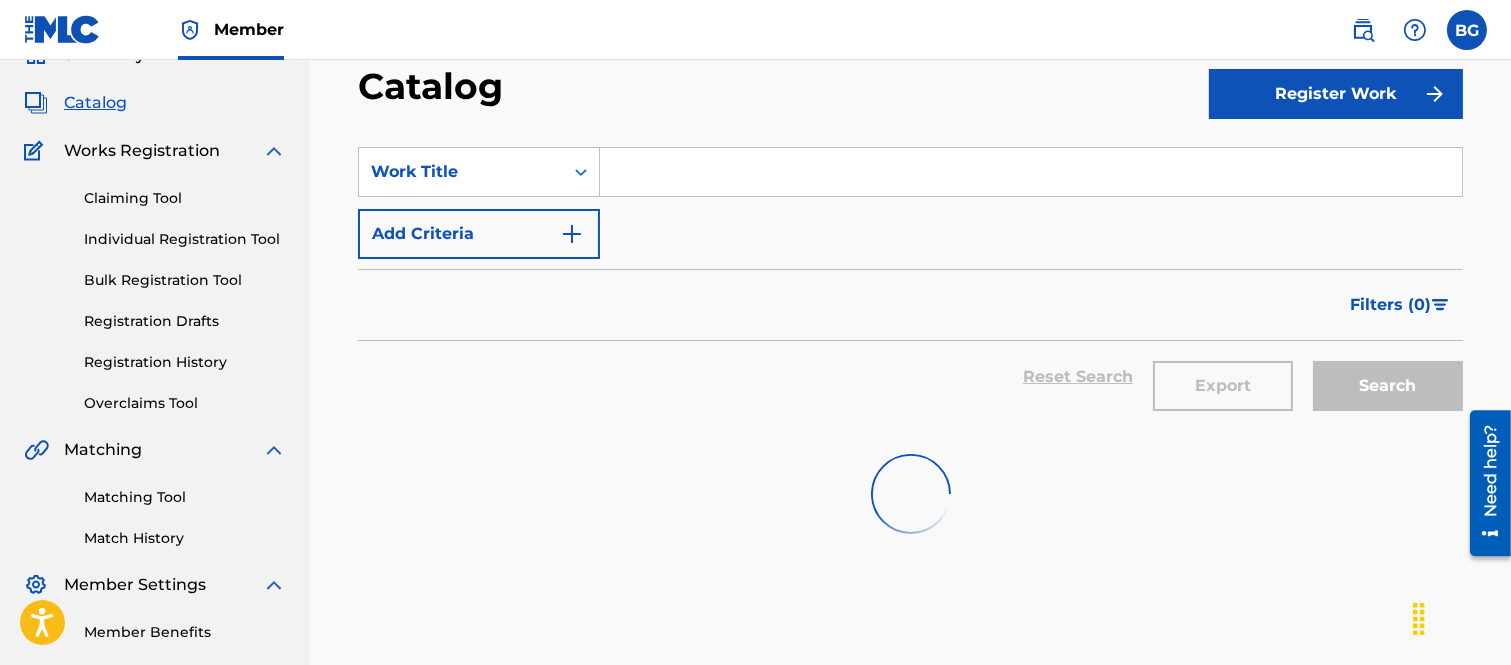 scroll, scrollTop: 0, scrollLeft: 0, axis: both 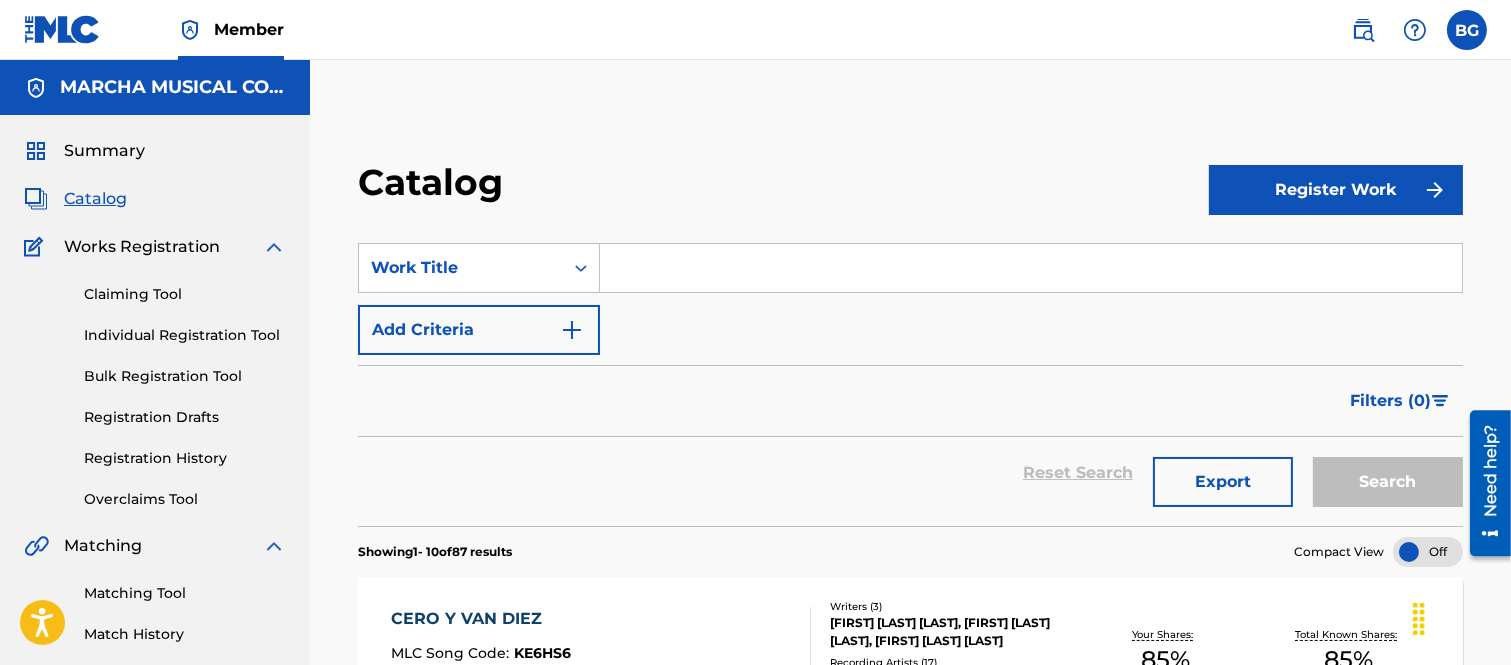 click at bounding box center [1031, 268] 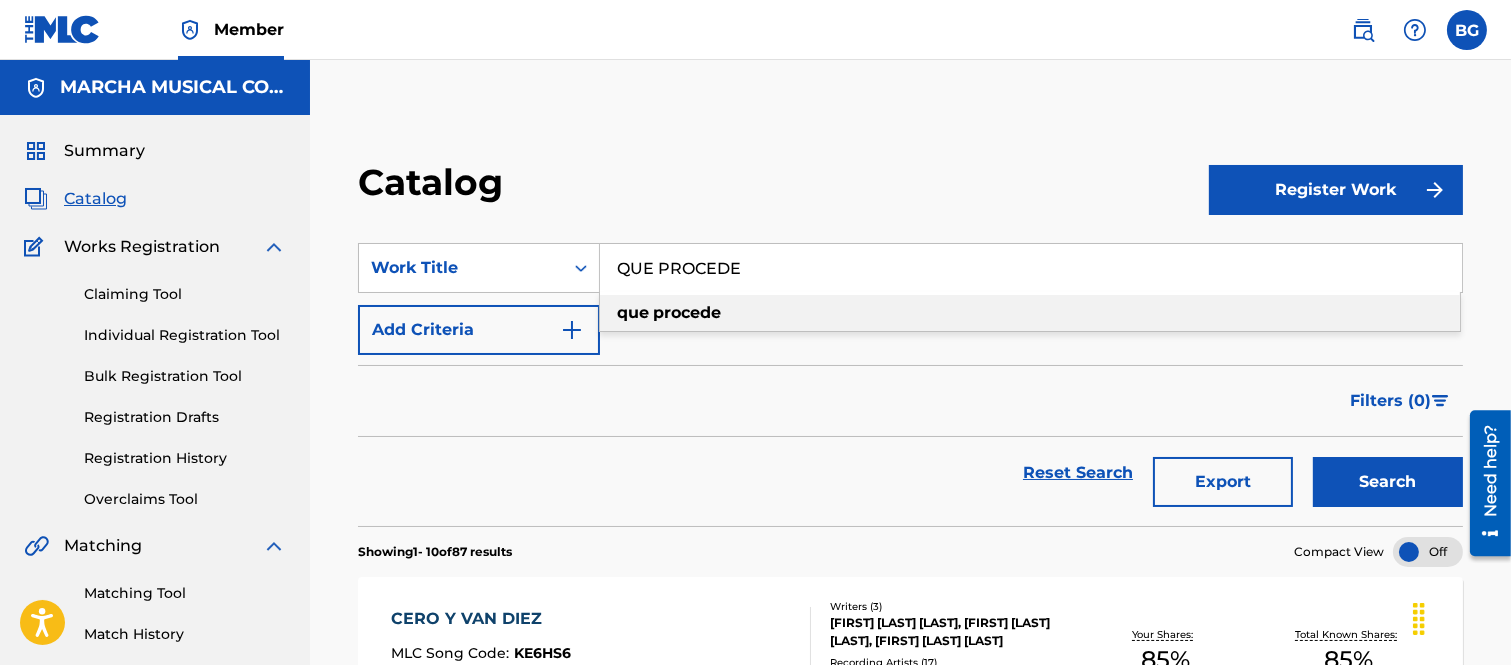 click on "procede" at bounding box center [687, 312] 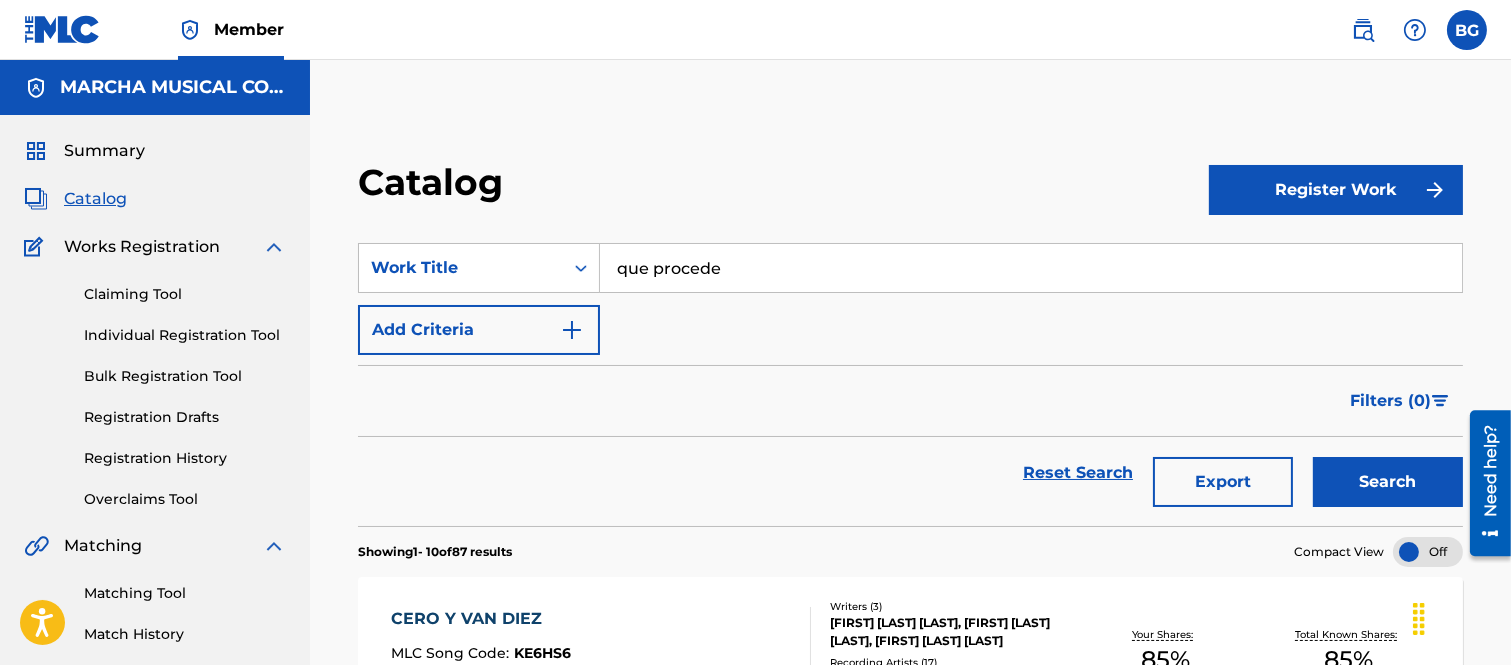 click on "Search" at bounding box center [1388, 482] 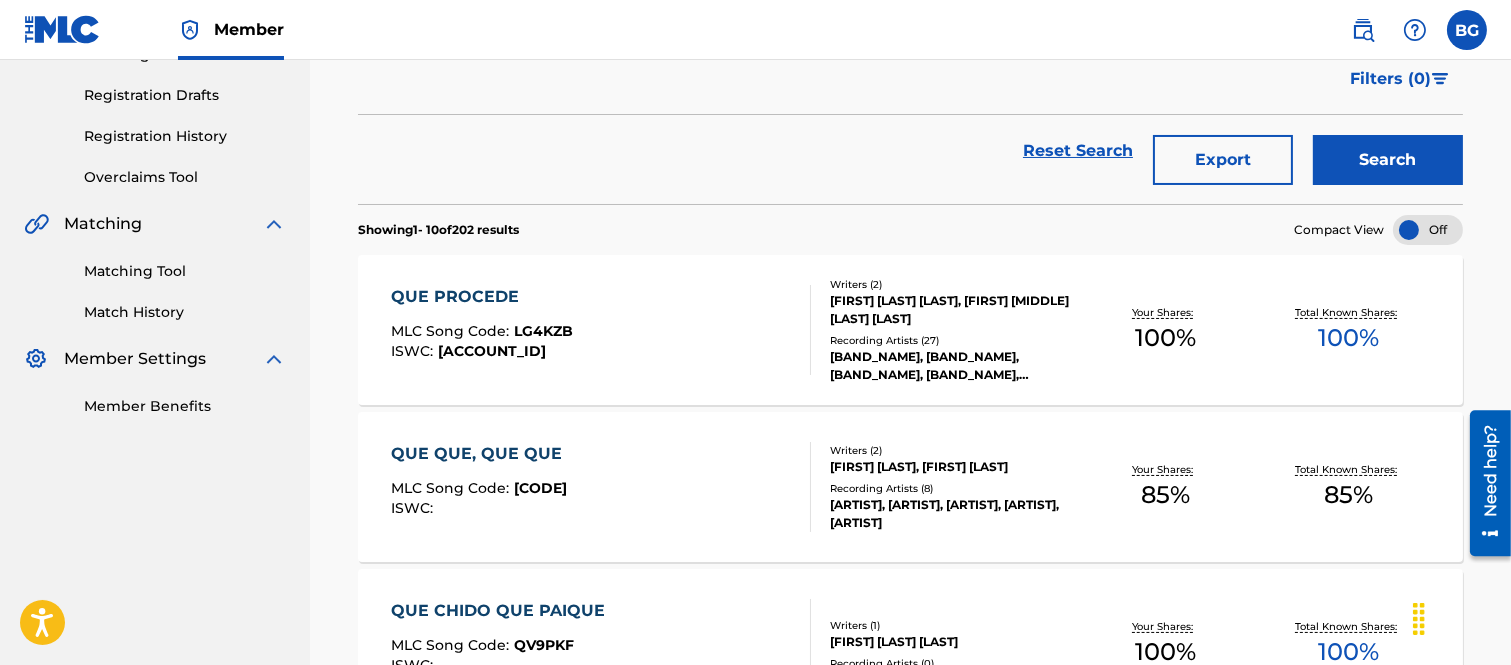scroll, scrollTop: 333, scrollLeft: 0, axis: vertical 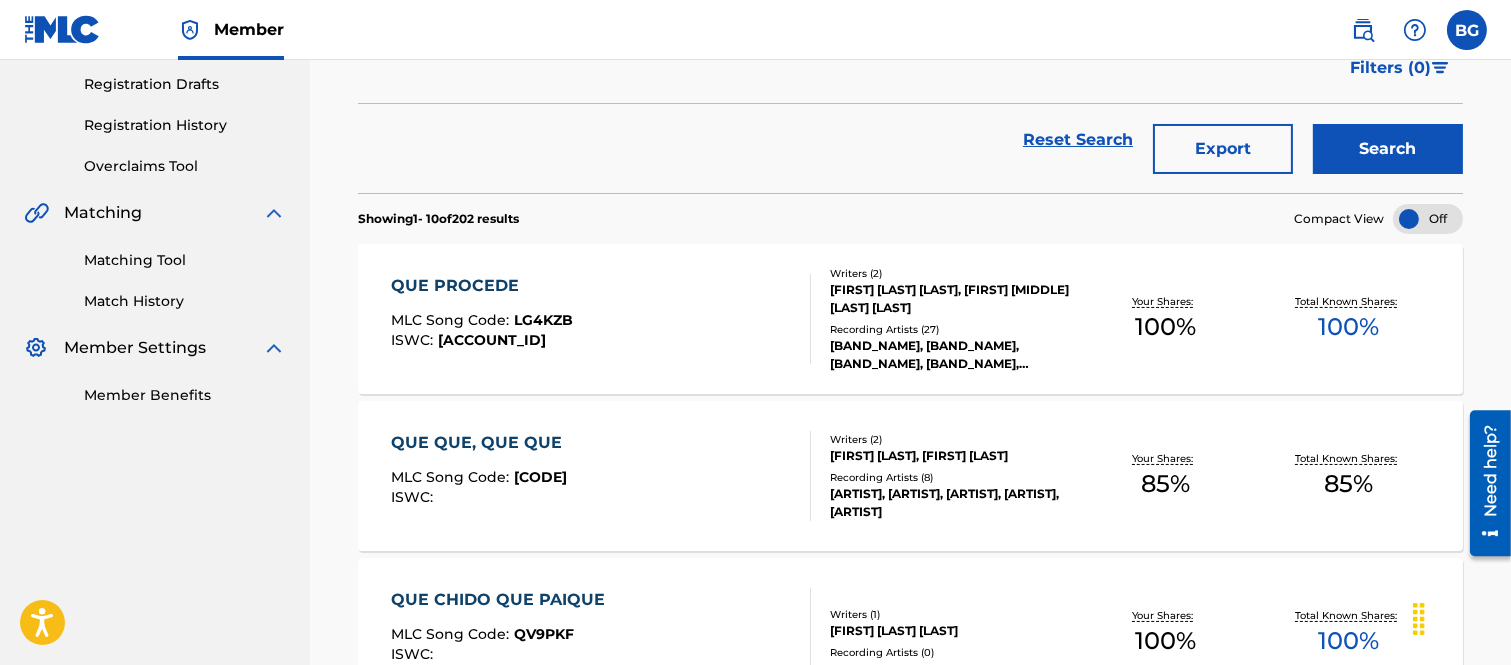 click on "QUE PROCEDE" at bounding box center (482, 286) 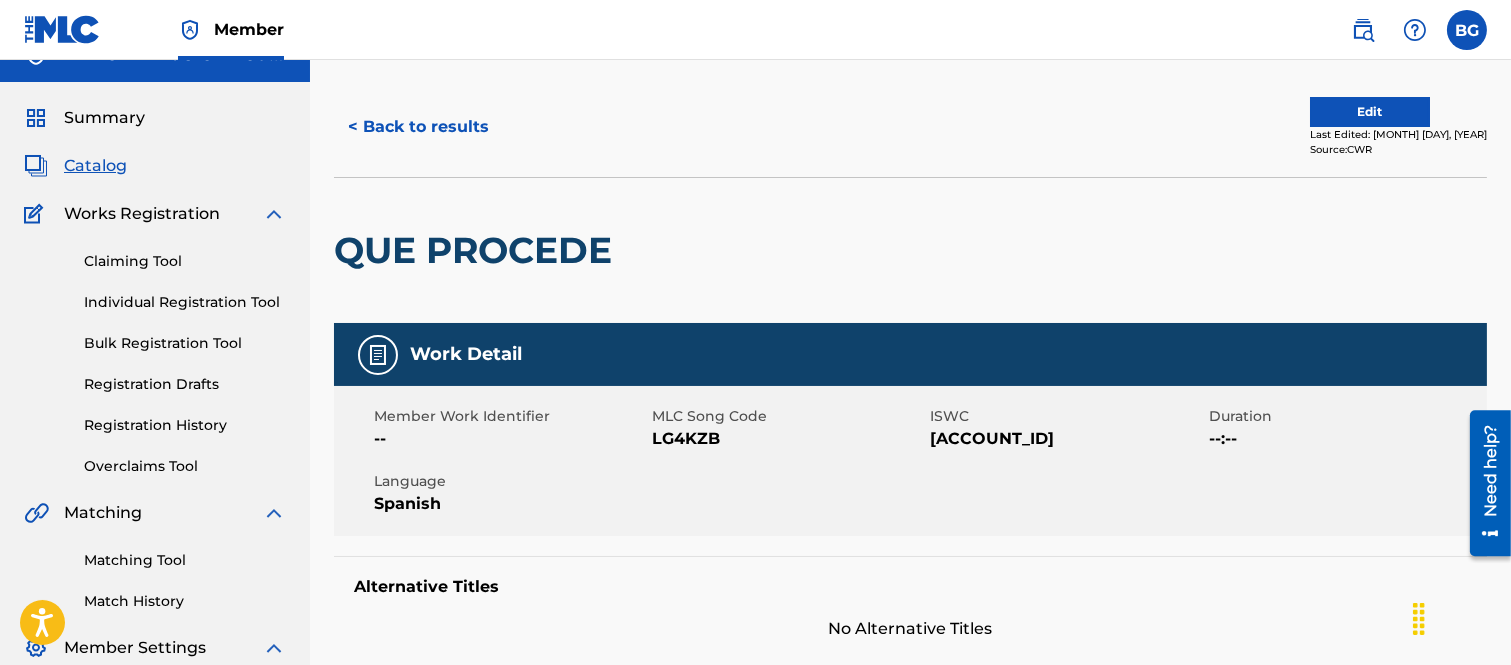 scroll, scrollTop: 0, scrollLeft: 0, axis: both 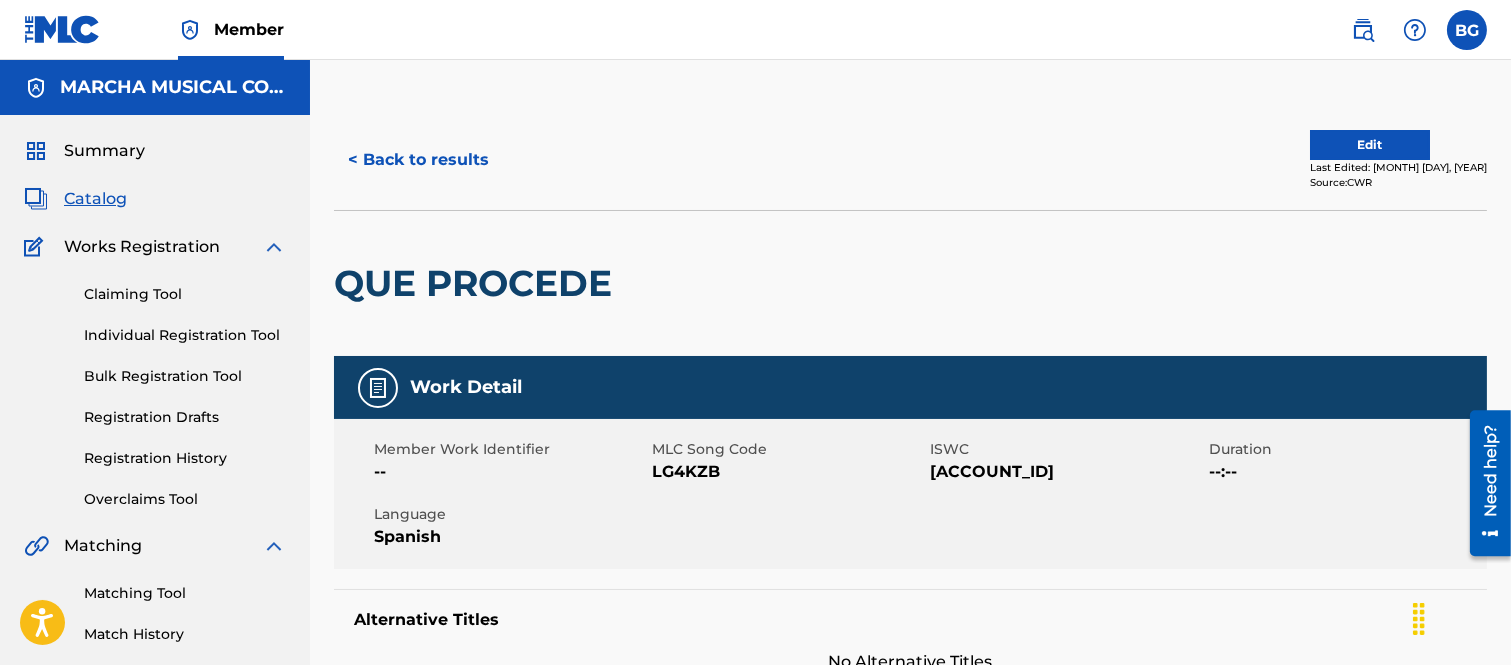 click on "< Back to results" at bounding box center (418, 160) 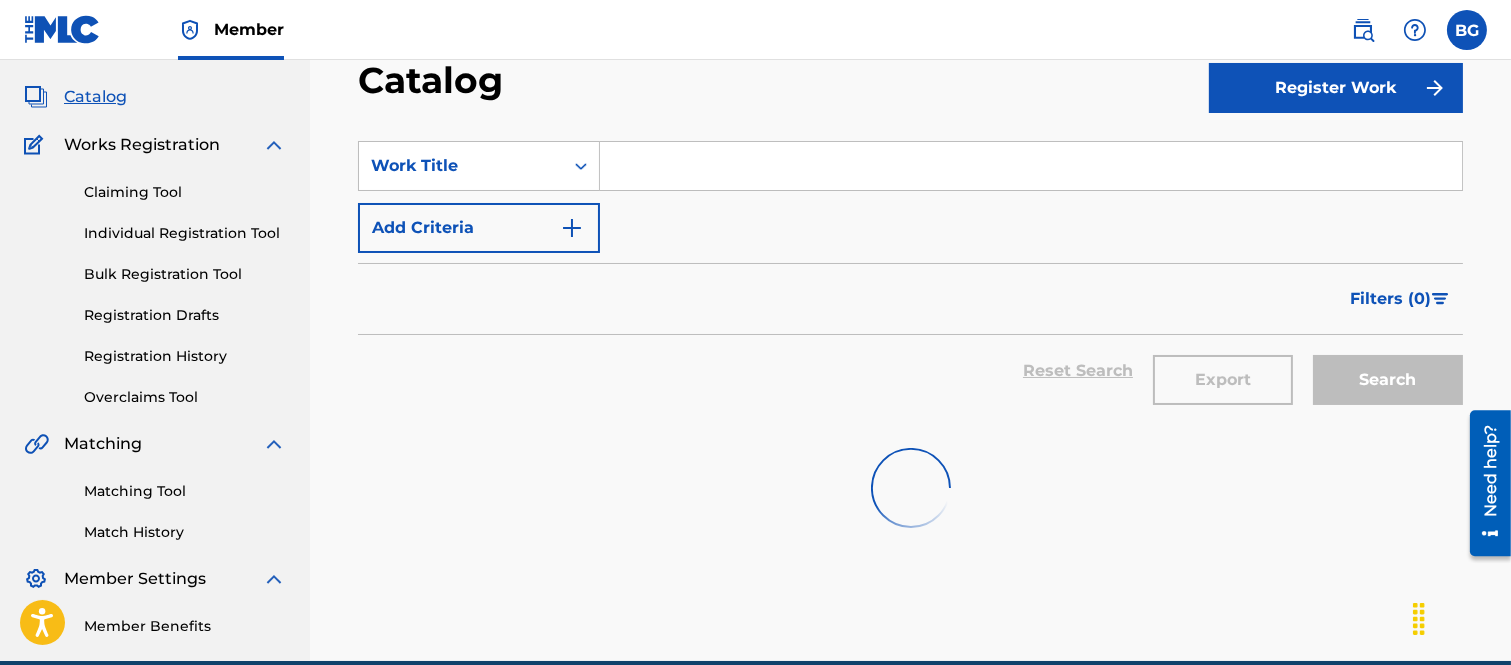scroll, scrollTop: 0, scrollLeft: 0, axis: both 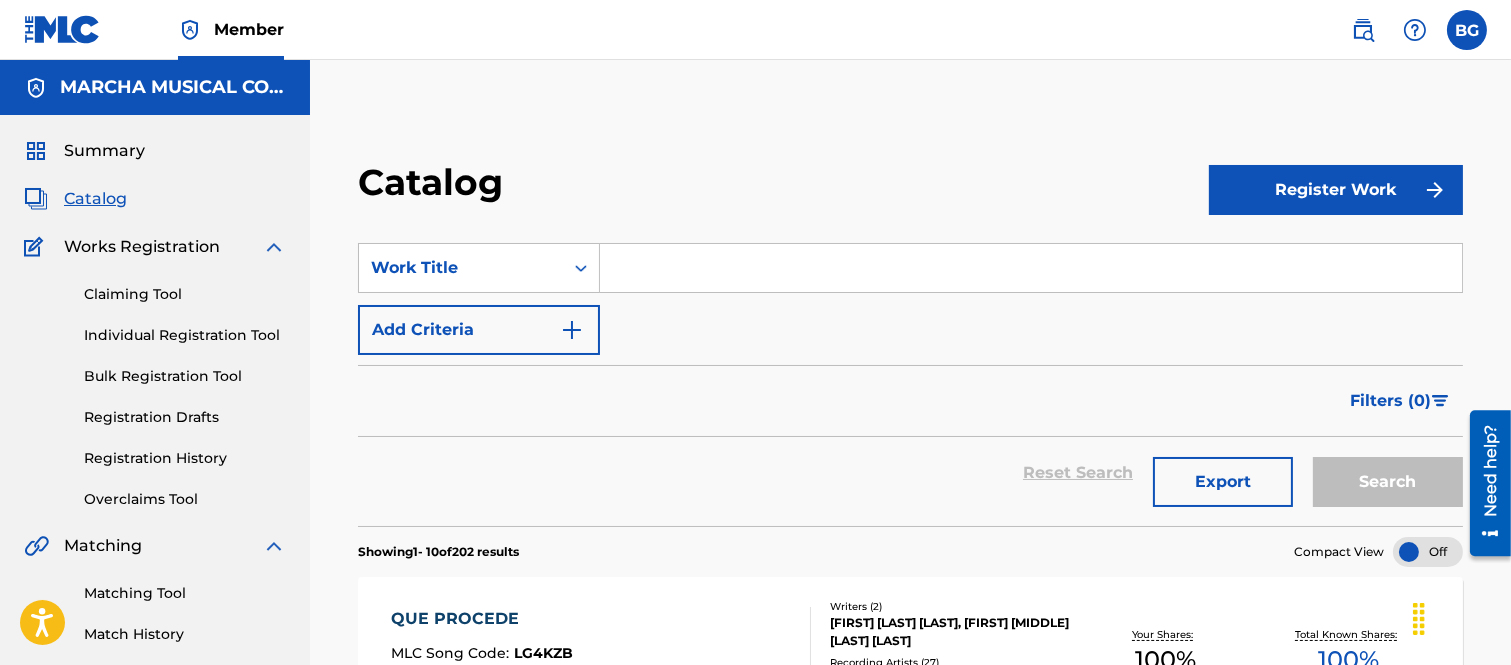 click at bounding box center (1031, 268) 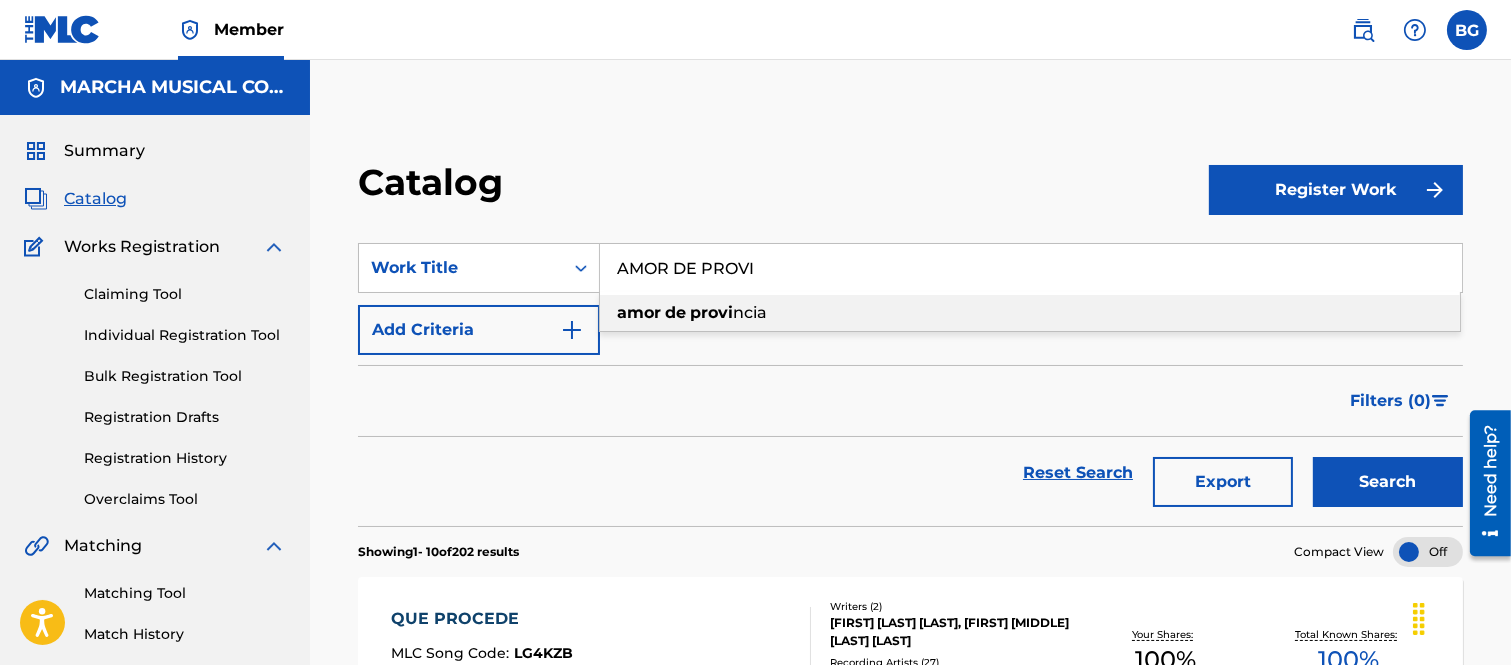 click on "provi" at bounding box center [711, 312] 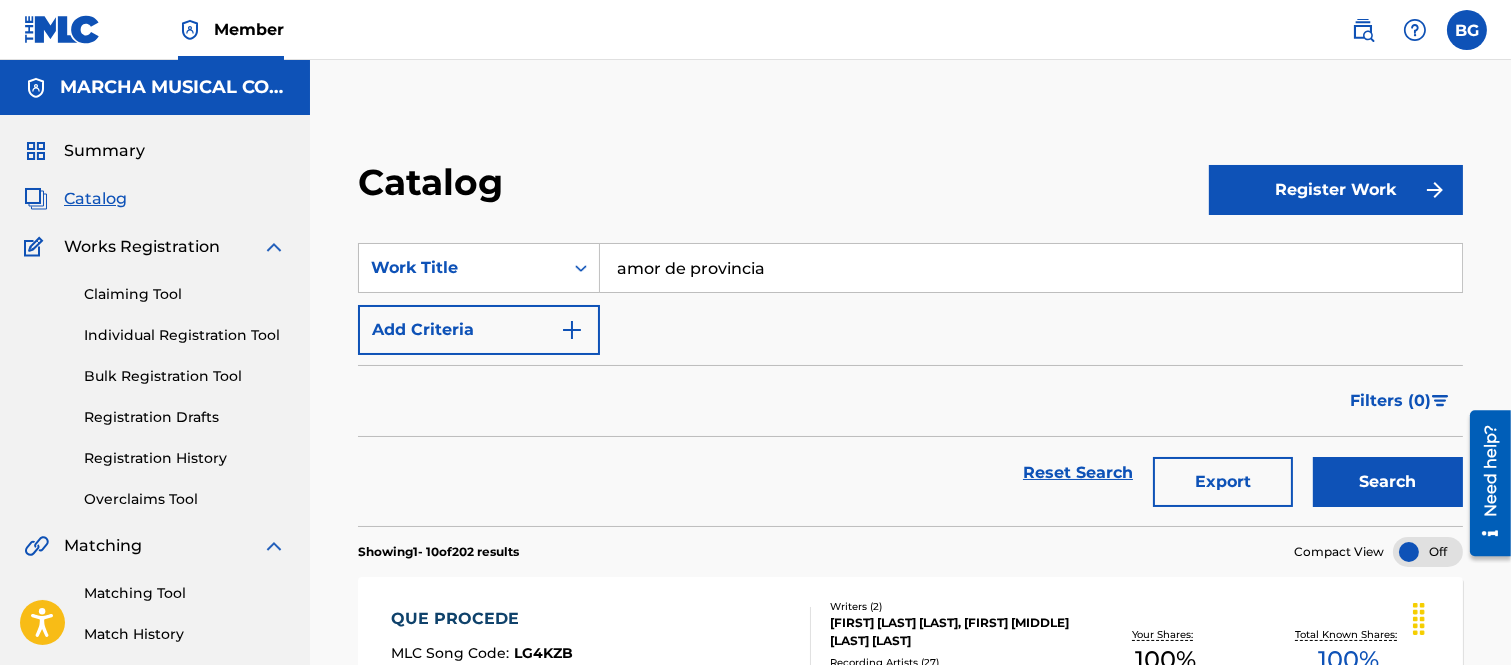 click on "Search" at bounding box center (1388, 482) 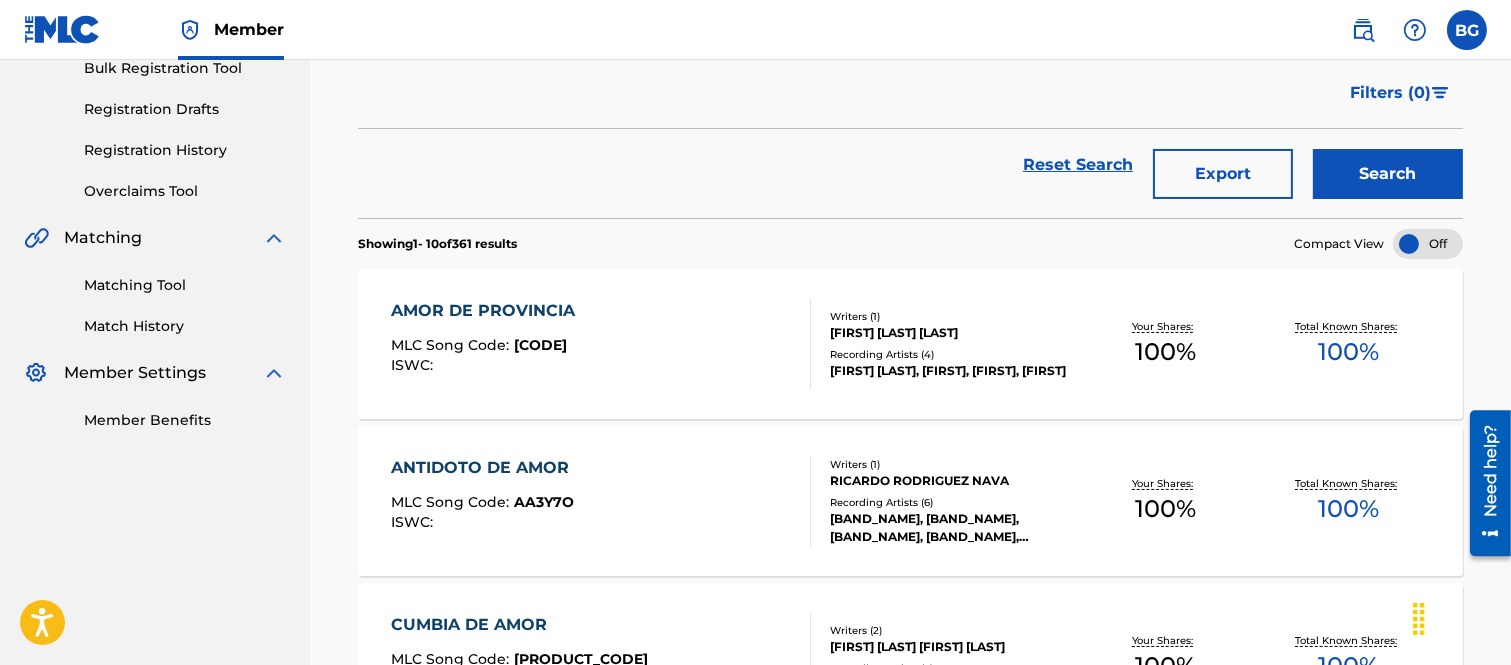 scroll, scrollTop: 333, scrollLeft: 0, axis: vertical 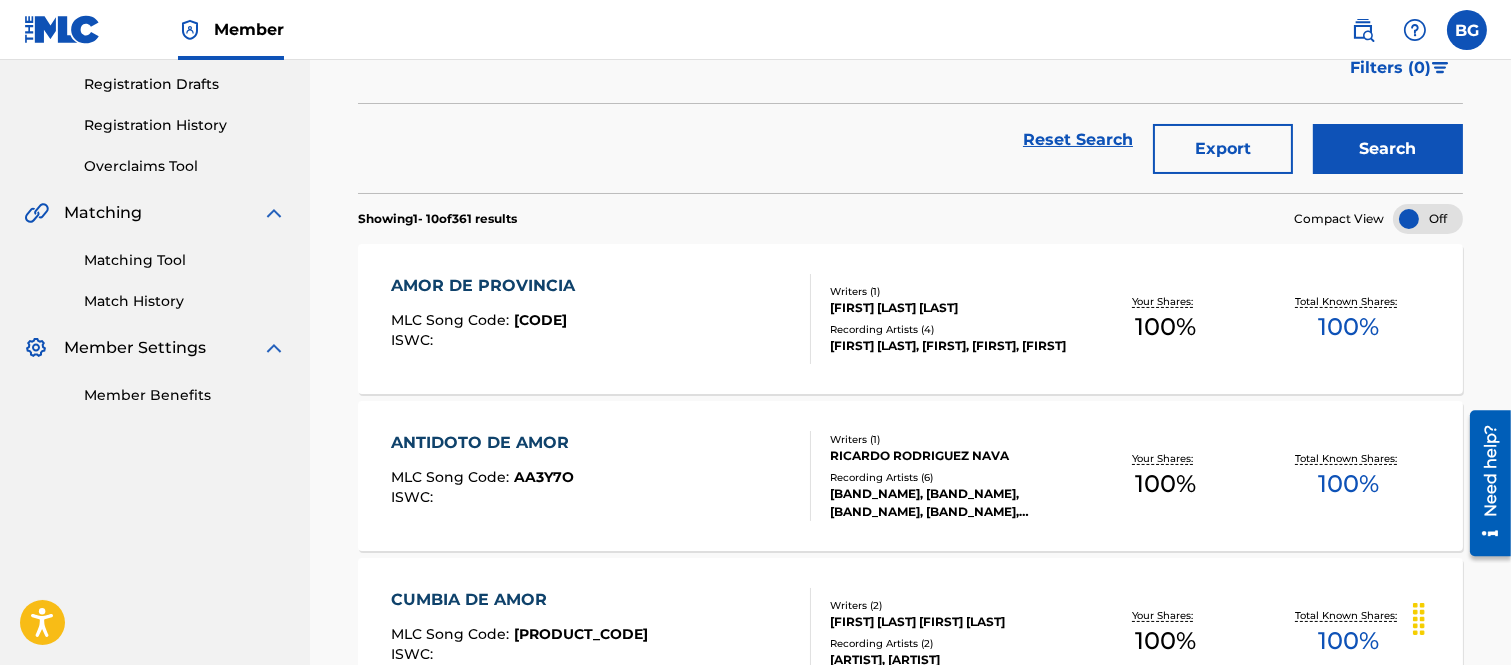 click on "AMOR DE PROVINCIA" at bounding box center [488, 286] 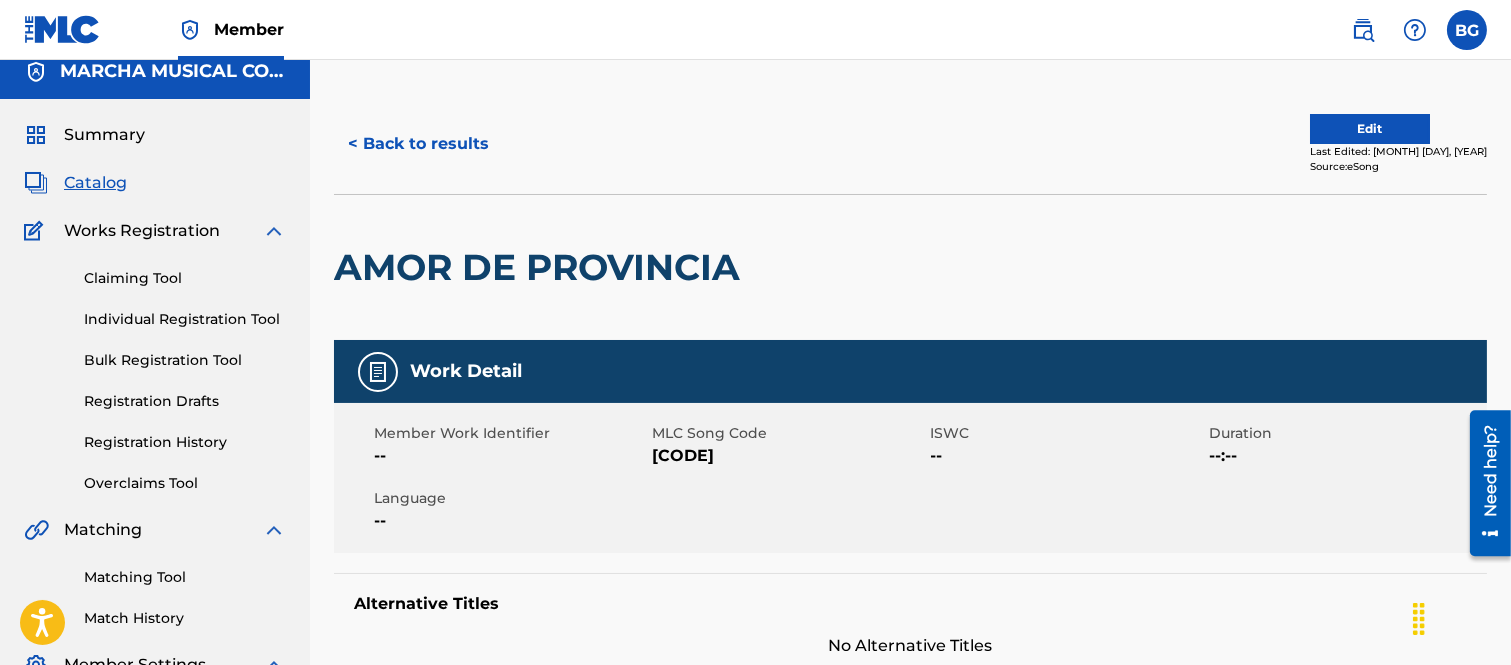 scroll, scrollTop: 0, scrollLeft: 0, axis: both 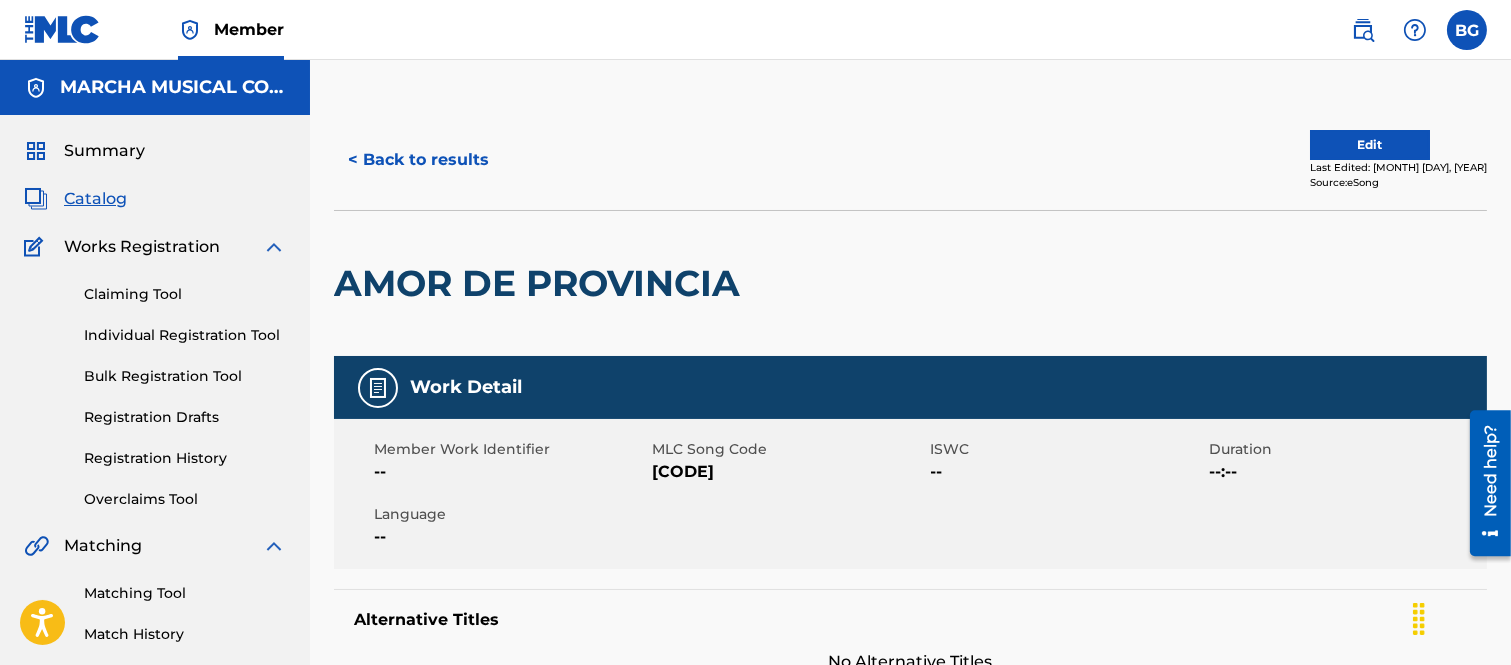 click on "< Back to results" at bounding box center (418, 160) 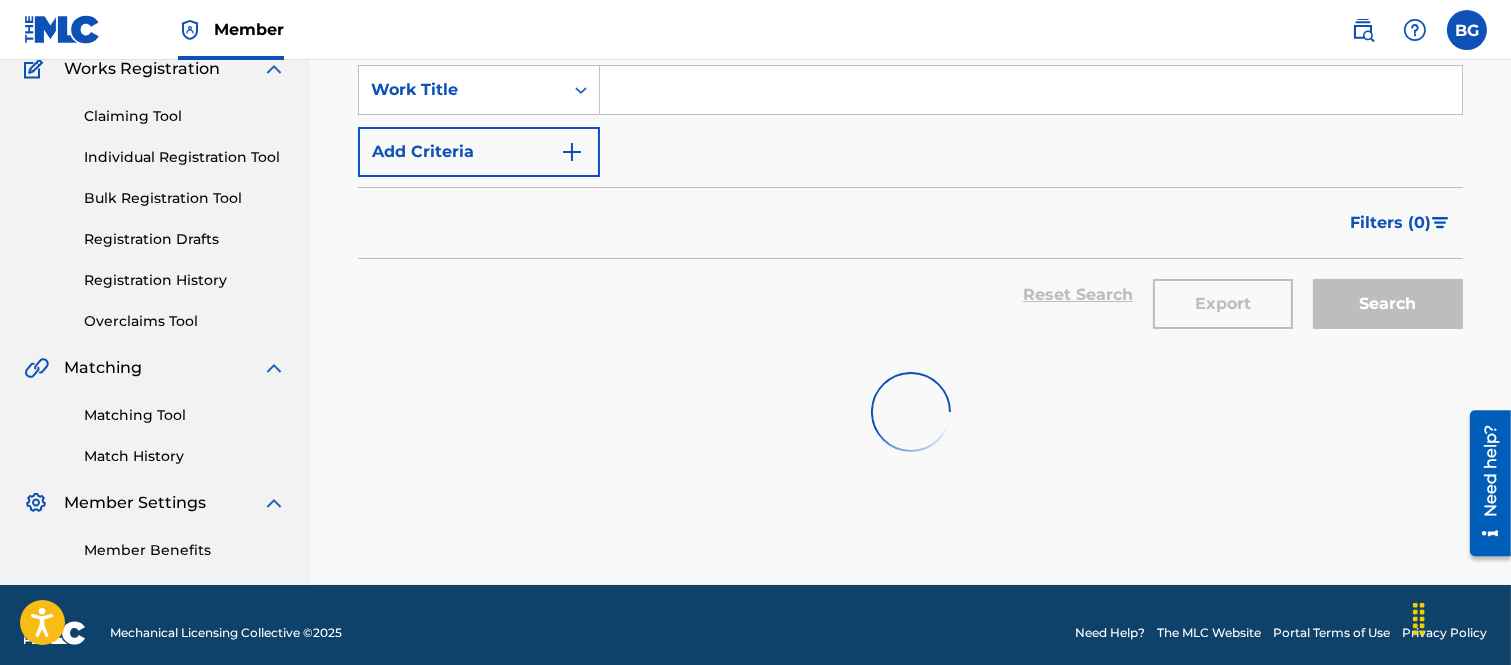scroll, scrollTop: 0, scrollLeft: 0, axis: both 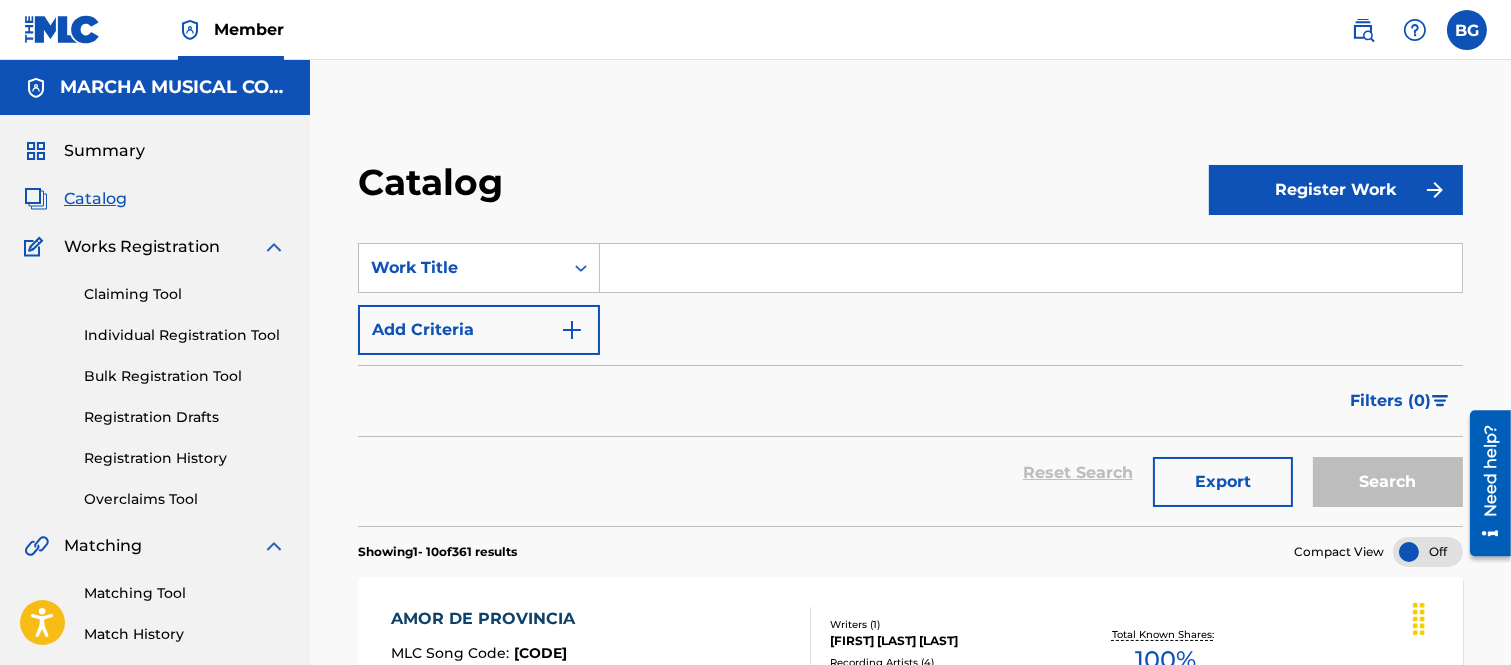click at bounding box center (1031, 268) 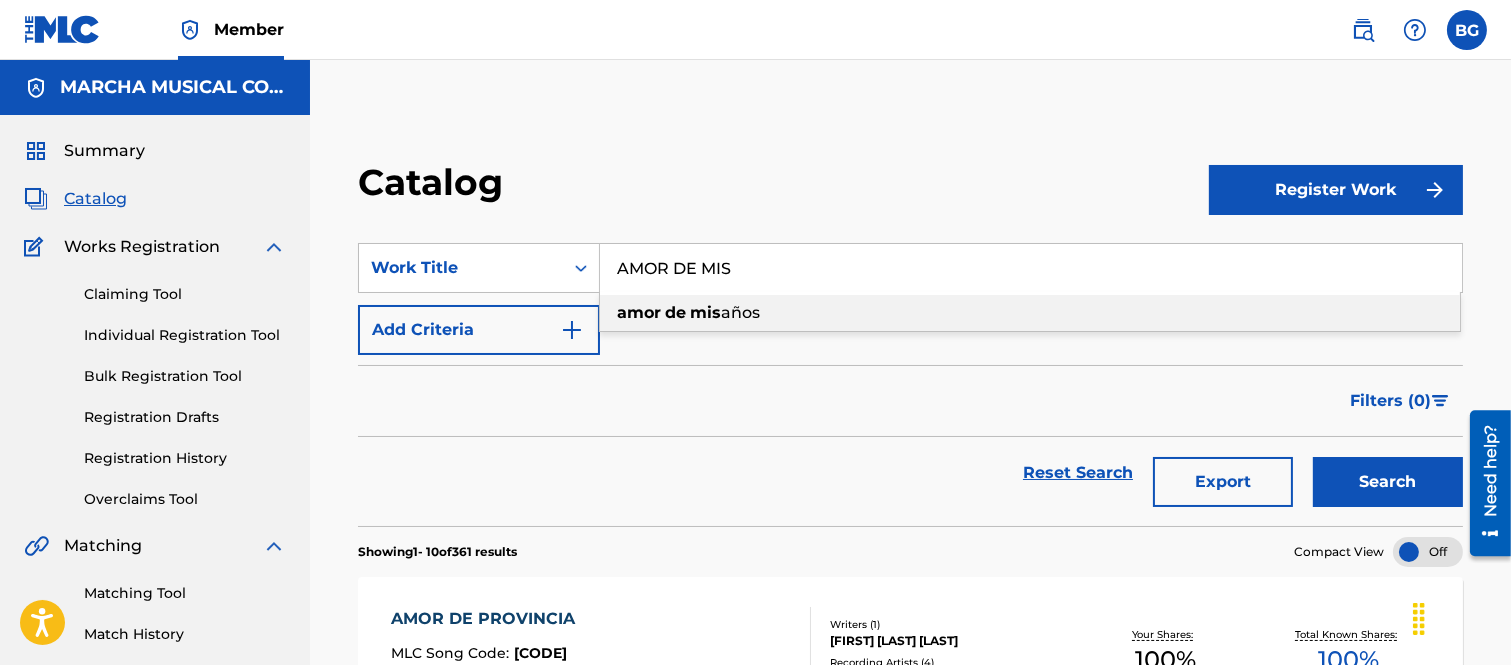 click on "años" at bounding box center (740, 312) 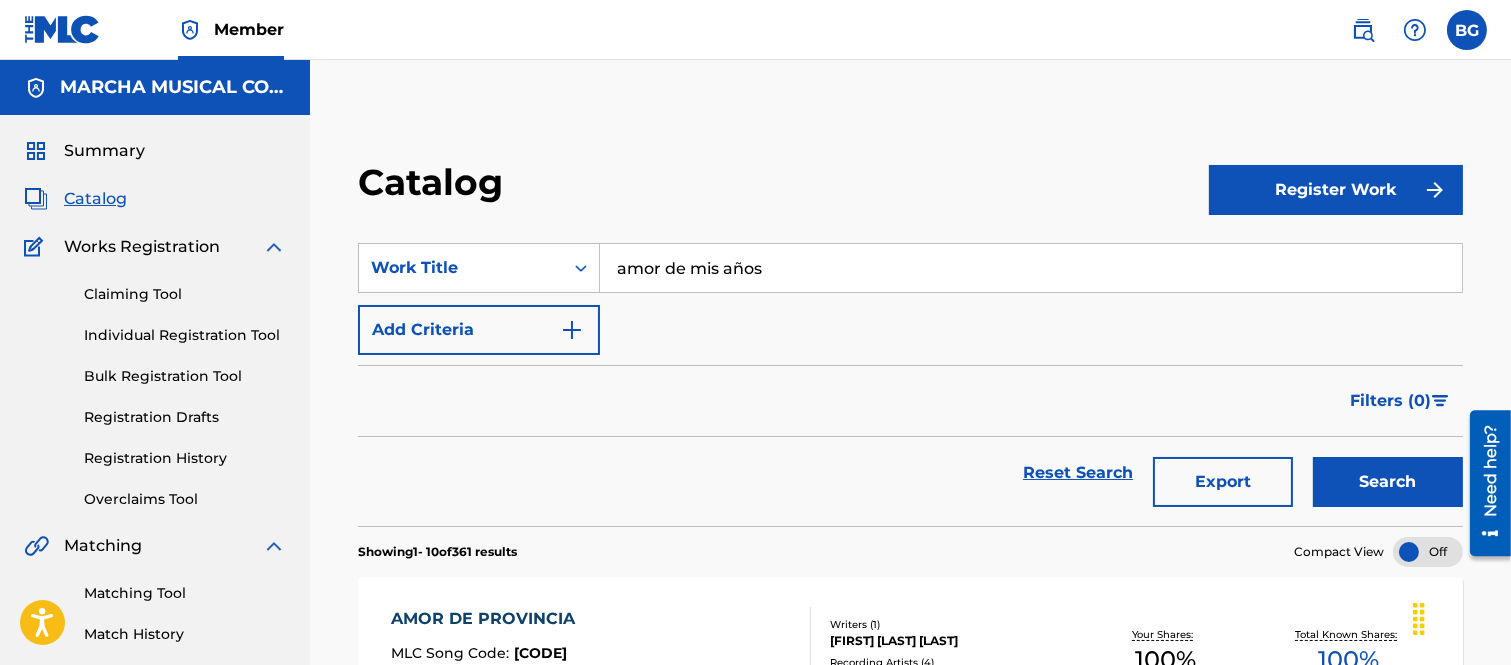 click on "Search" at bounding box center [1388, 482] 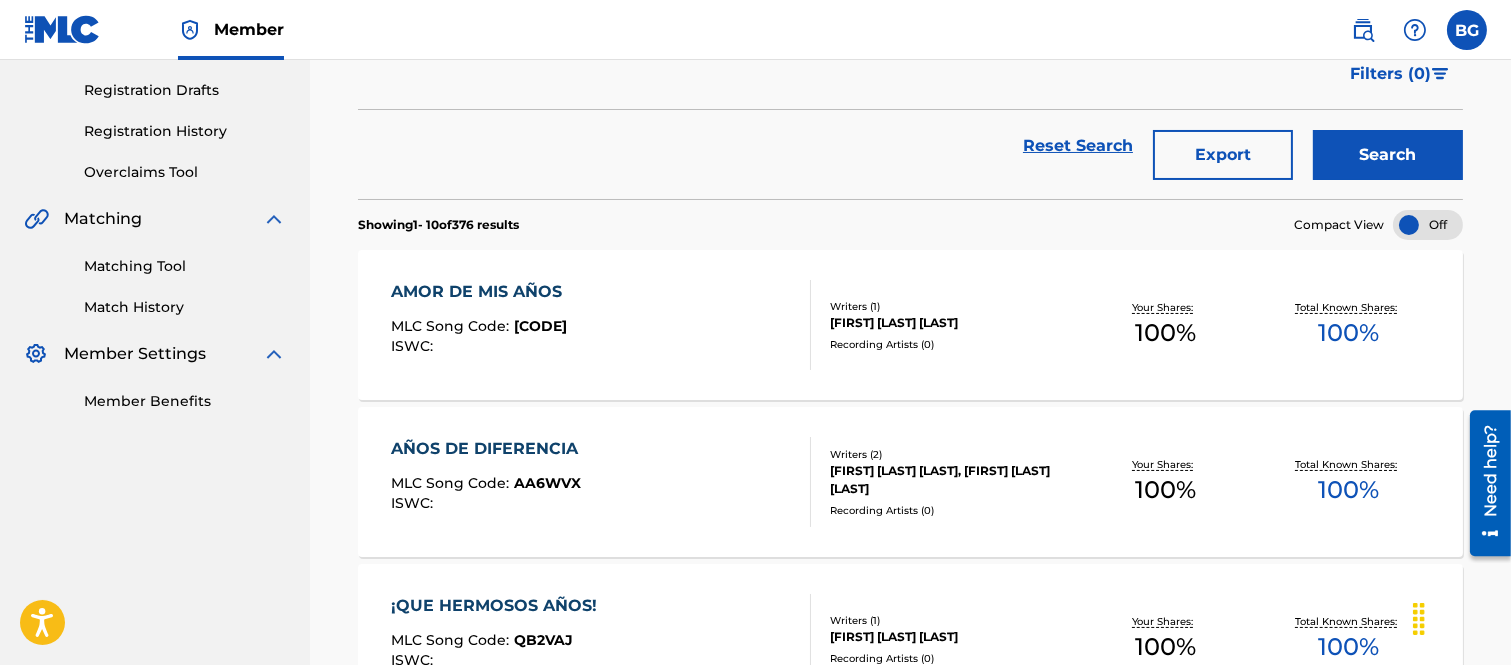 scroll, scrollTop: 333, scrollLeft: 0, axis: vertical 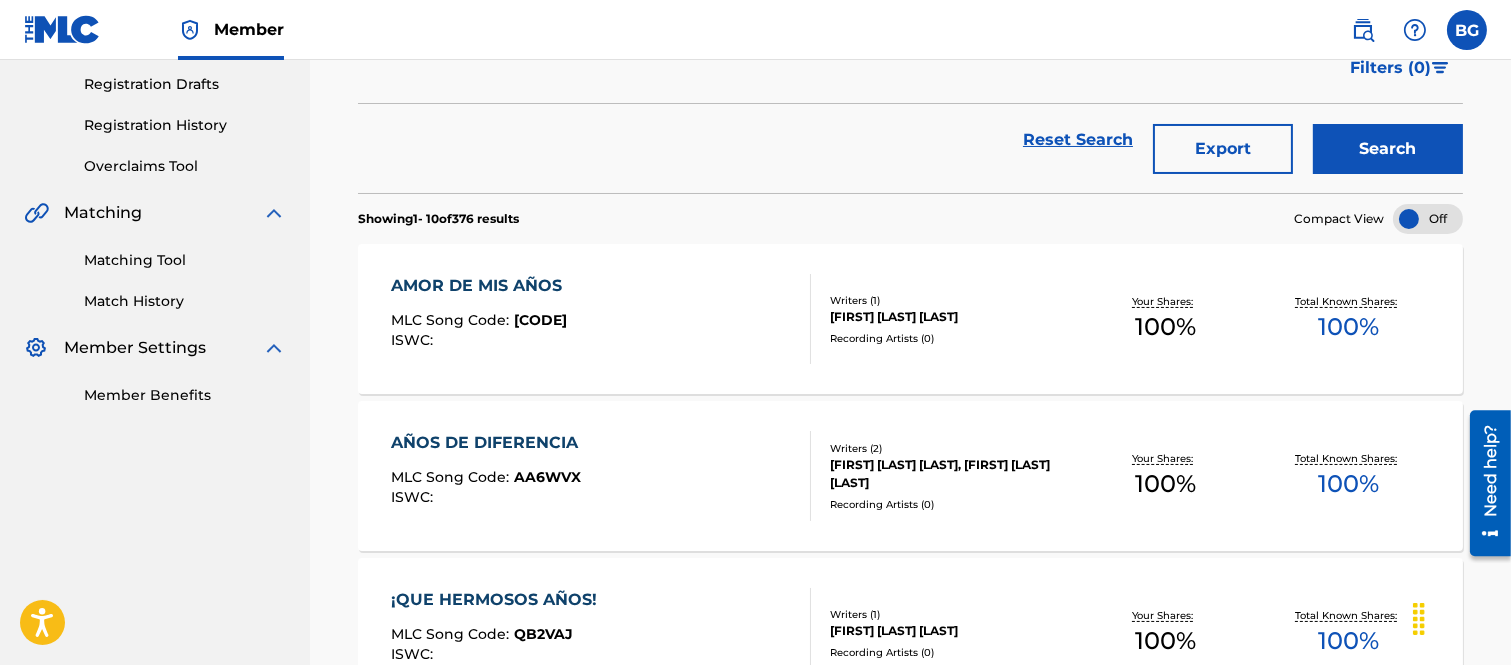 click on "AMOR DE MIS AÑOS" at bounding box center [481, 286] 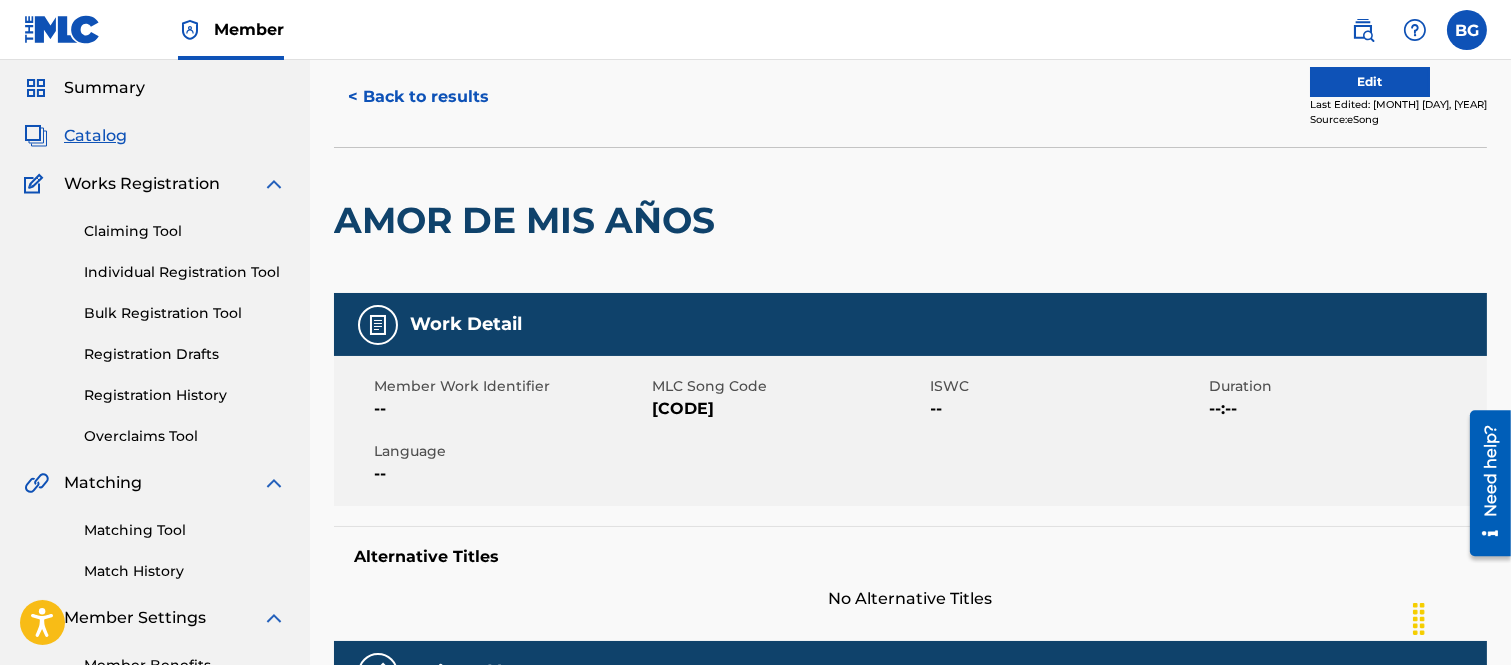 scroll, scrollTop: 0, scrollLeft: 0, axis: both 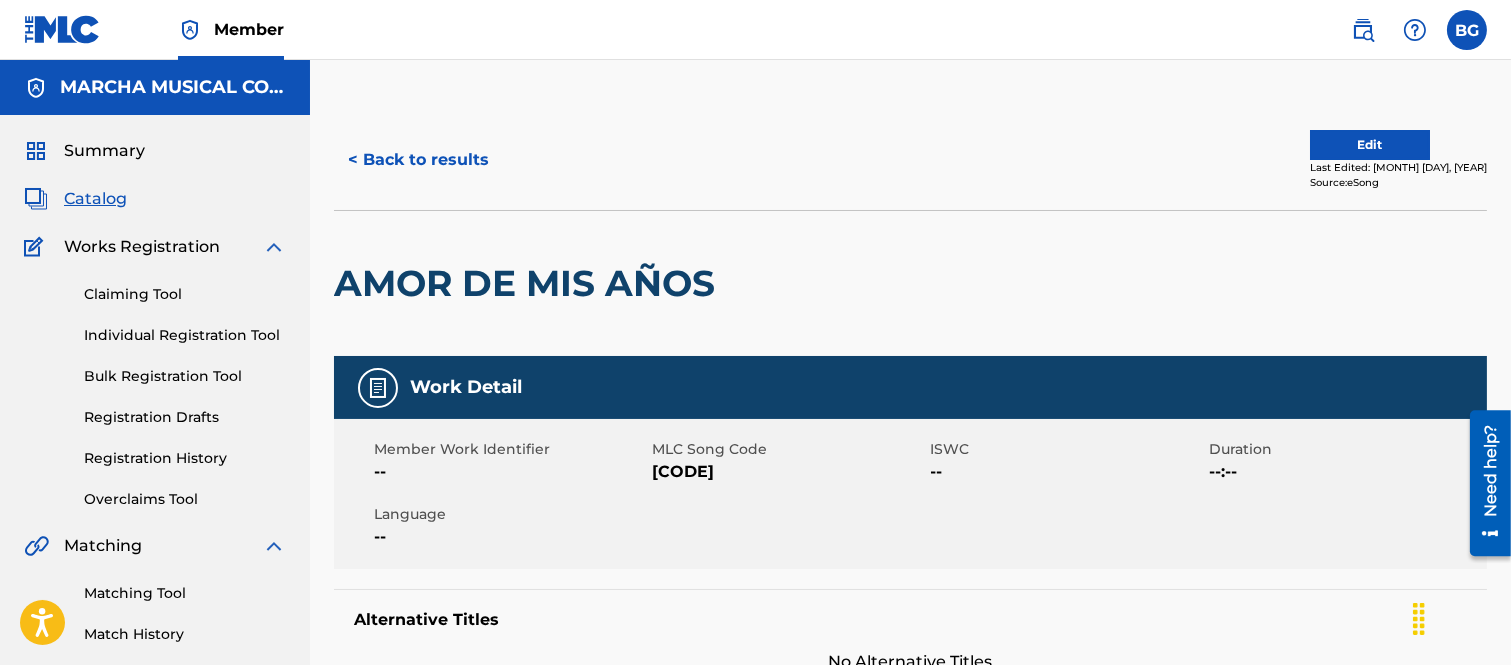 click on "< Back to results" at bounding box center [418, 160] 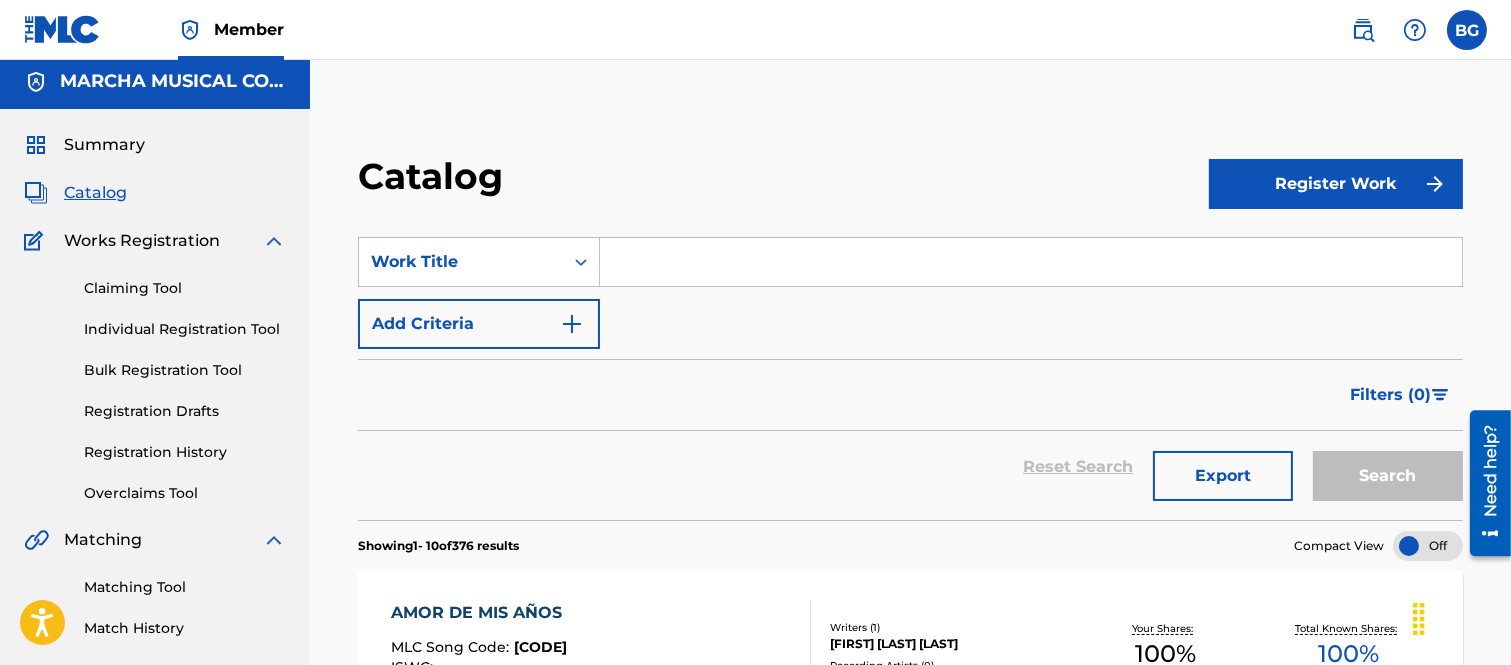 scroll, scrollTop: 0, scrollLeft: 0, axis: both 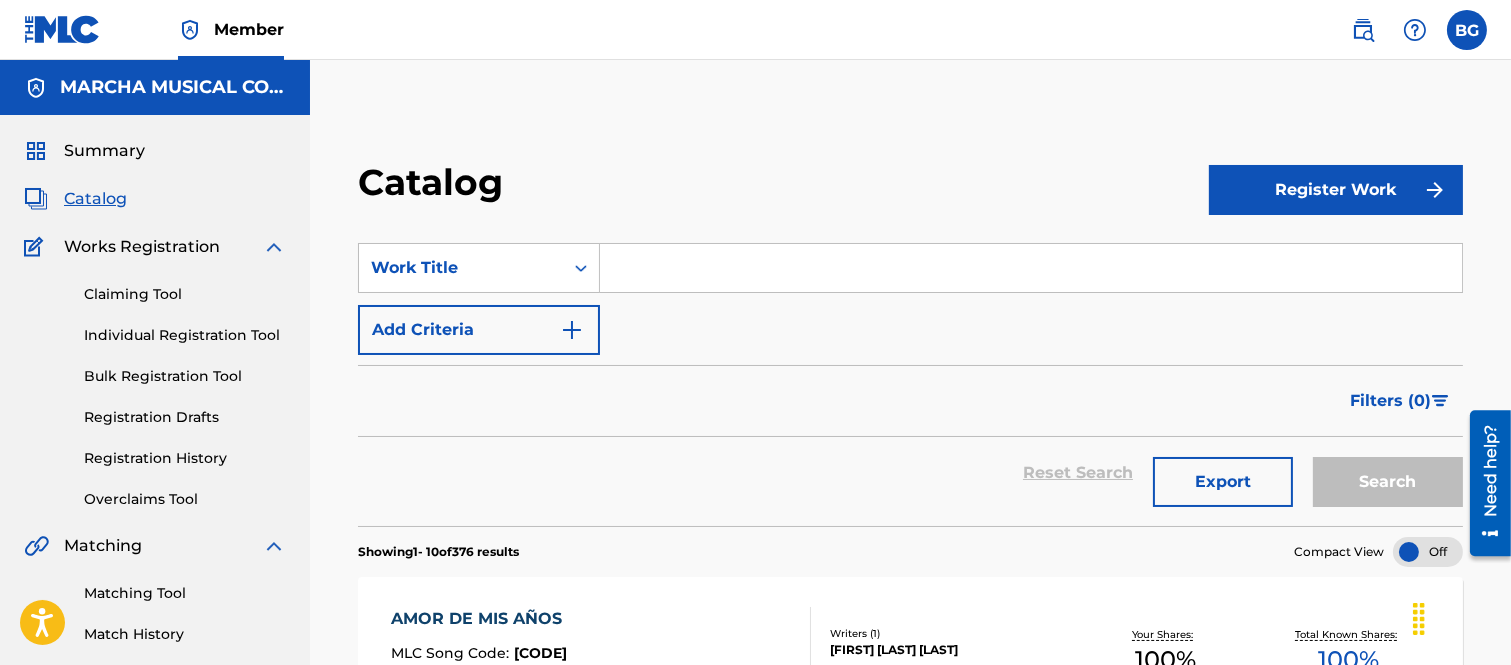 click at bounding box center (1031, 268) 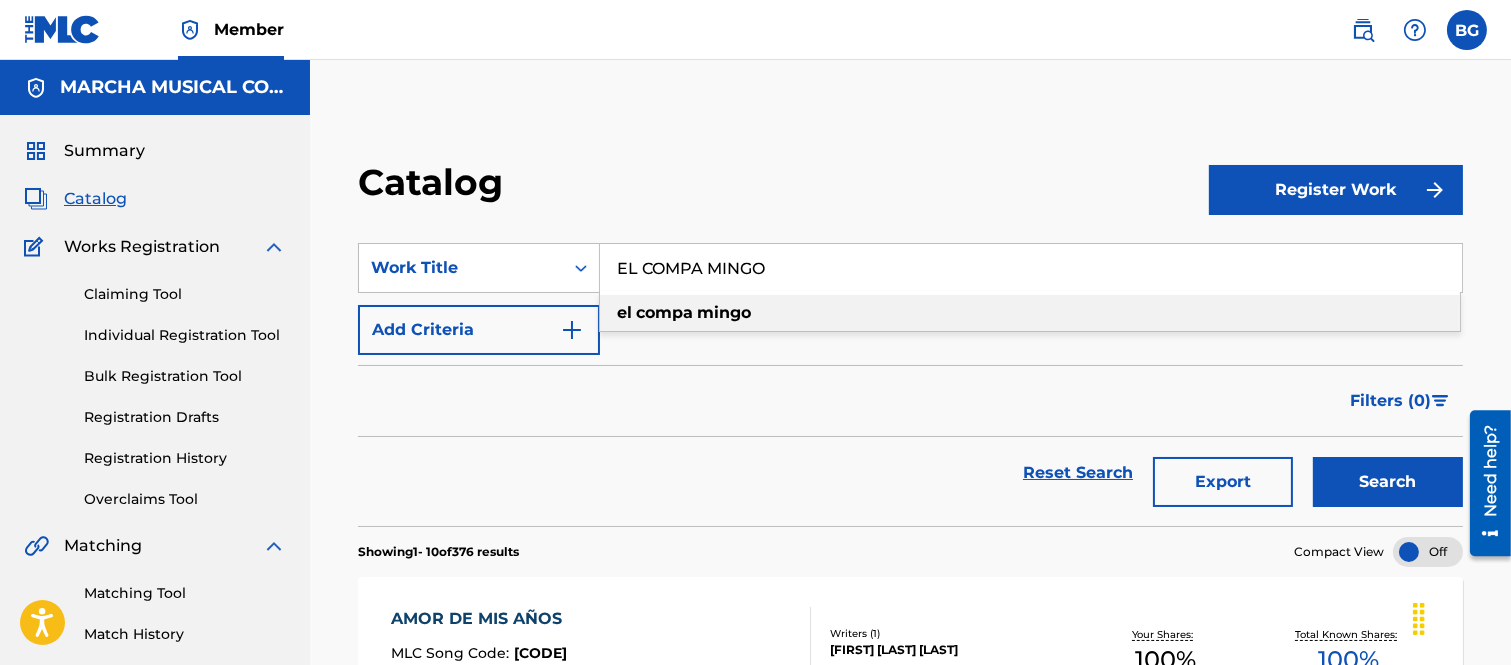 click on "compa" at bounding box center [664, 312] 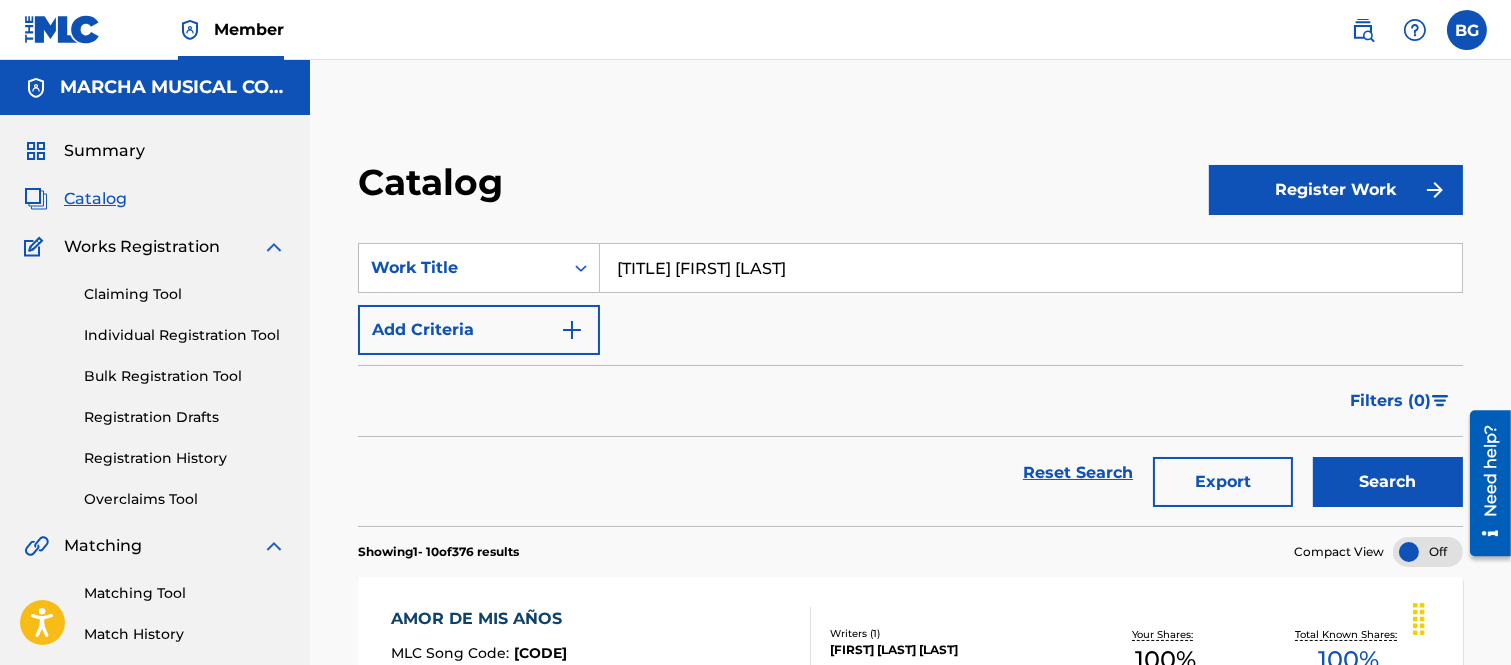 click on "Search" at bounding box center (1388, 482) 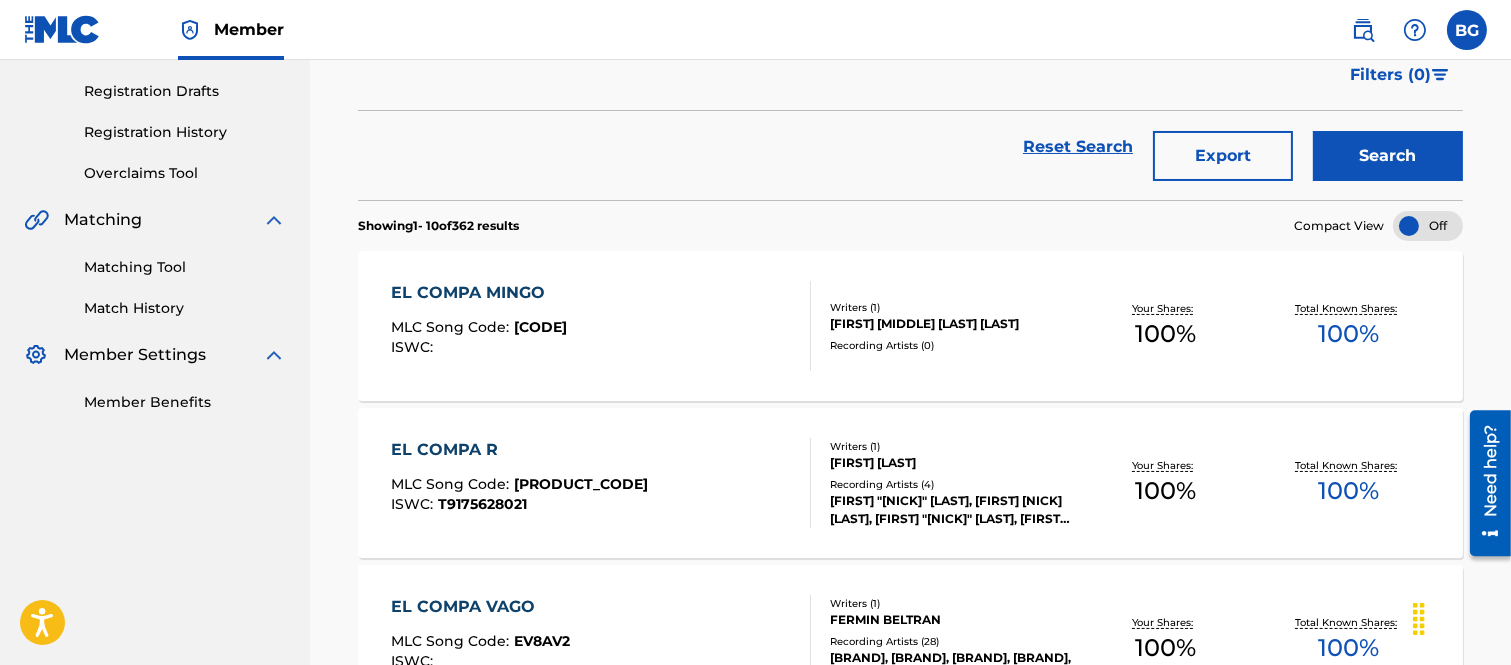 scroll, scrollTop: 333, scrollLeft: 0, axis: vertical 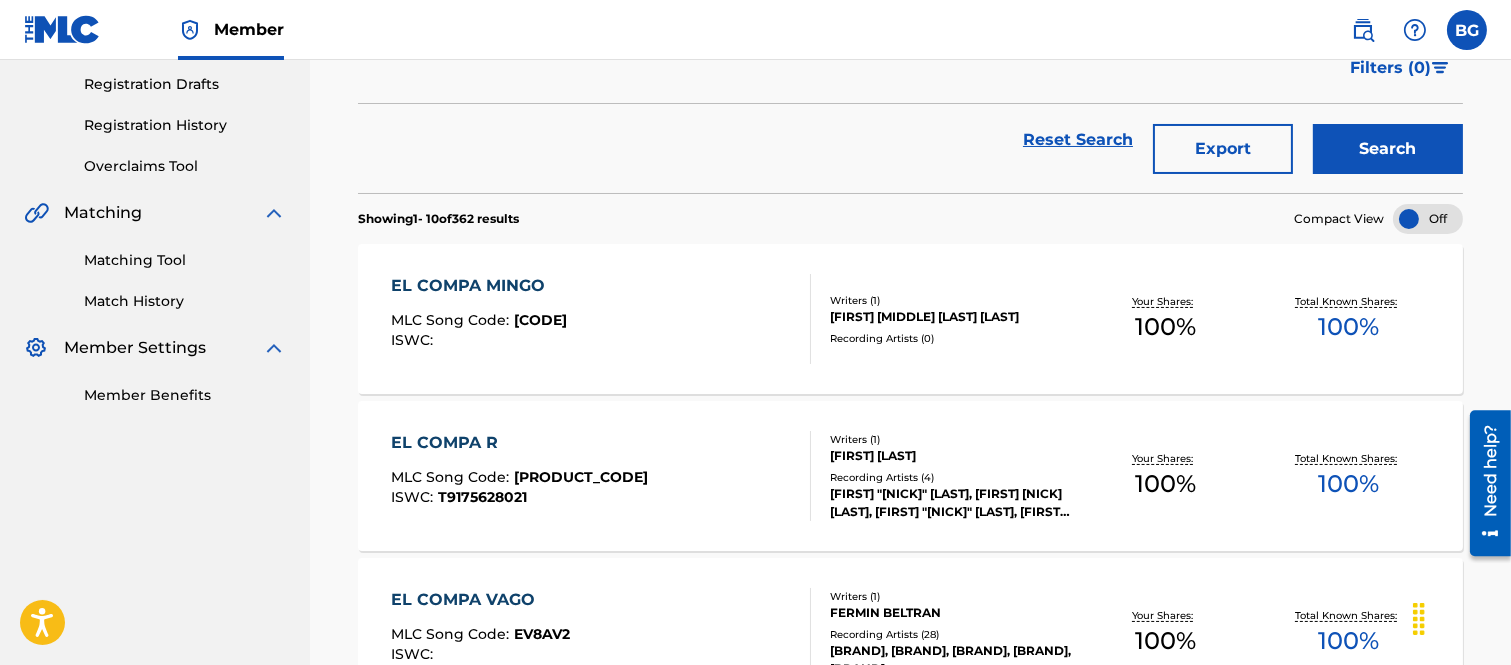 click on "EL COMPA MINGO" at bounding box center (479, 286) 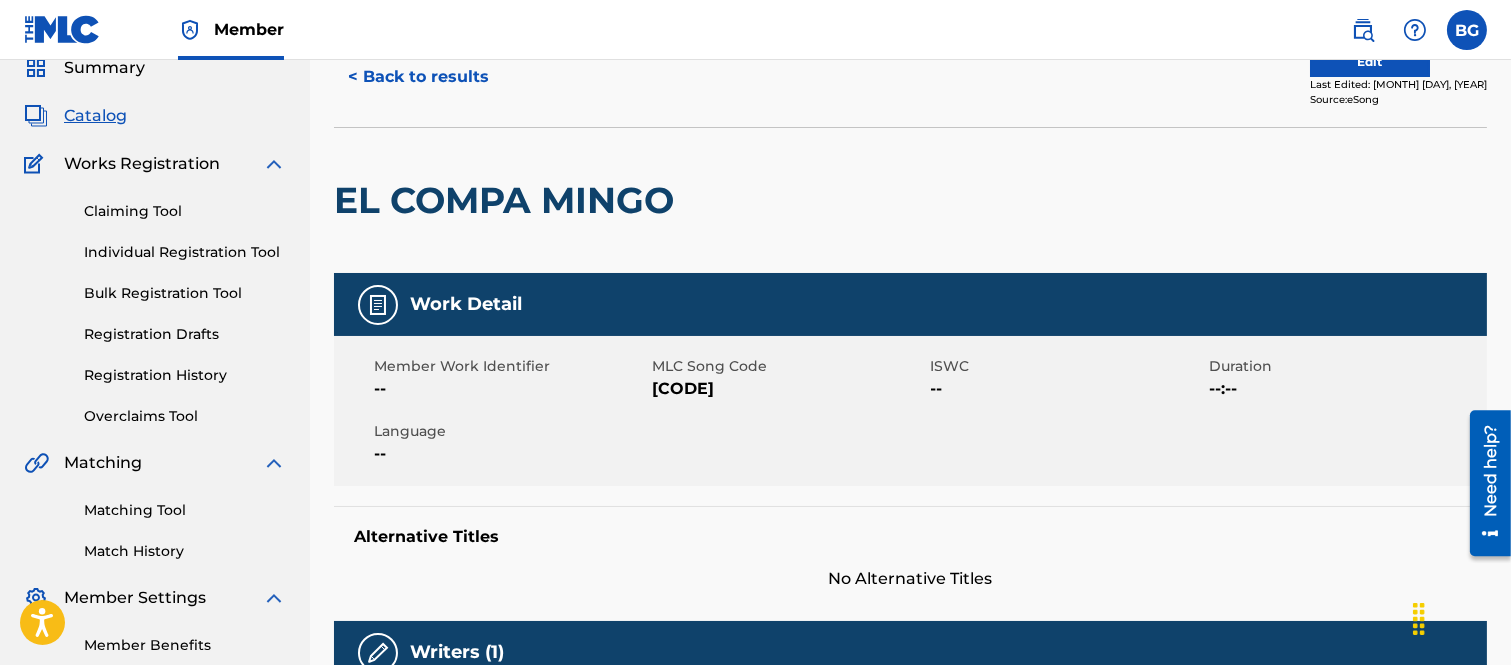 scroll, scrollTop: 0, scrollLeft: 0, axis: both 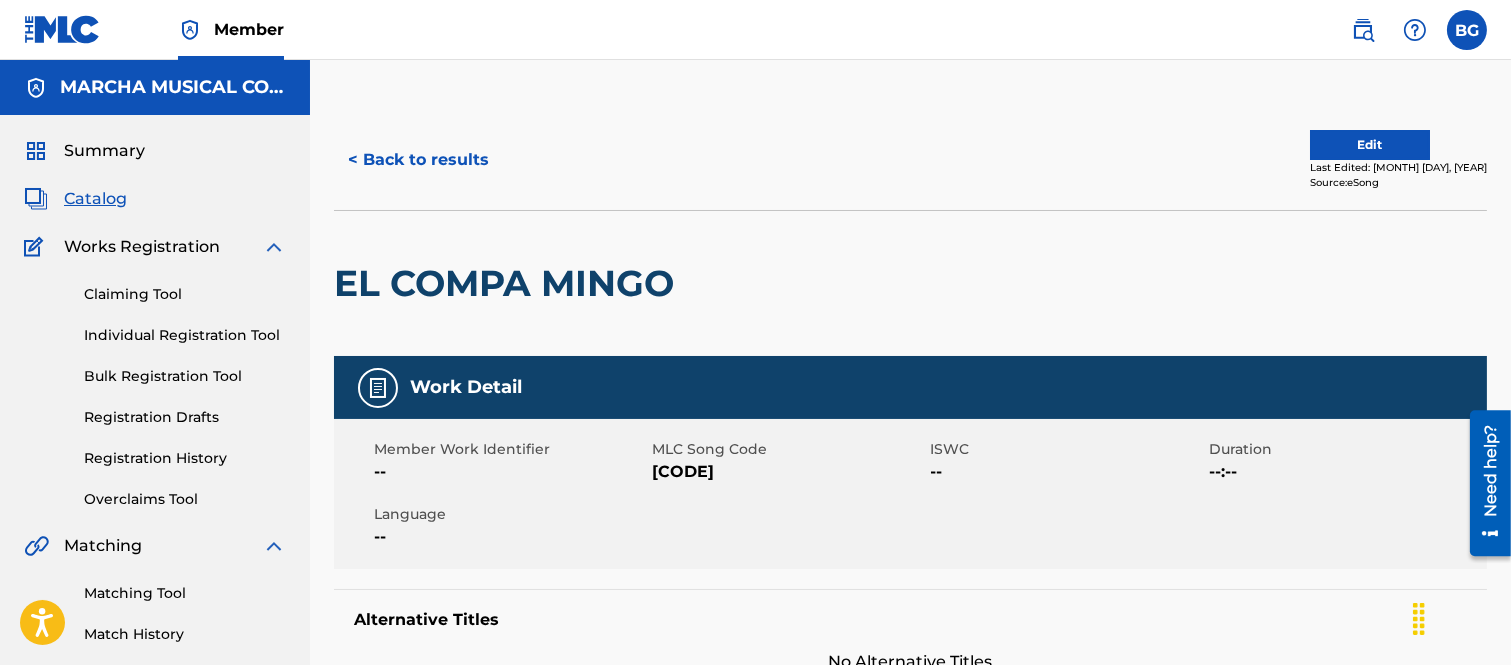 click on "< Back to results" at bounding box center [418, 160] 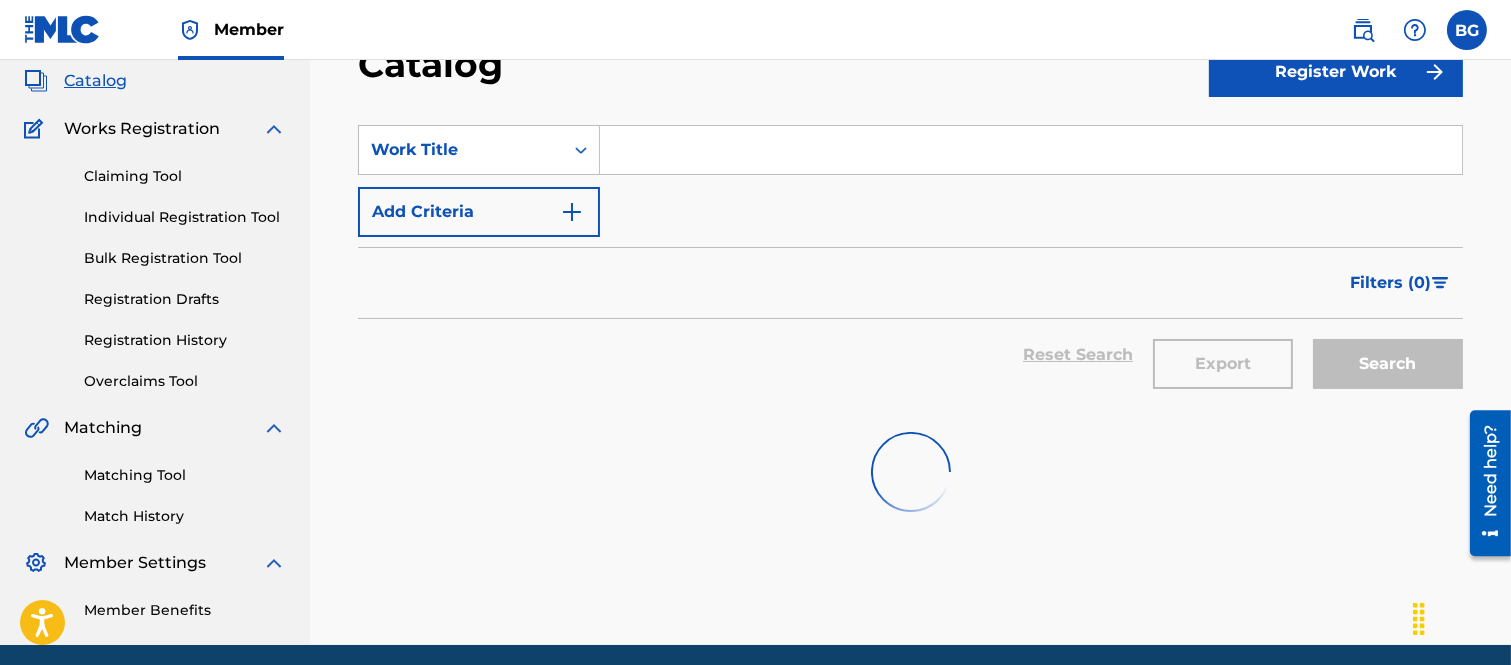 scroll, scrollTop: 0, scrollLeft: 0, axis: both 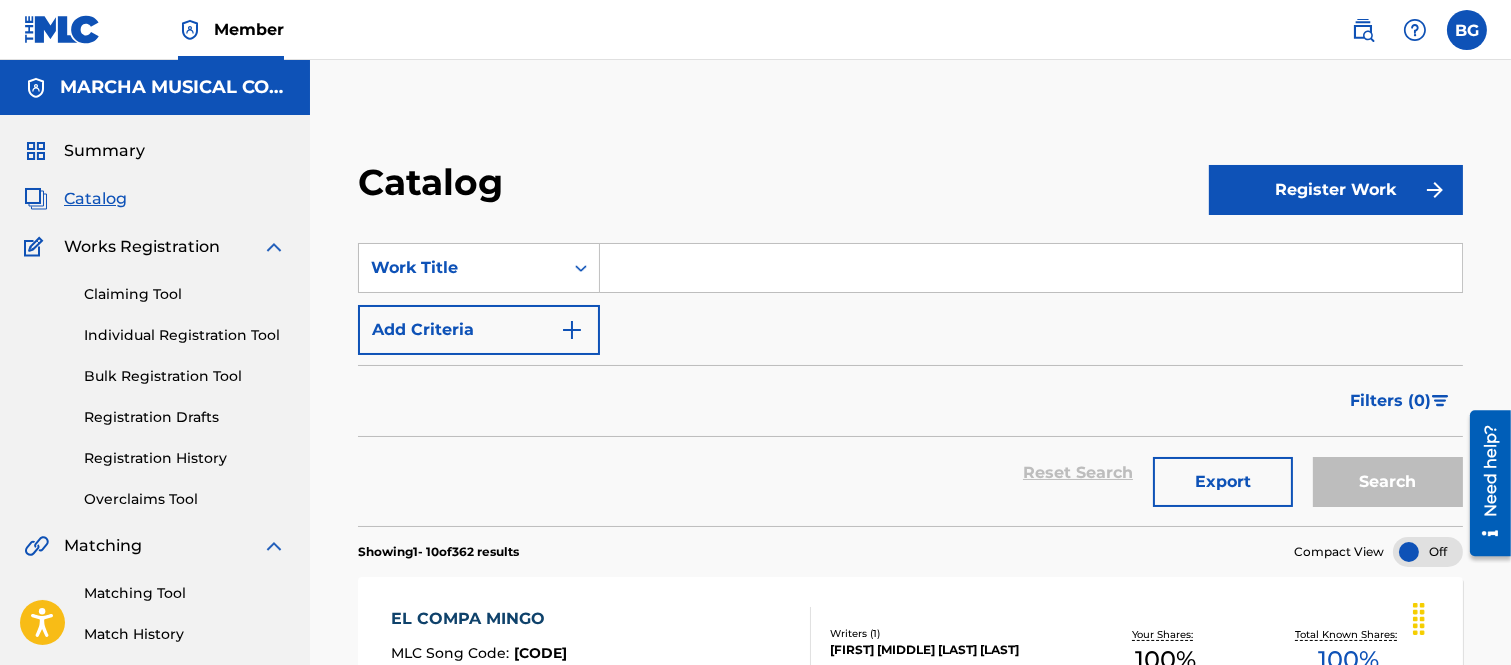 click at bounding box center (1031, 268) 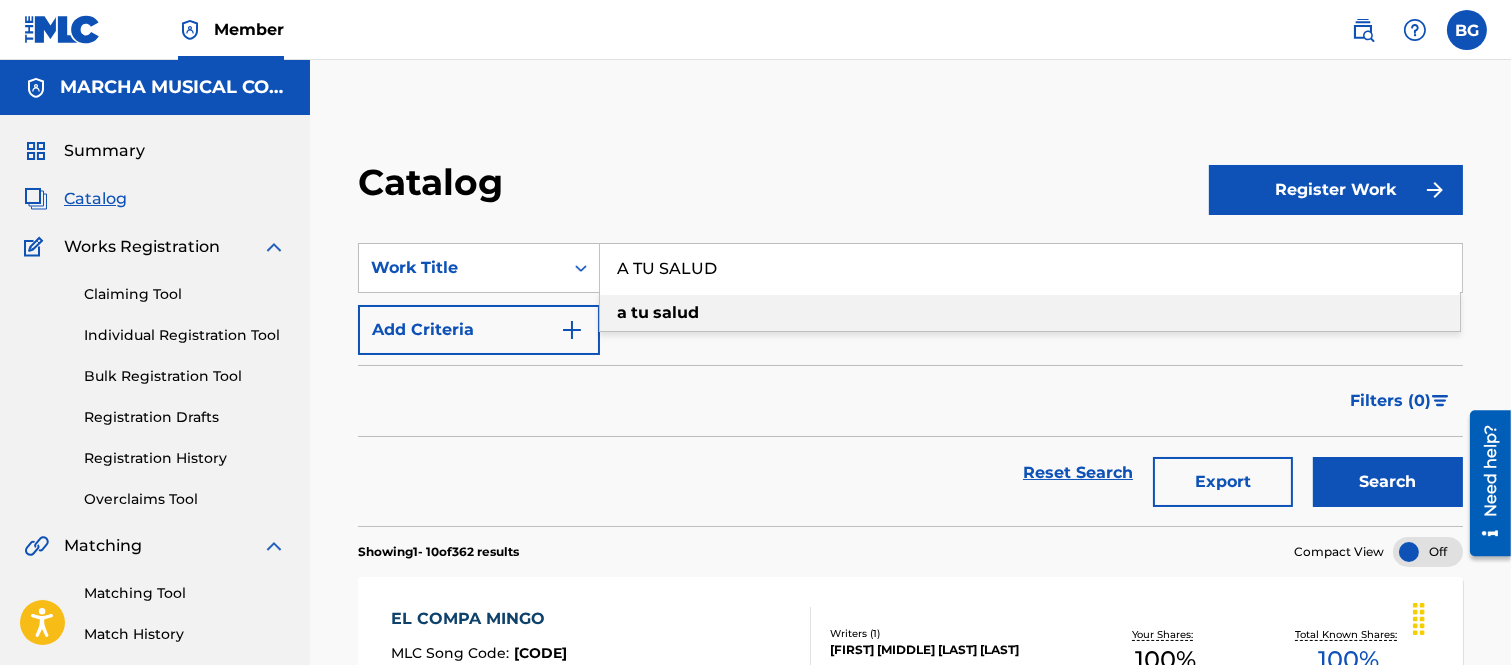 click on "a   tu   salud" at bounding box center [1030, 313] 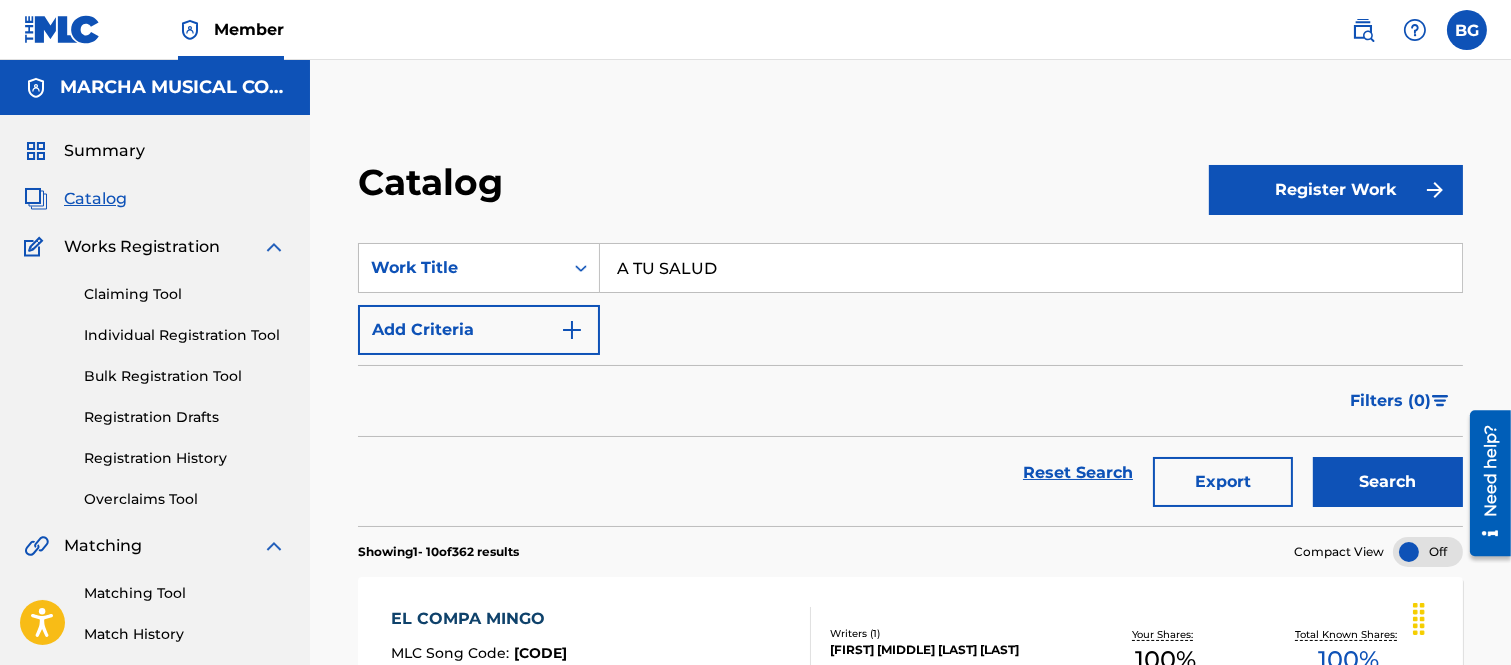 type on "a tu salud" 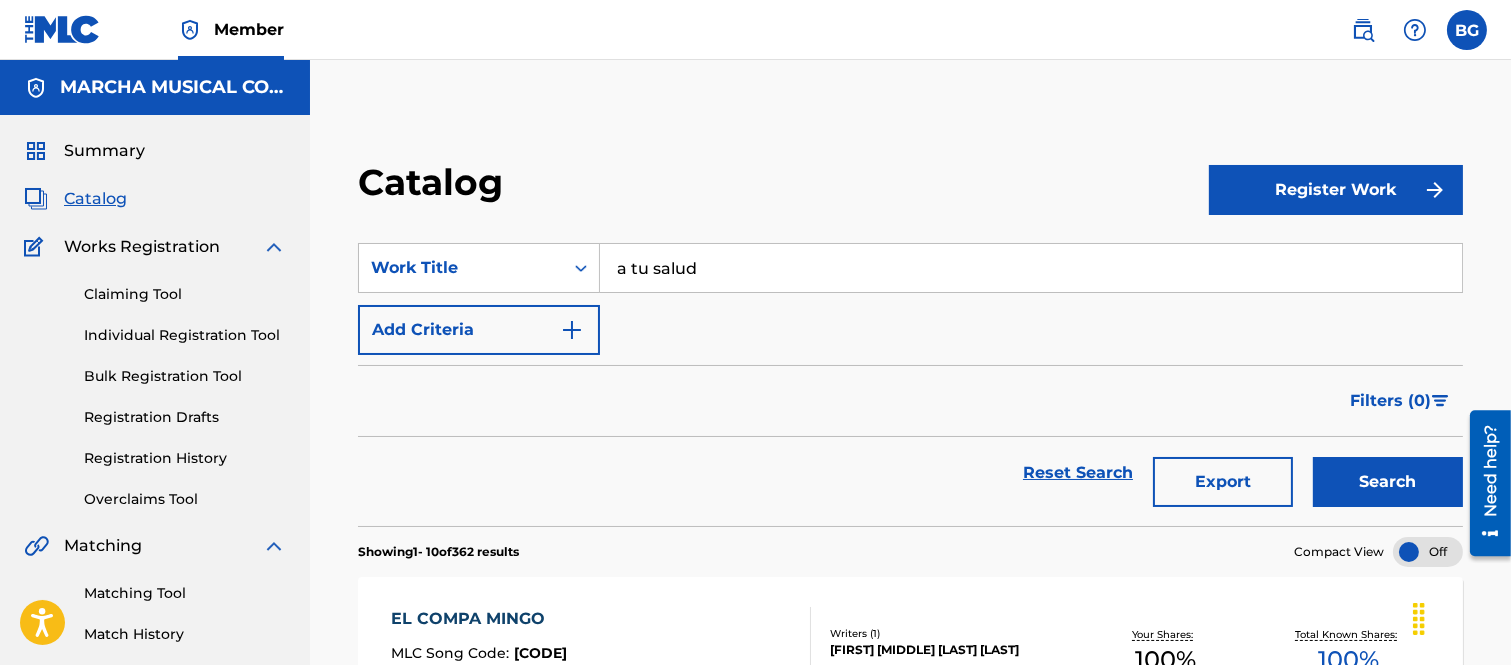 click on "Search" at bounding box center [1388, 482] 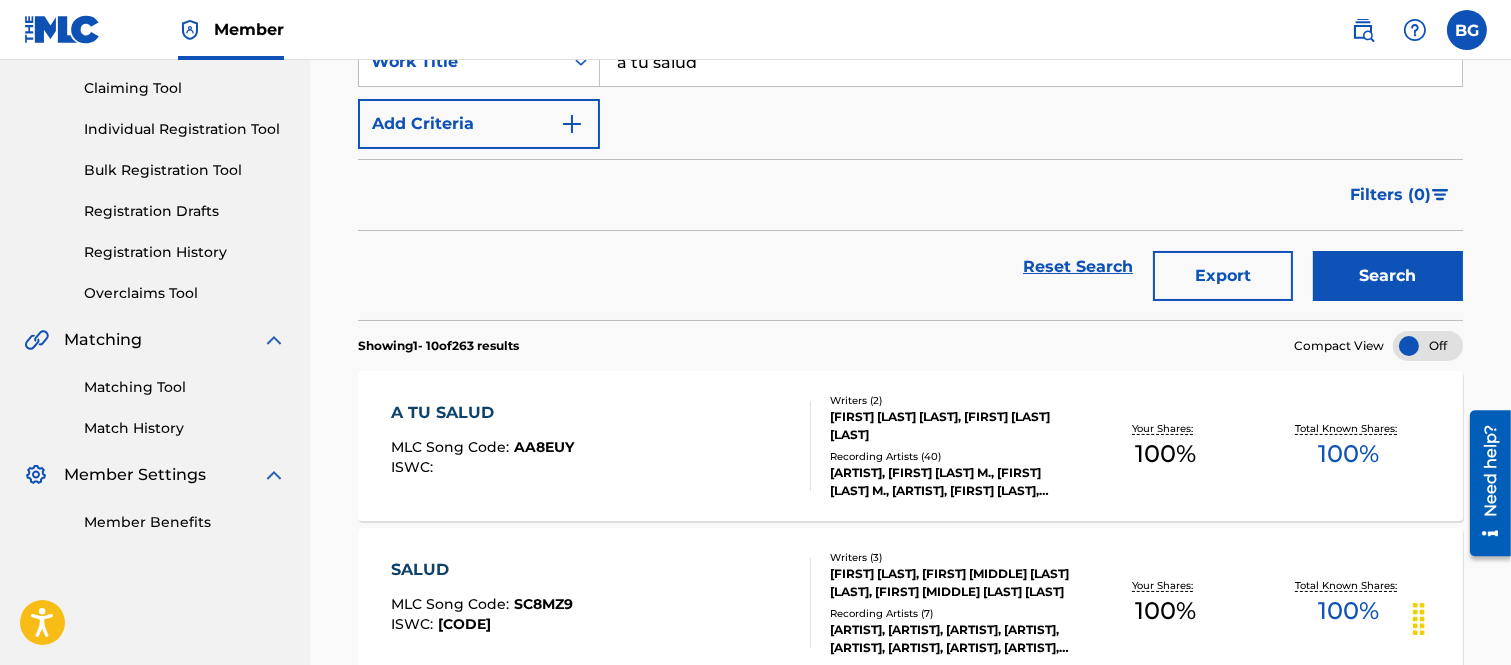 scroll, scrollTop: 222, scrollLeft: 0, axis: vertical 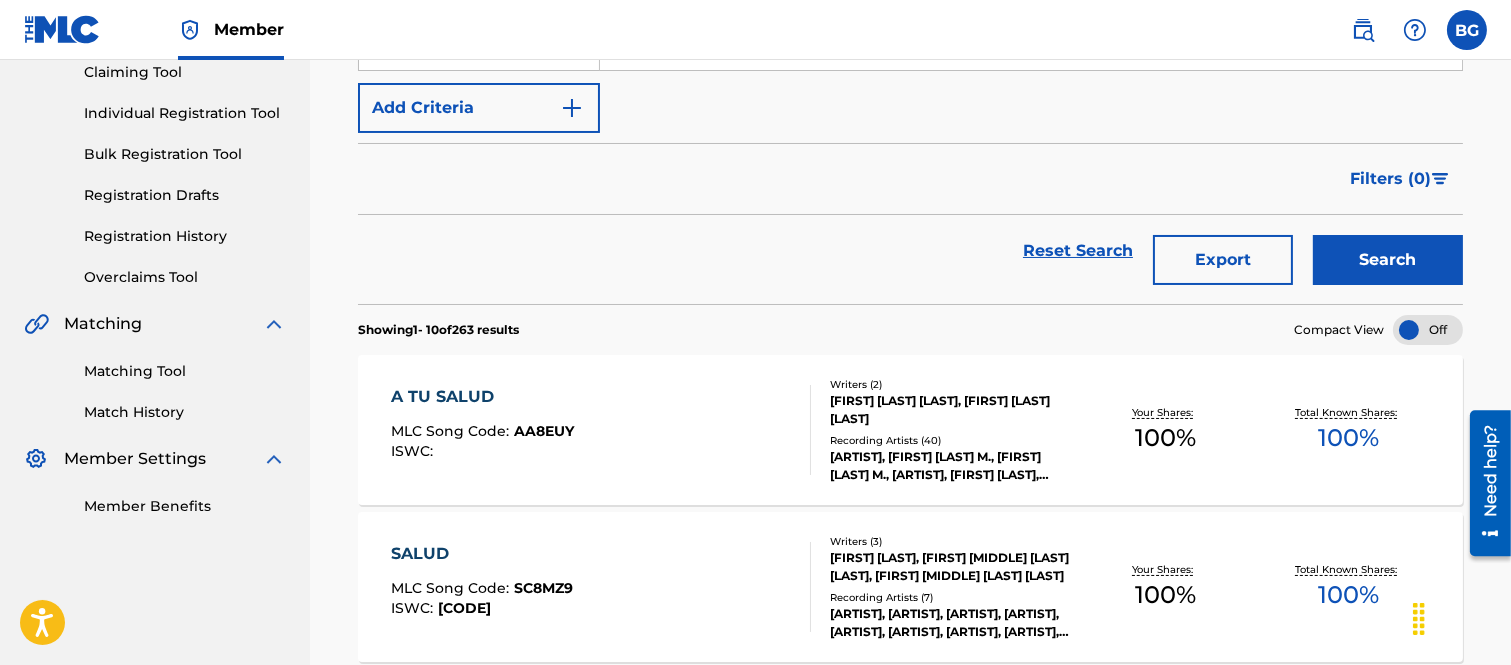 click on "A TU SALUD" at bounding box center (482, 397) 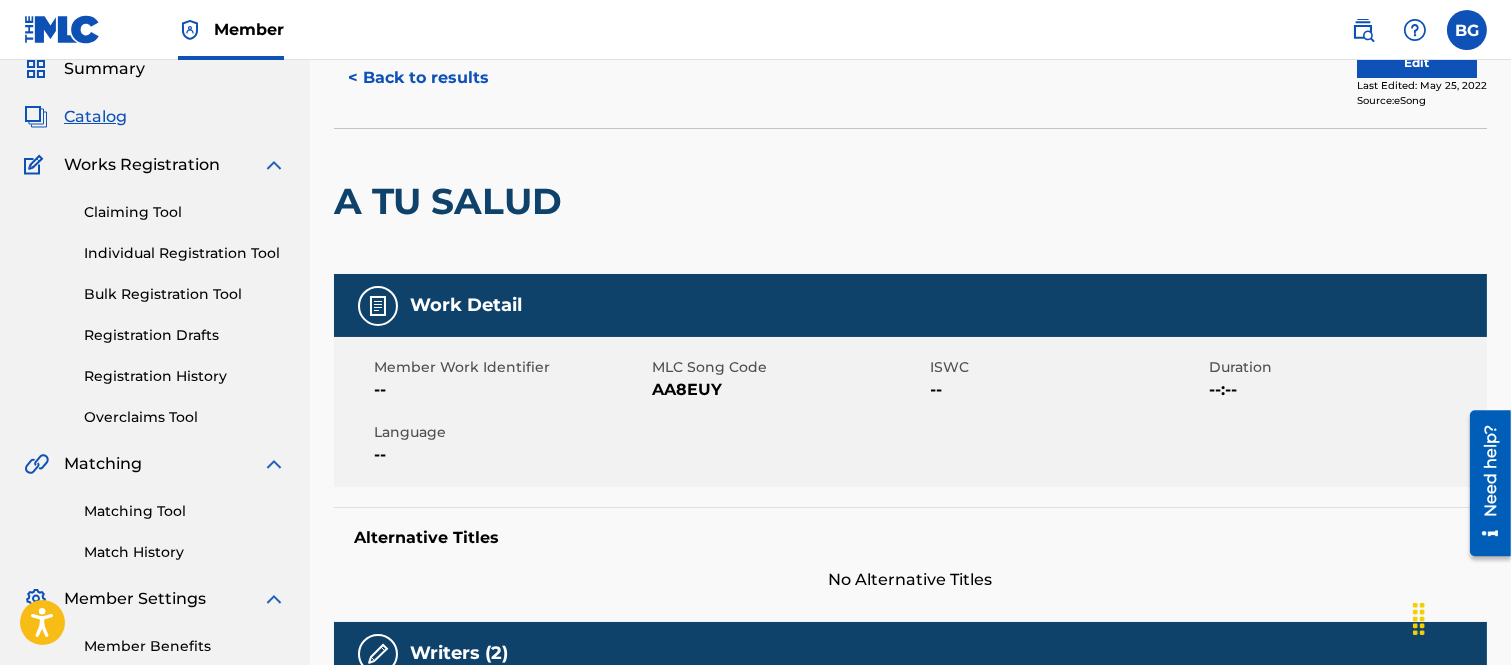 scroll, scrollTop: 0, scrollLeft: 0, axis: both 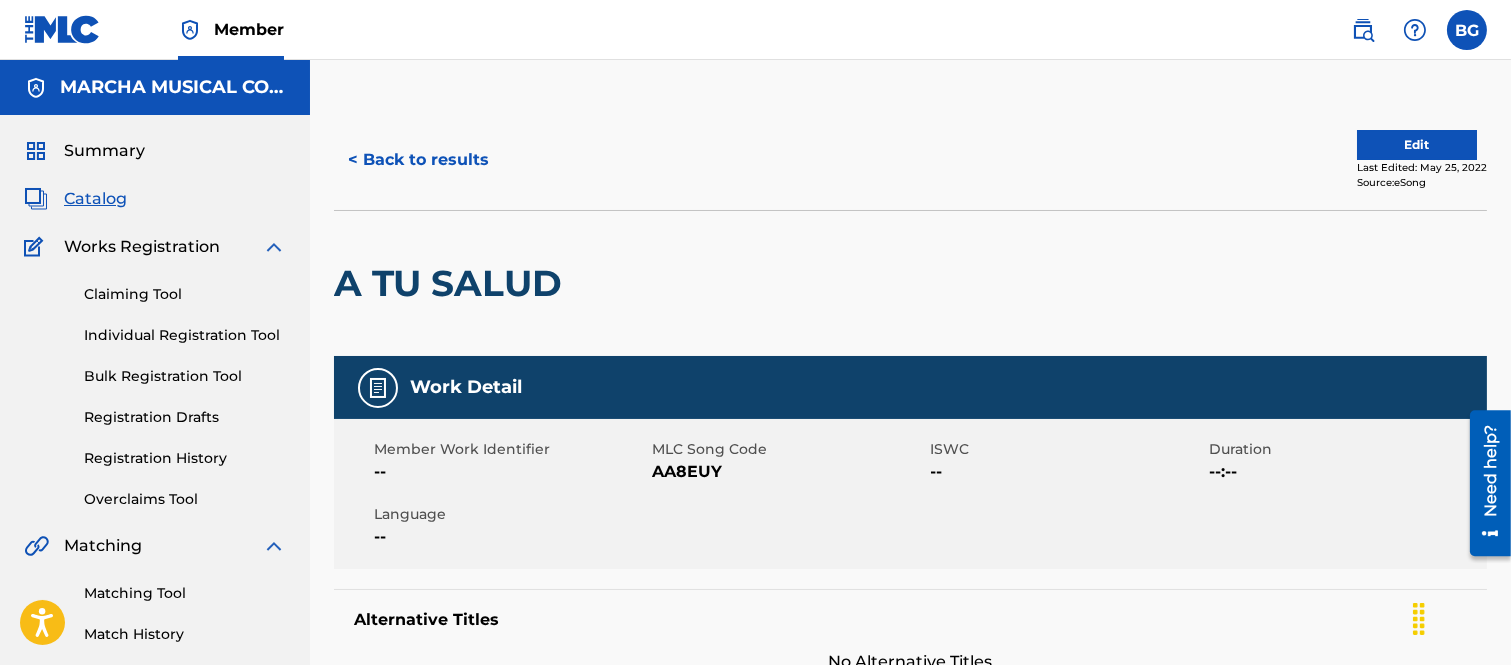 click on "< Back to results" at bounding box center [418, 160] 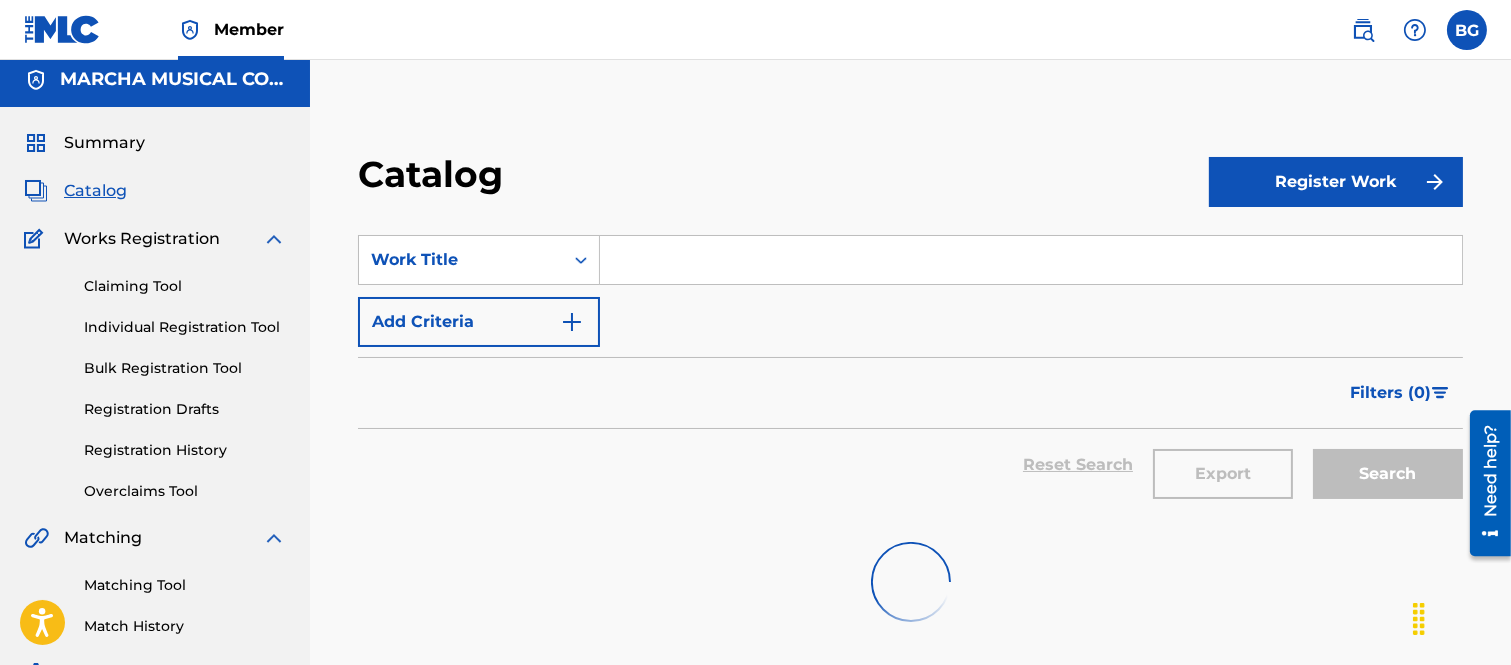 scroll, scrollTop: 0, scrollLeft: 0, axis: both 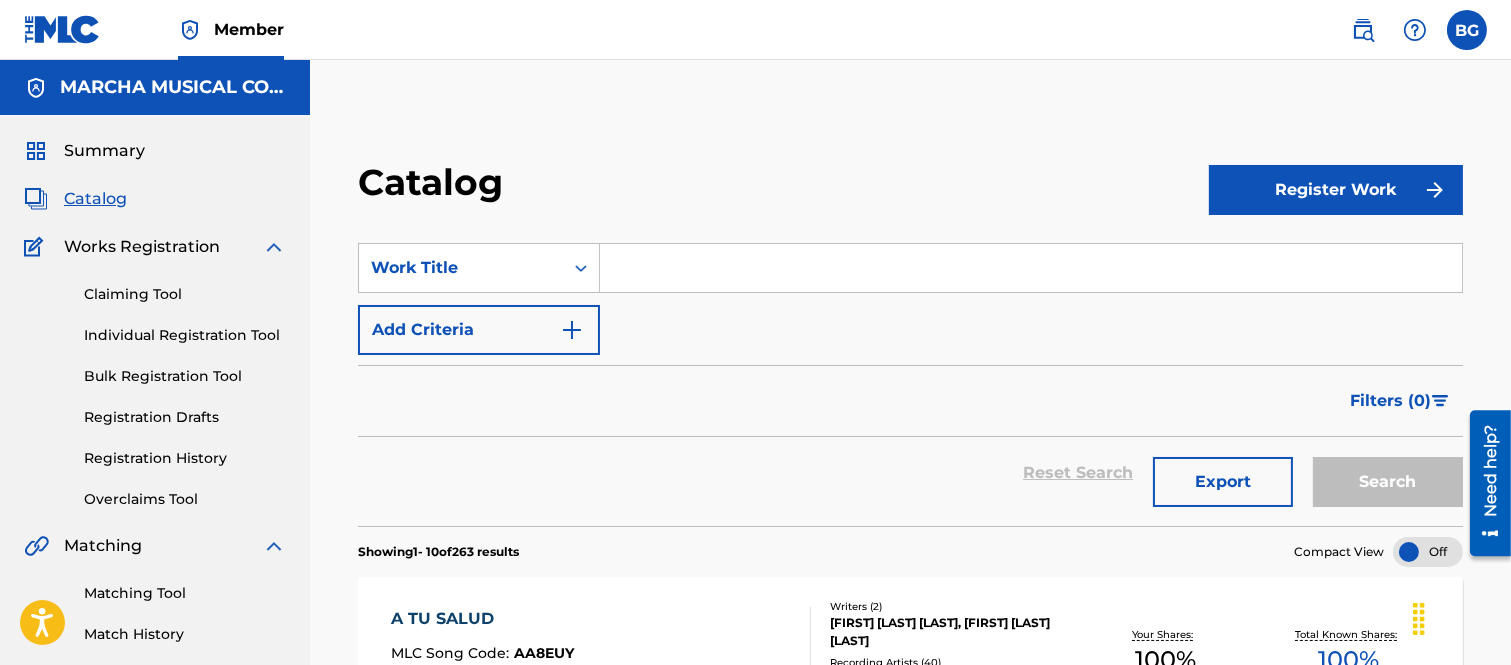 click at bounding box center [1031, 268] 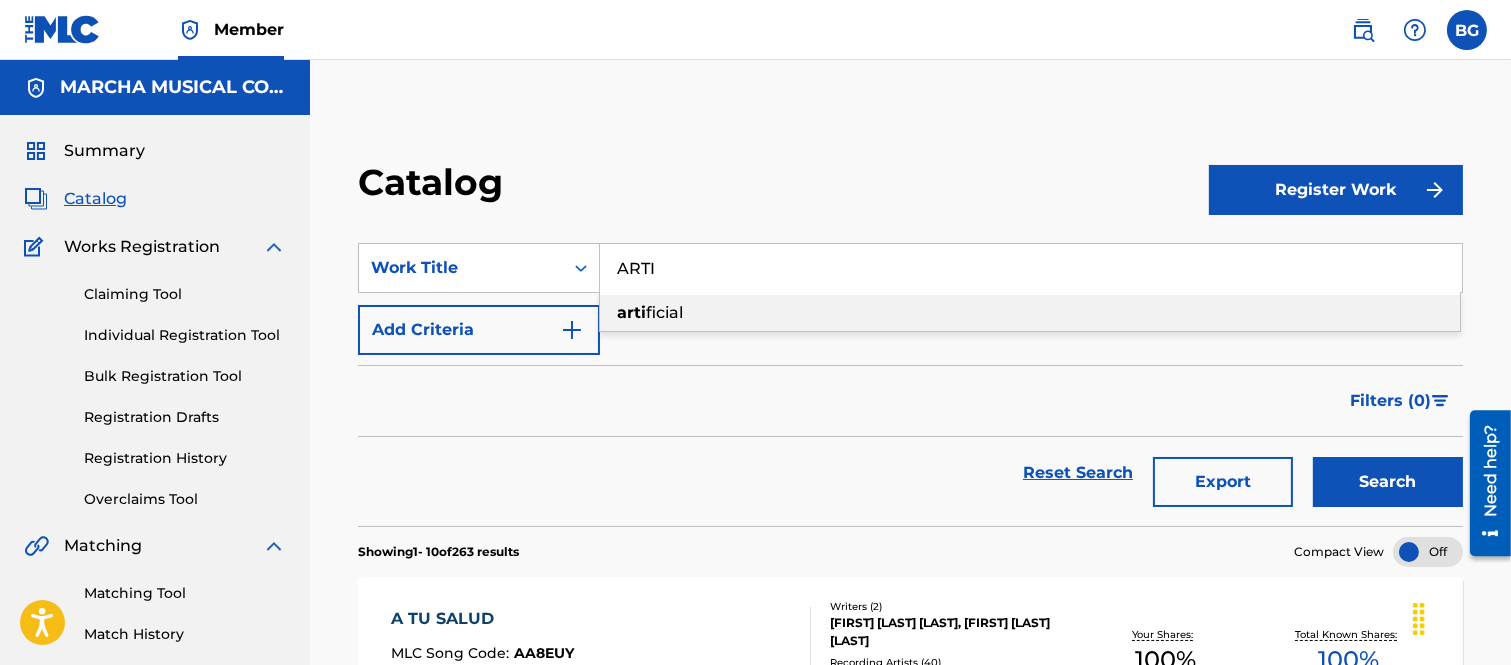 click on "ficial" at bounding box center (664, 312) 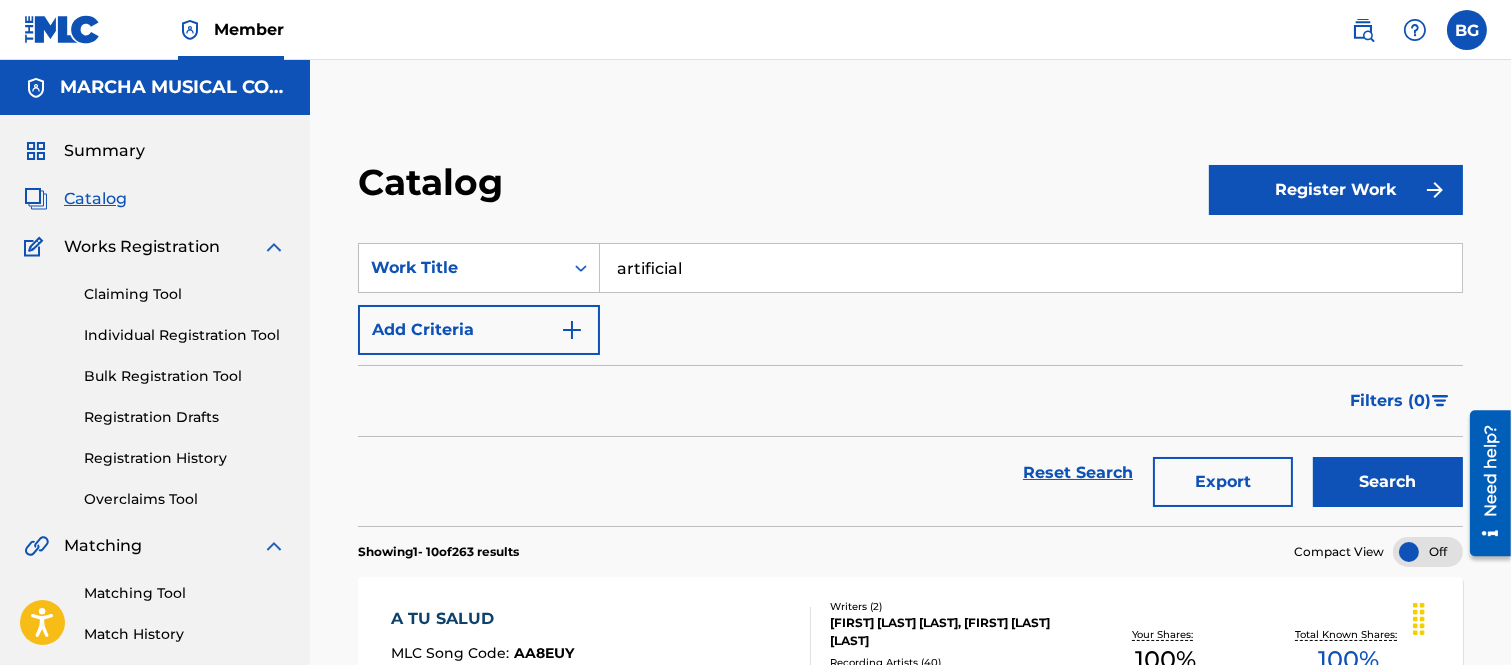 click on "Search" at bounding box center (1388, 482) 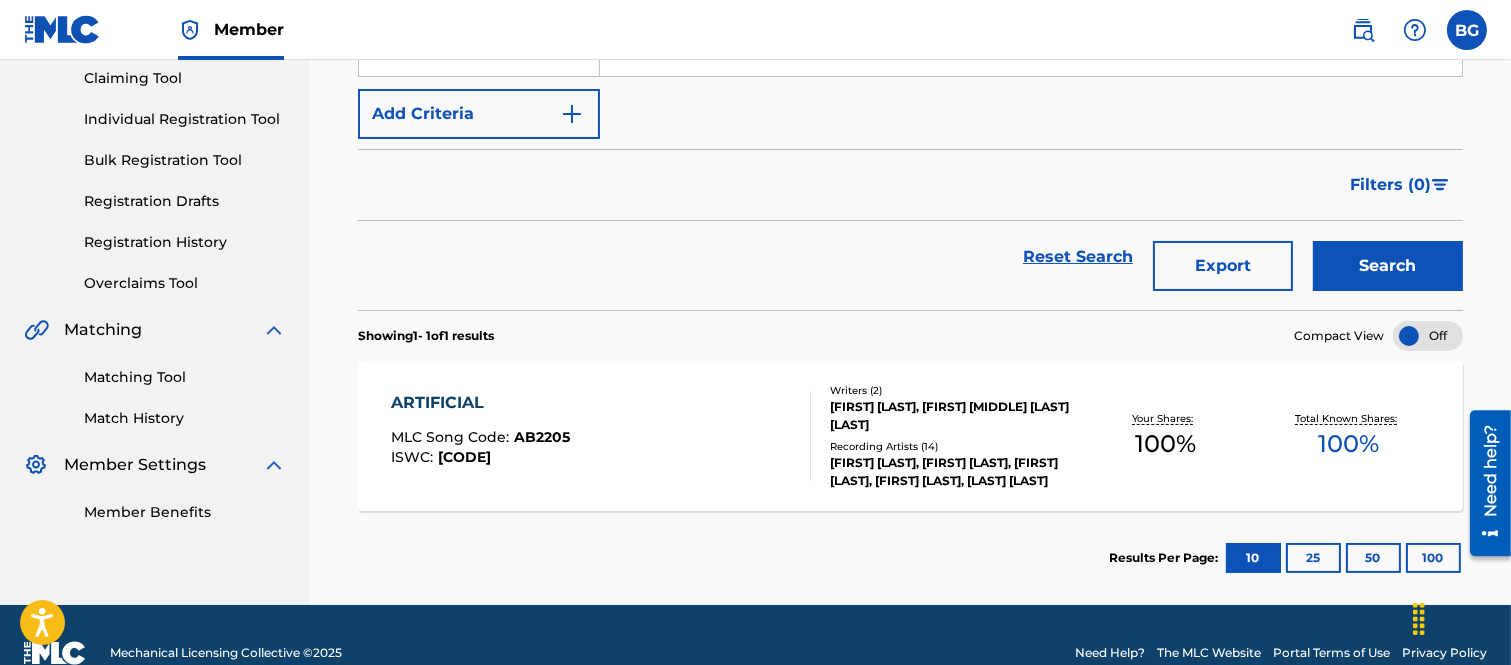 scroll, scrollTop: 252, scrollLeft: 0, axis: vertical 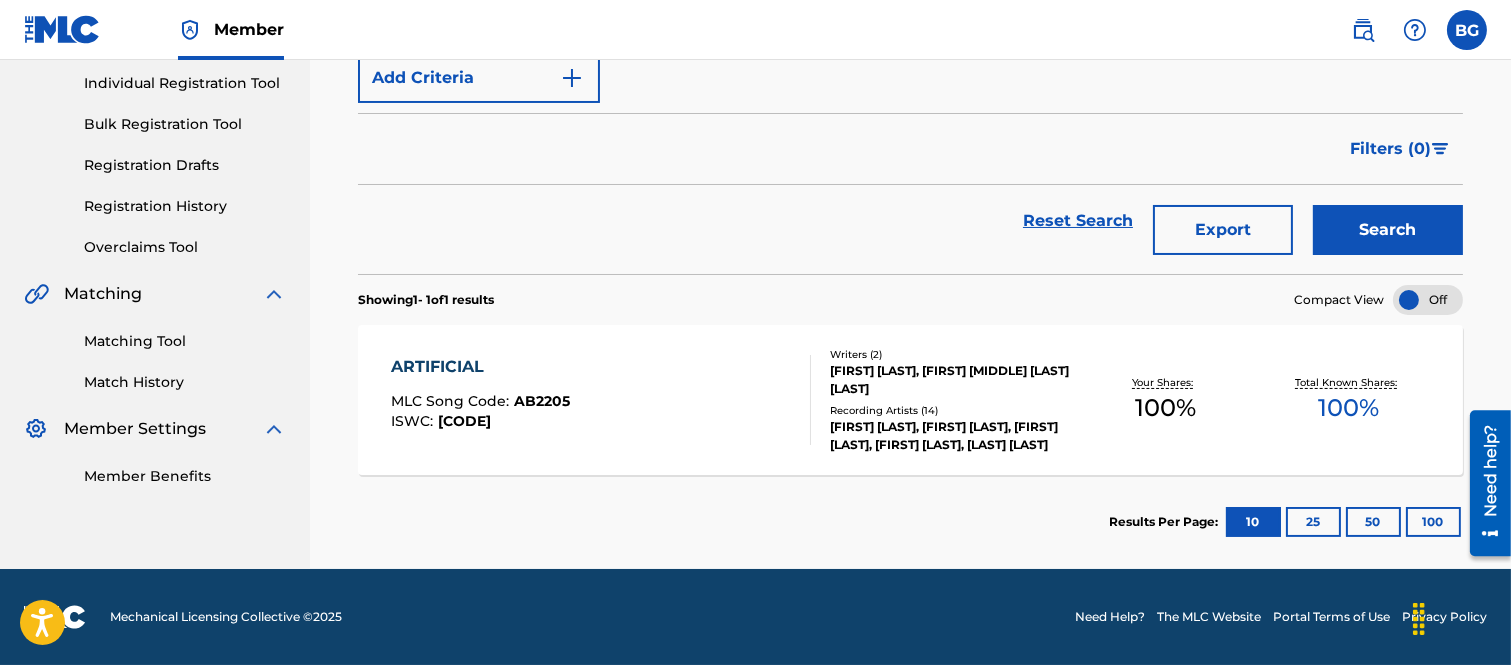 click on "ARTIFICIAL" at bounding box center (480, 367) 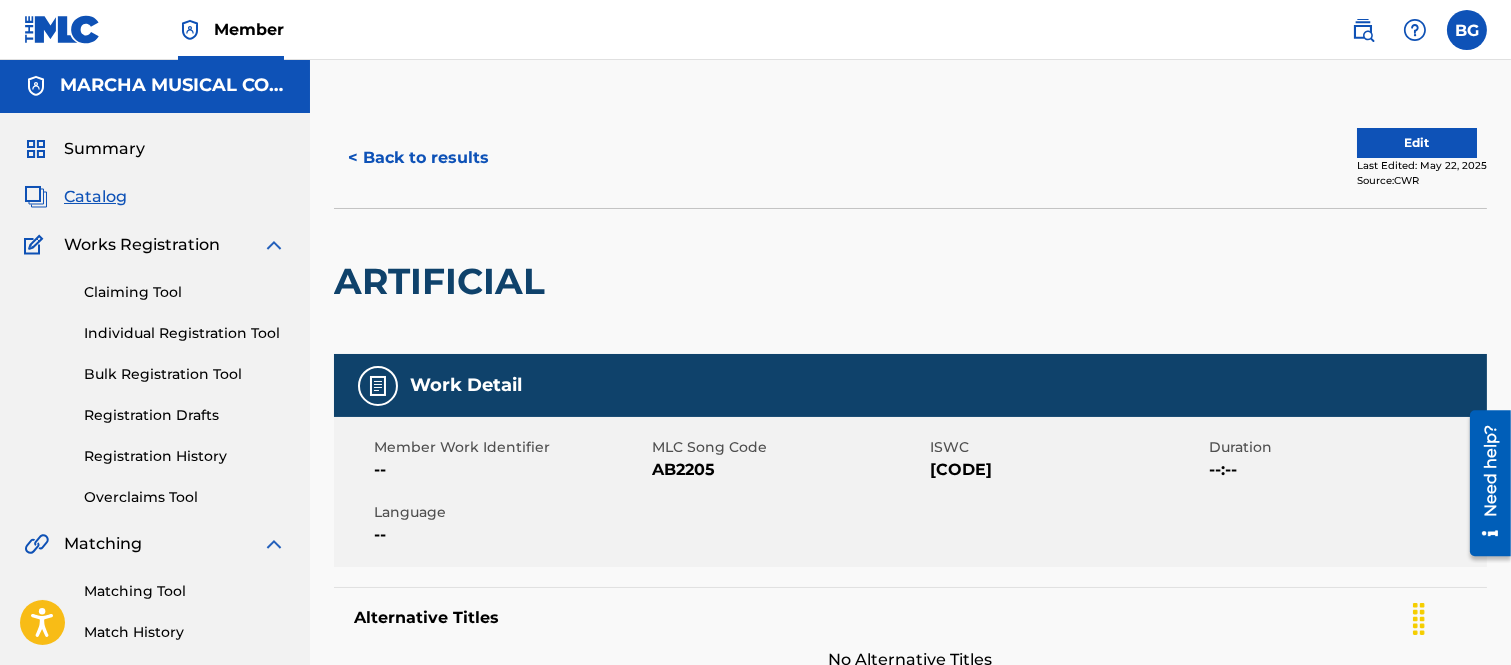 scroll, scrollTop: 0, scrollLeft: 0, axis: both 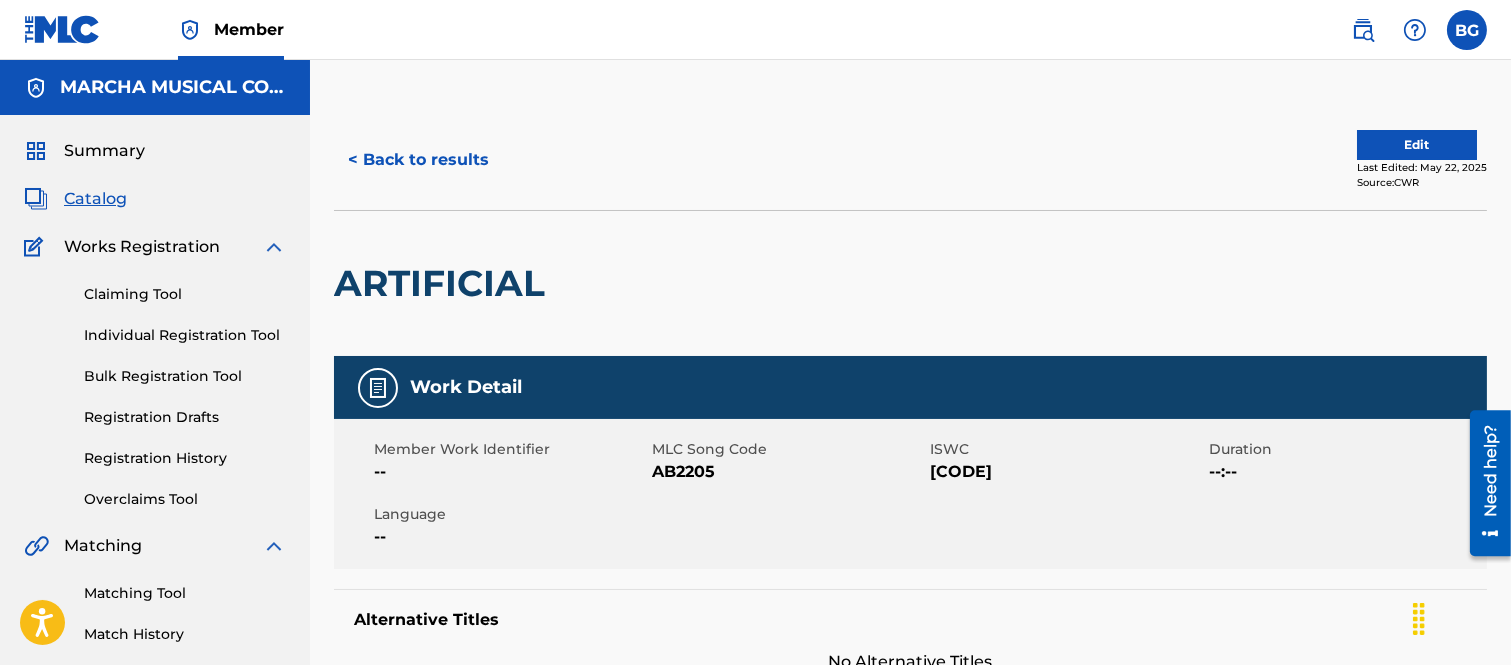 click on "< Back to results" at bounding box center (418, 160) 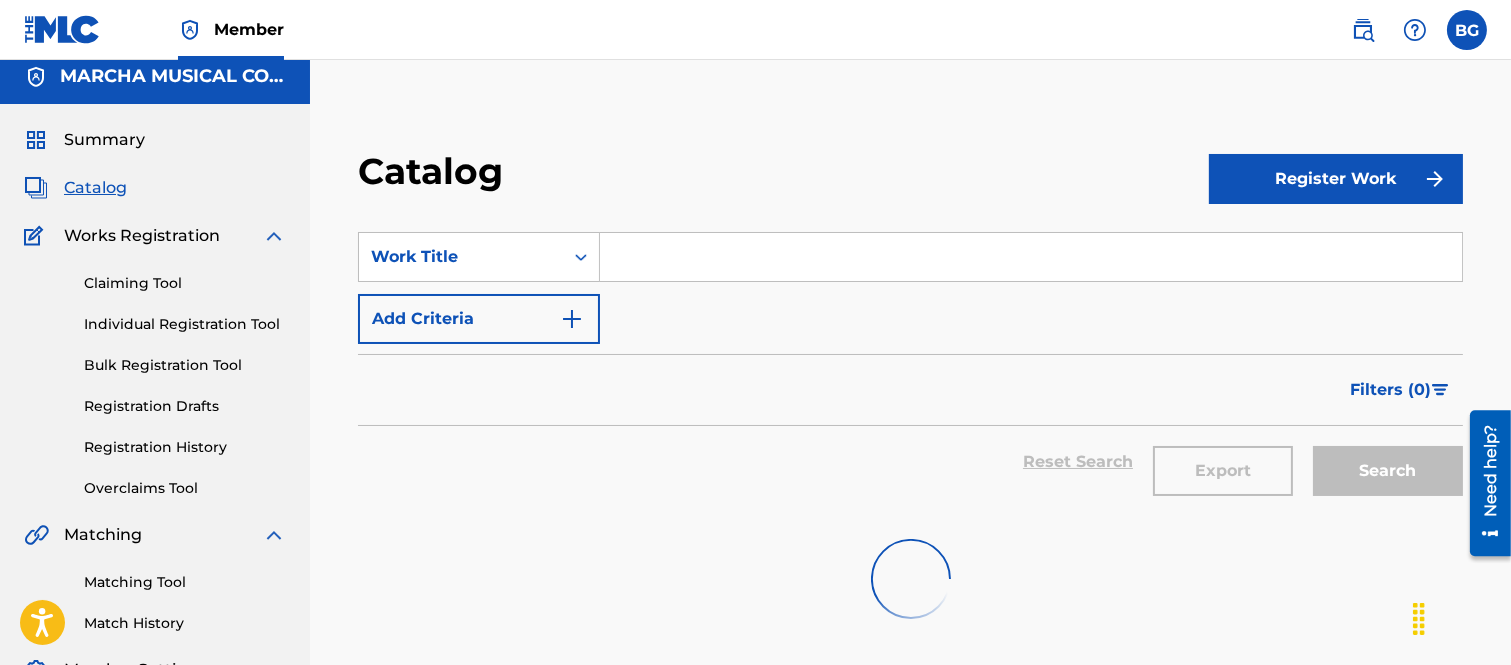 scroll, scrollTop: 0, scrollLeft: 0, axis: both 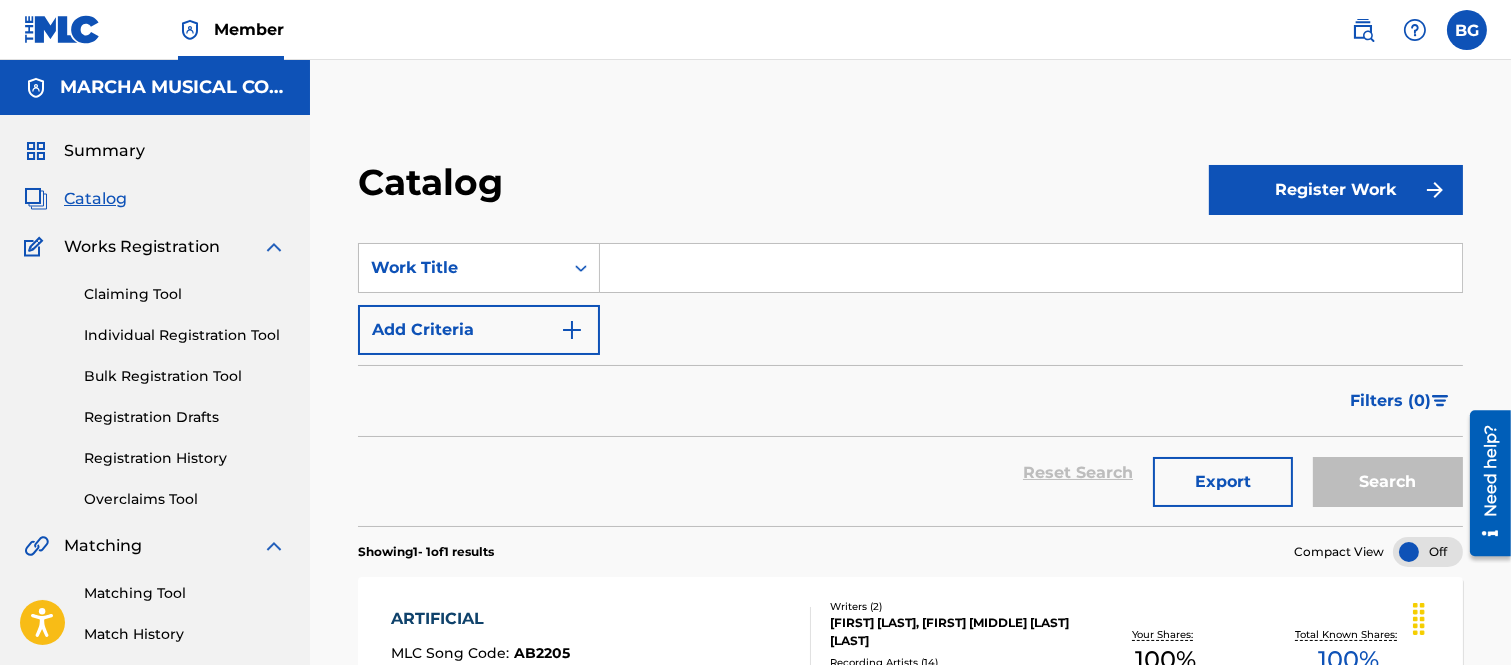 click at bounding box center [1031, 268] 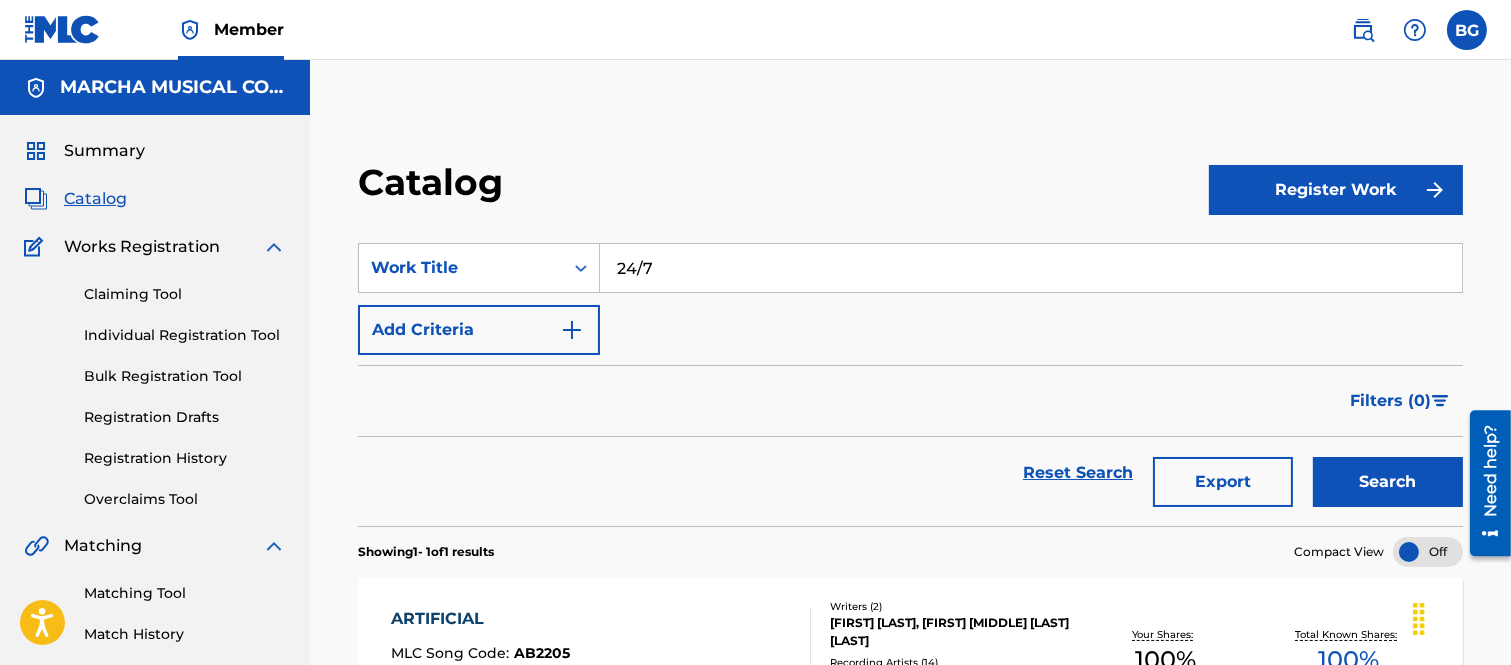 type on "24/7" 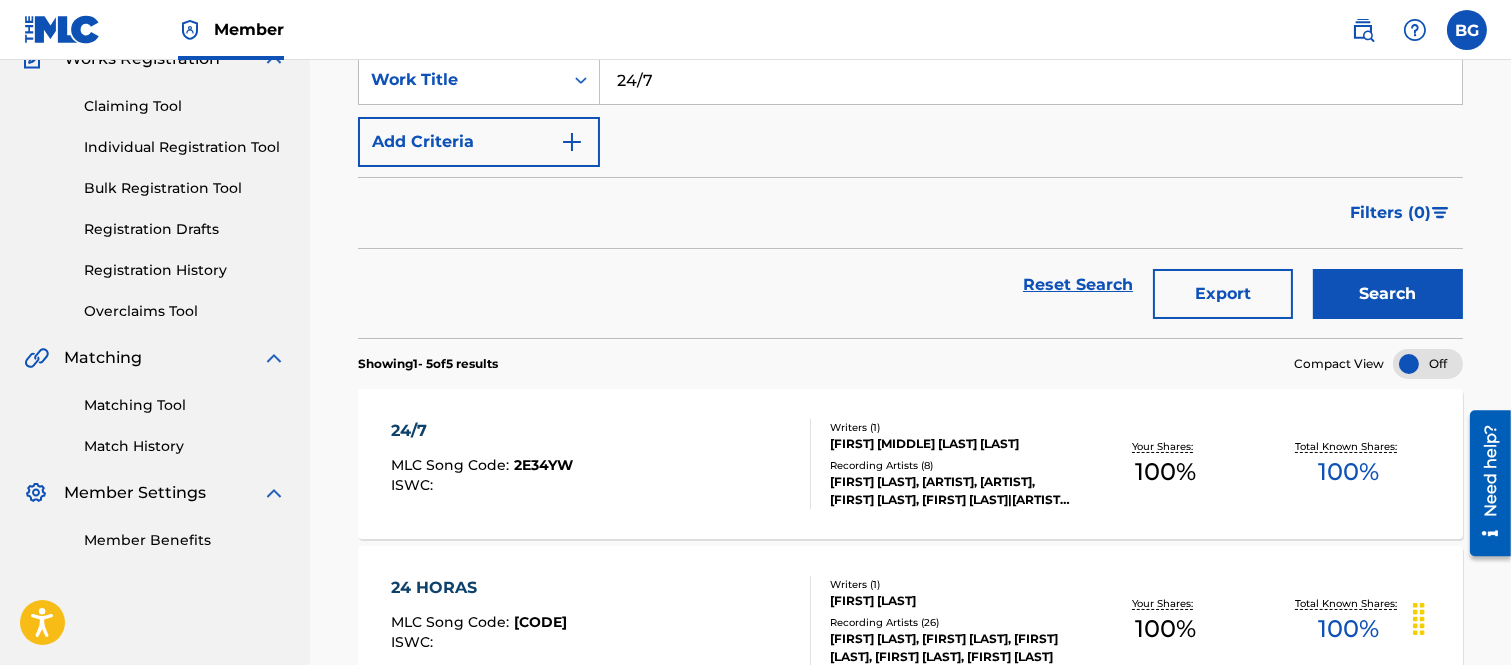 scroll, scrollTop: 222, scrollLeft: 0, axis: vertical 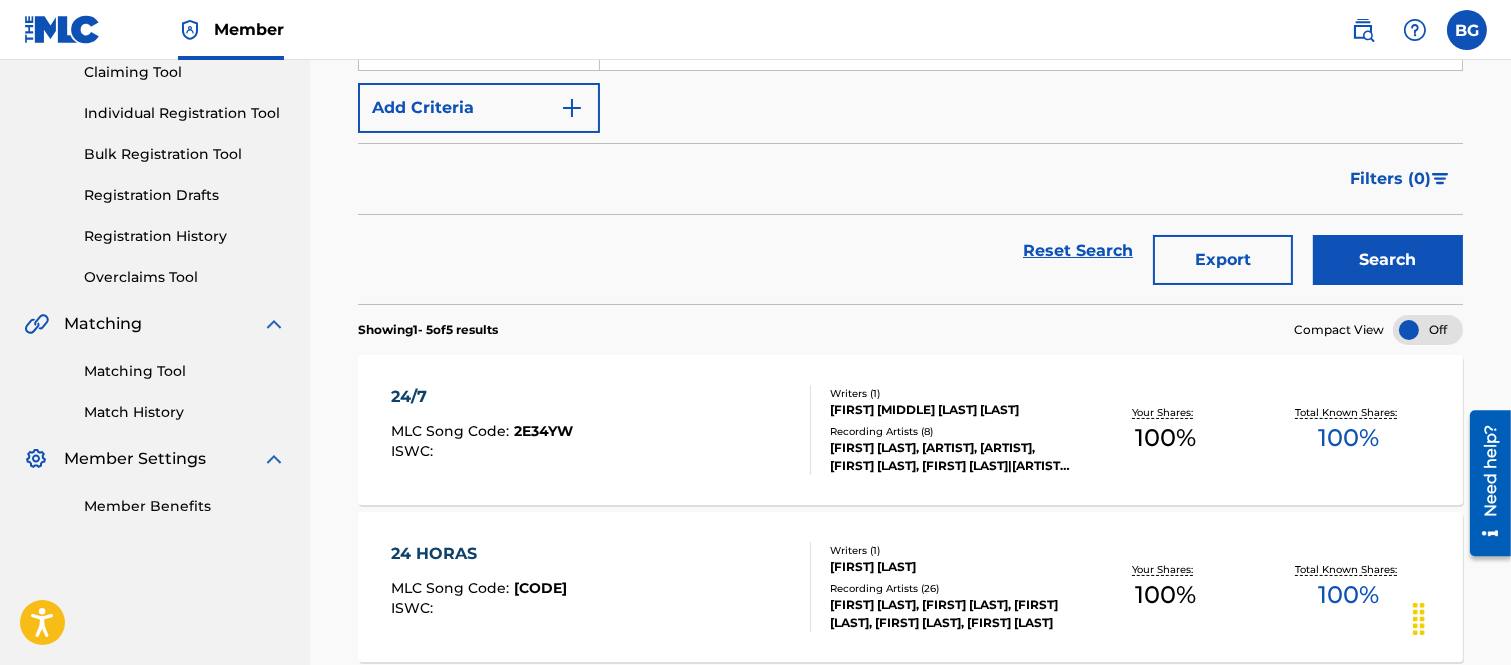 click on "24/7" at bounding box center [482, 397] 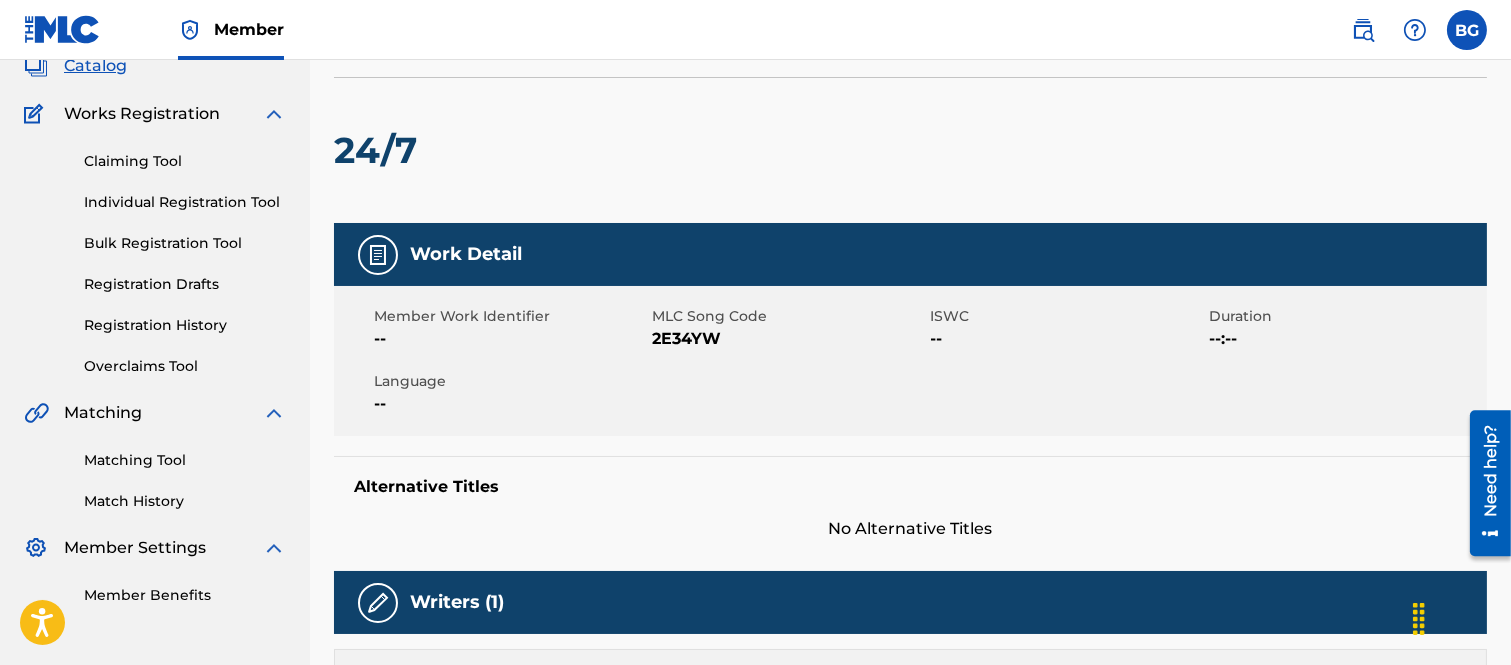 scroll, scrollTop: 0, scrollLeft: 0, axis: both 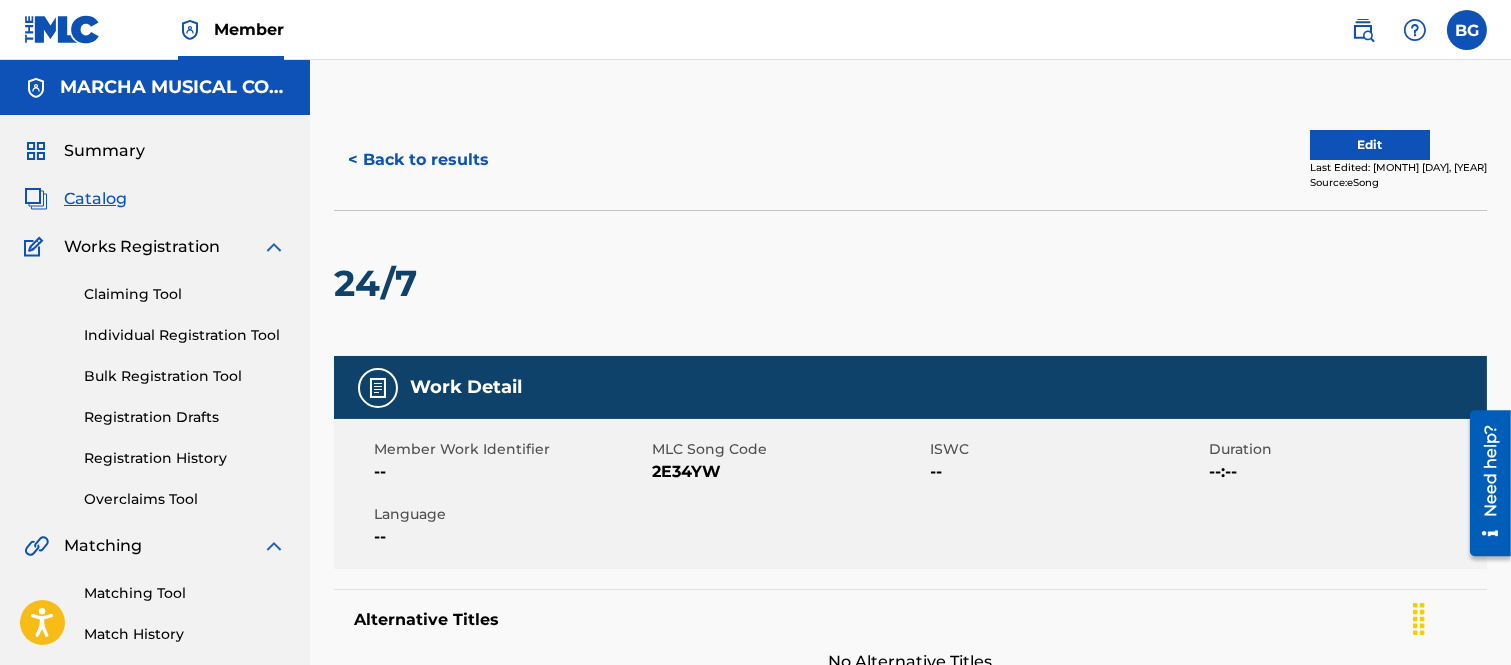 click on "< Back to results" at bounding box center [418, 160] 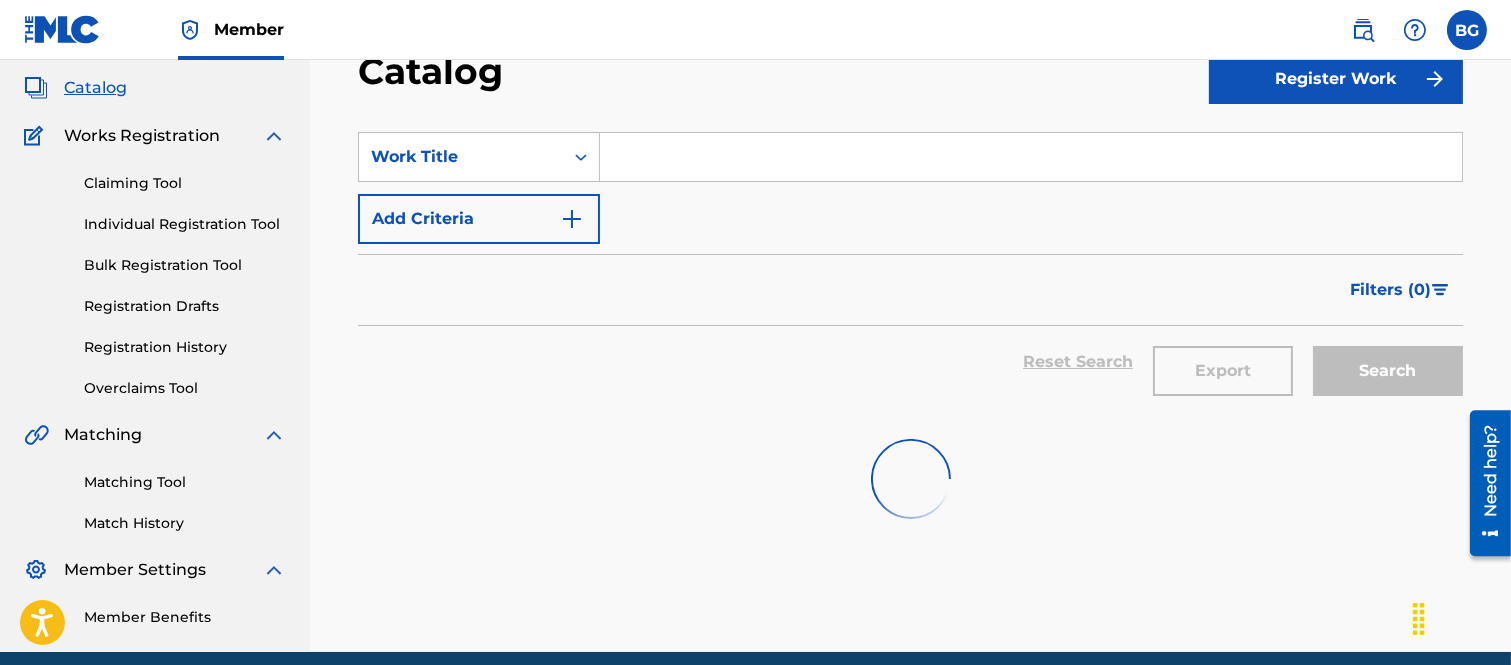 scroll, scrollTop: 0, scrollLeft: 0, axis: both 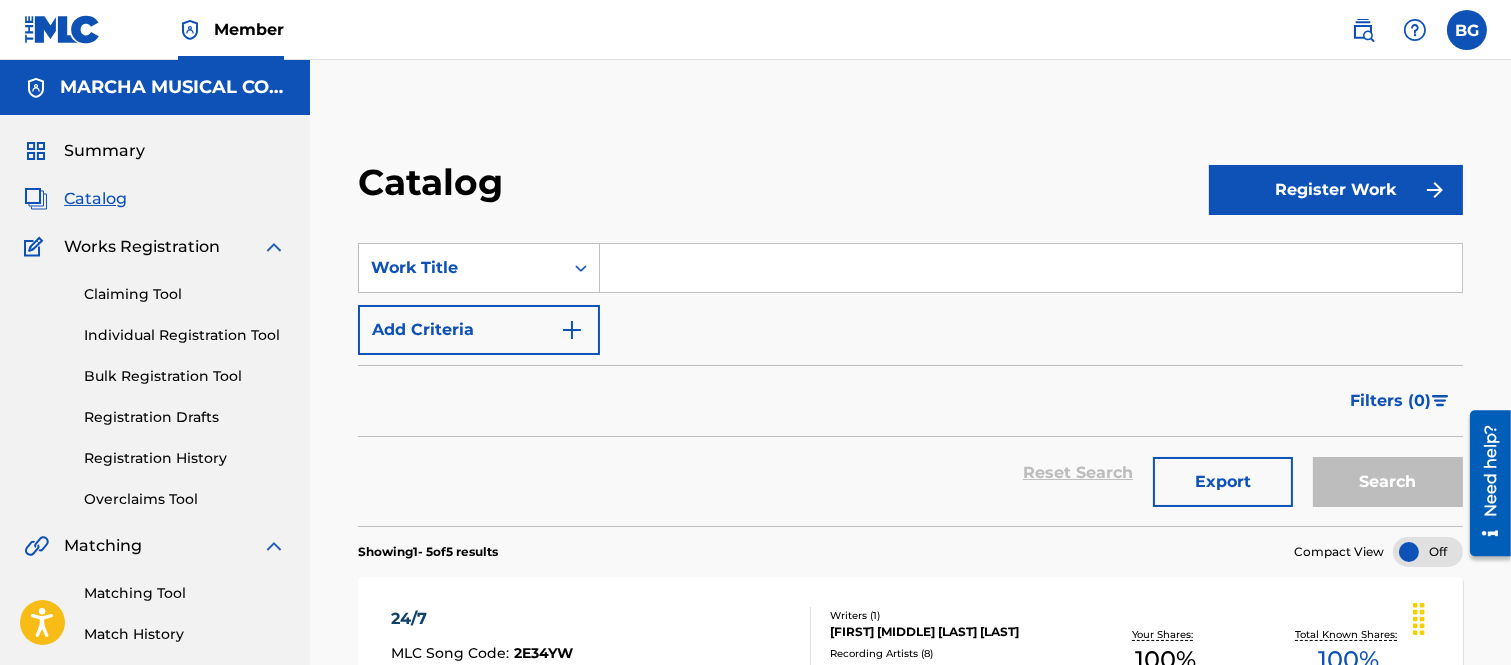 click at bounding box center [1031, 268] 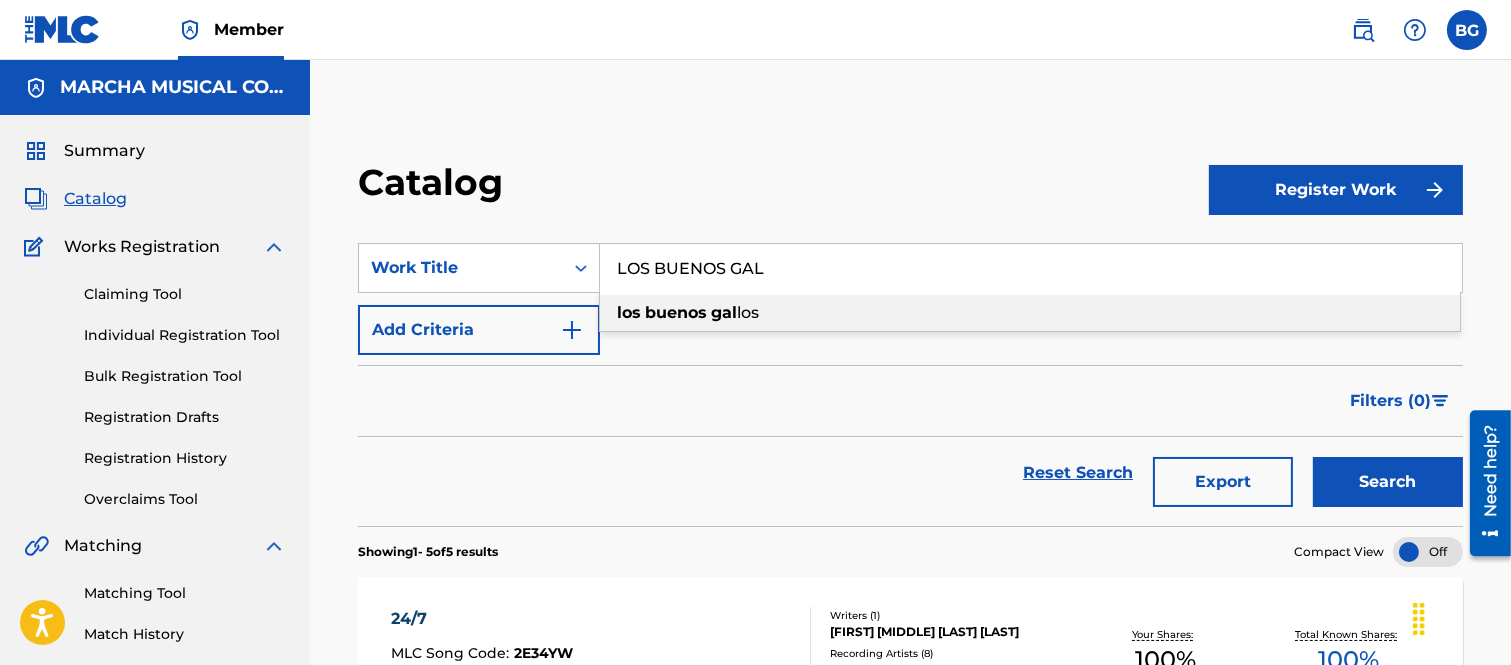 click on "buenos" at bounding box center (676, 312) 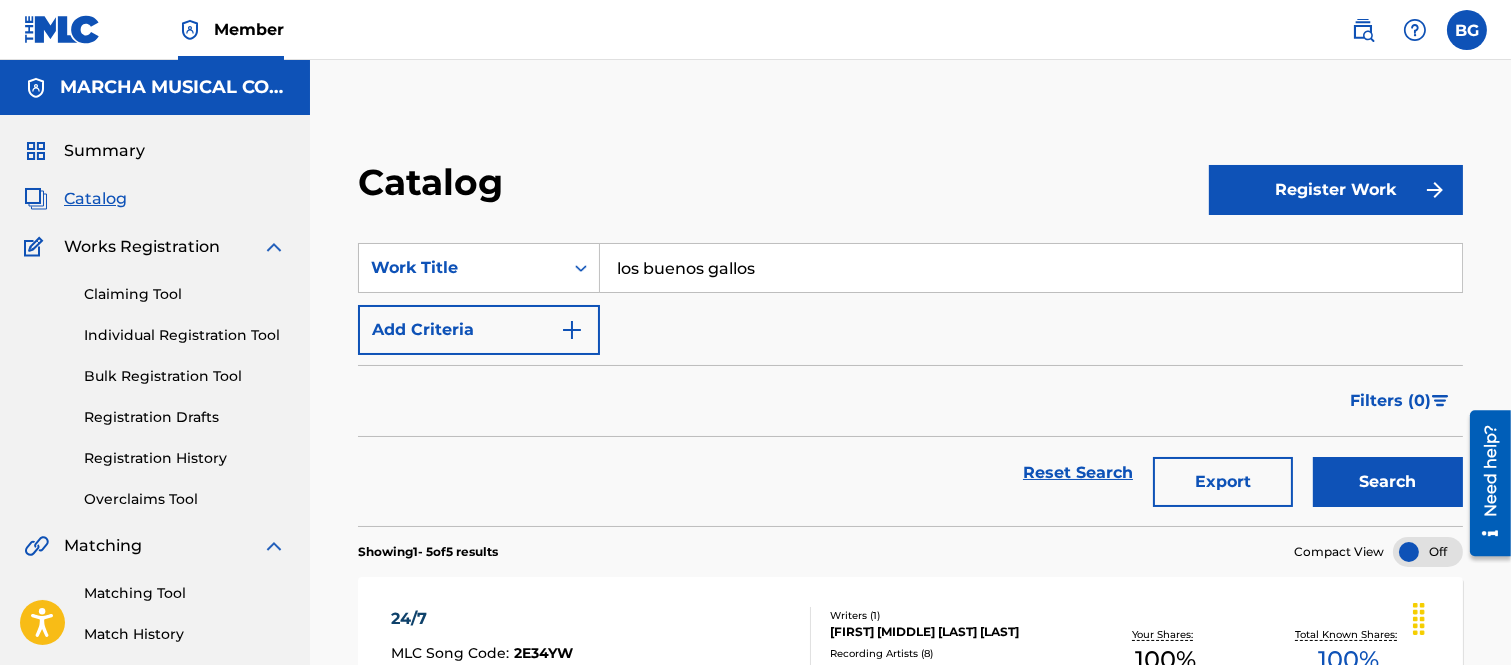 click on "Search" at bounding box center (1388, 482) 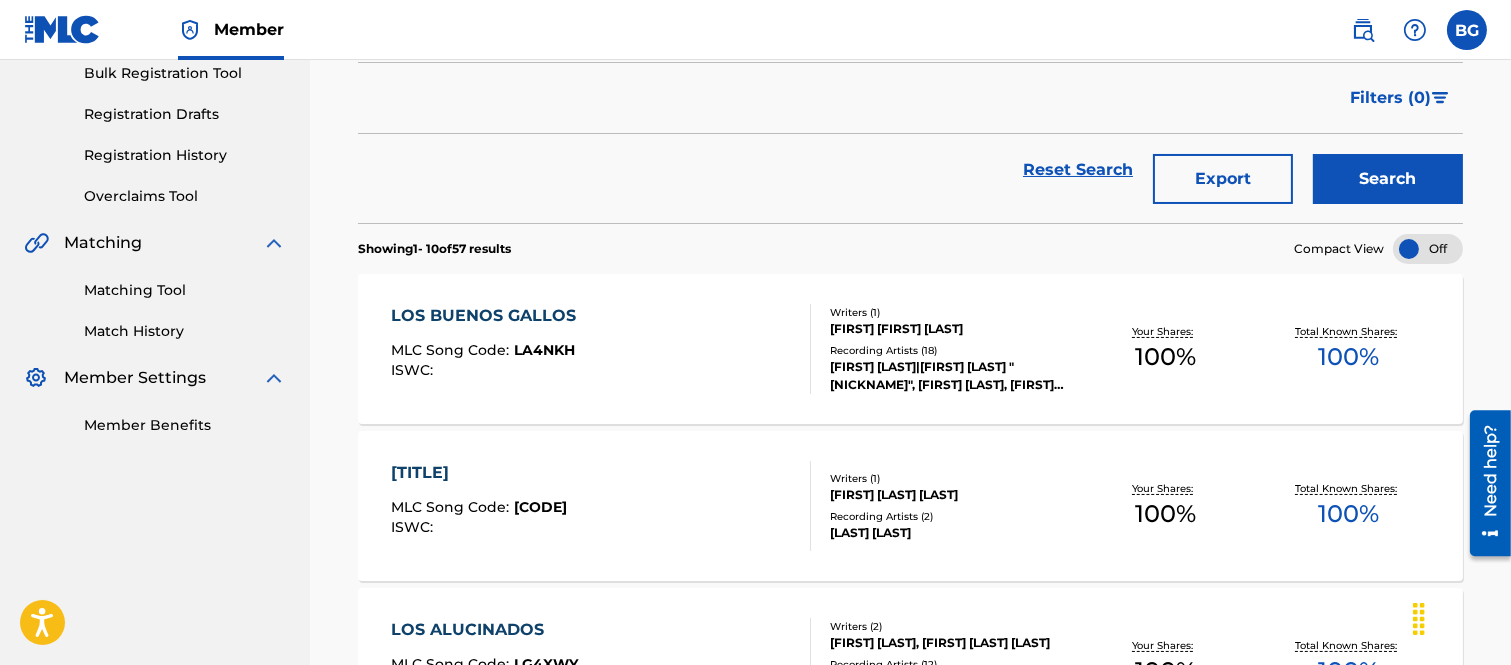 scroll, scrollTop: 333, scrollLeft: 0, axis: vertical 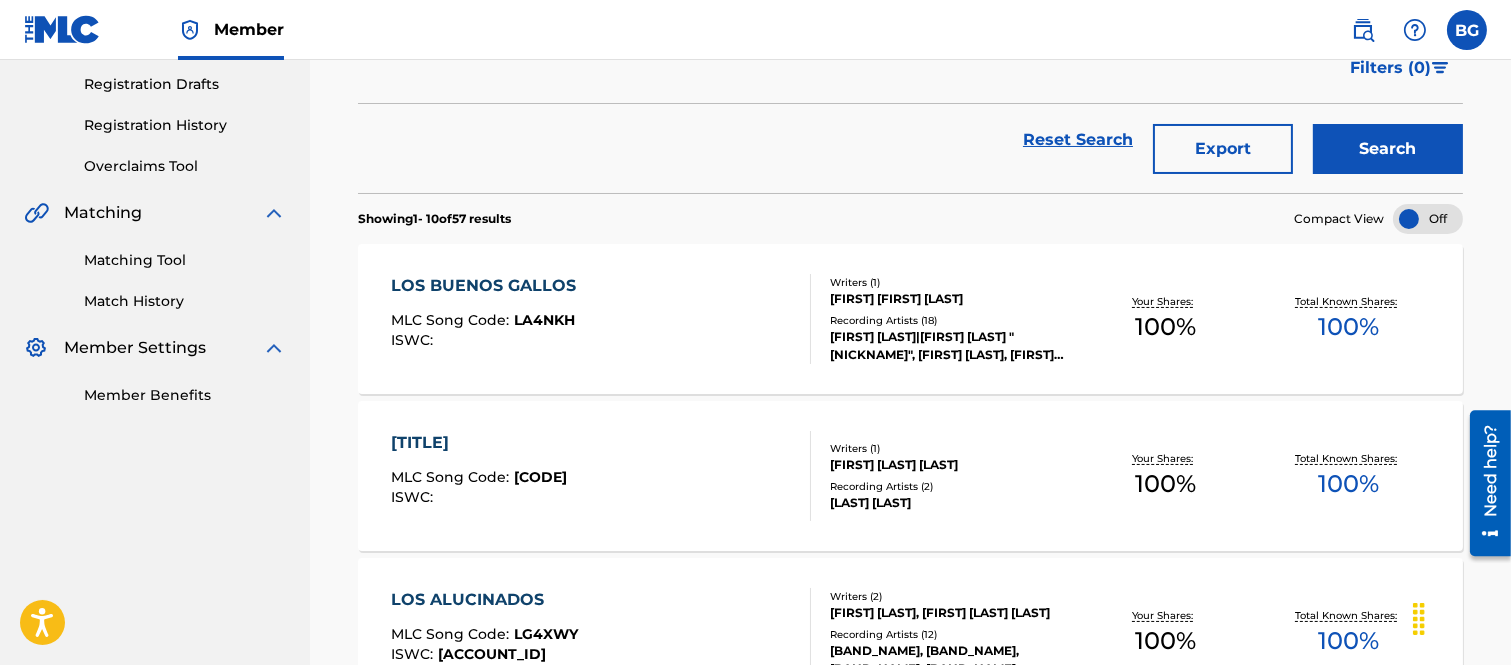 click on "[ARTIST] MLC Song Code : [PRODUCT_CODE] ISWC :" at bounding box center [488, 319] 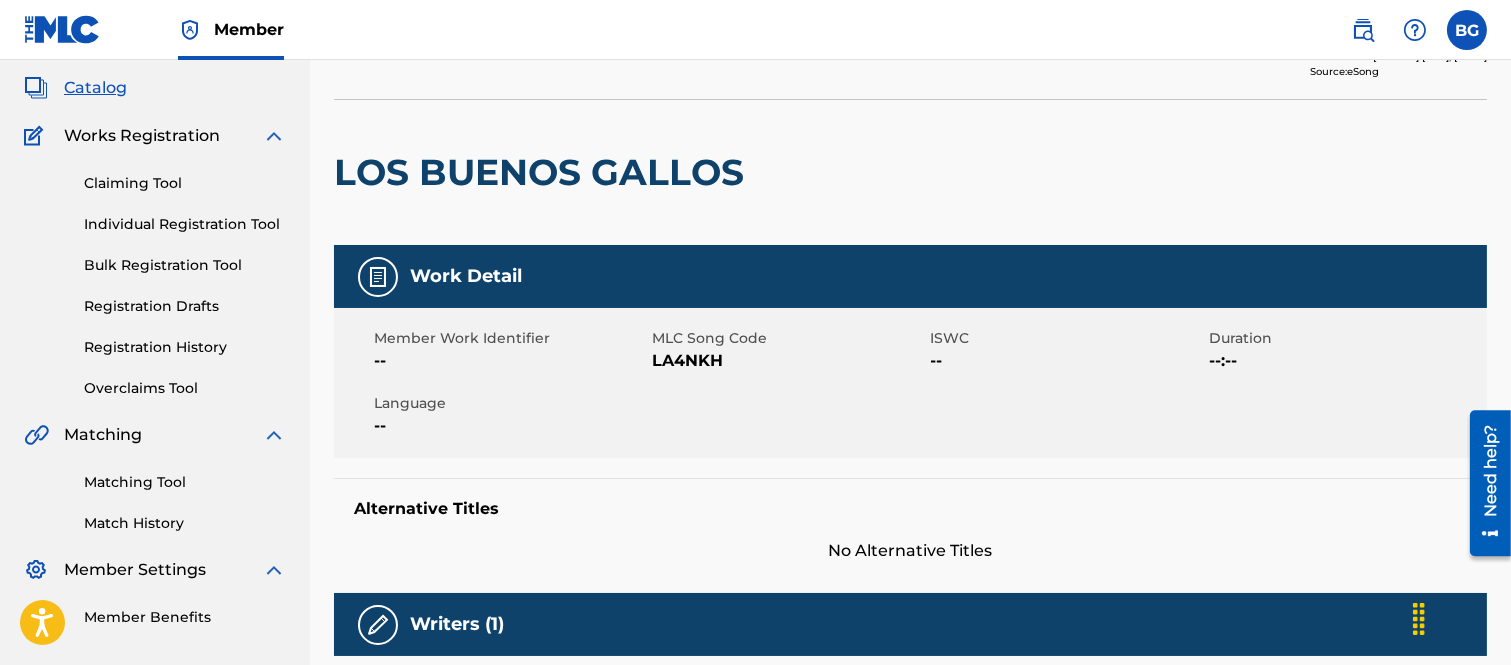 scroll, scrollTop: 0, scrollLeft: 0, axis: both 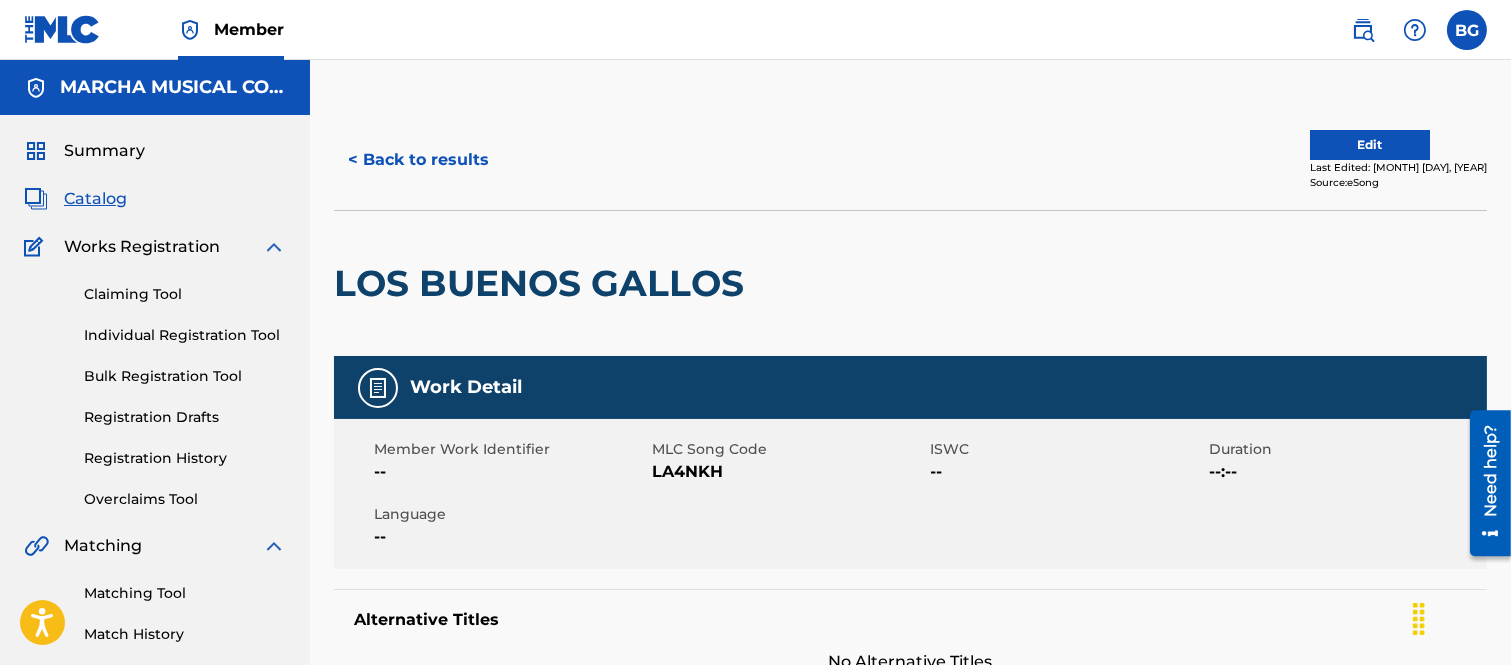 click on "< Back to results" at bounding box center [418, 160] 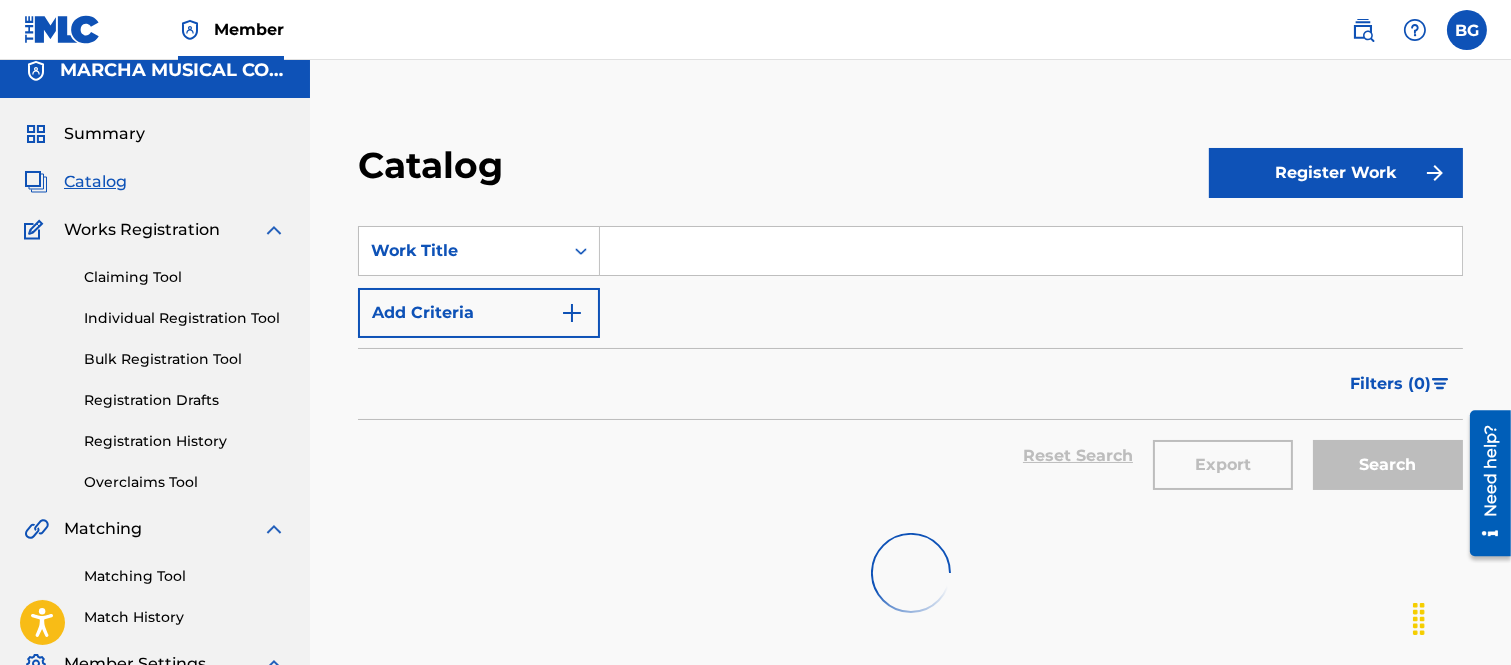 scroll, scrollTop: 0, scrollLeft: 0, axis: both 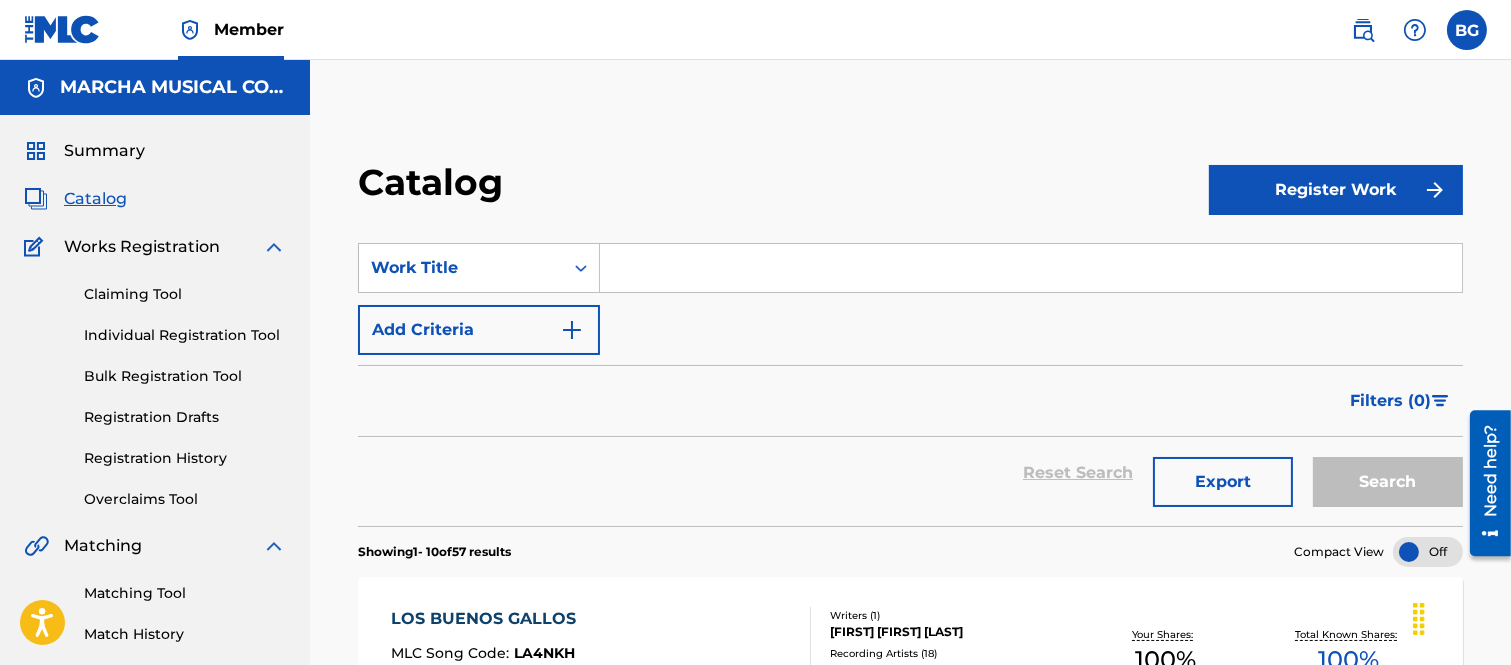 click at bounding box center [1031, 268] 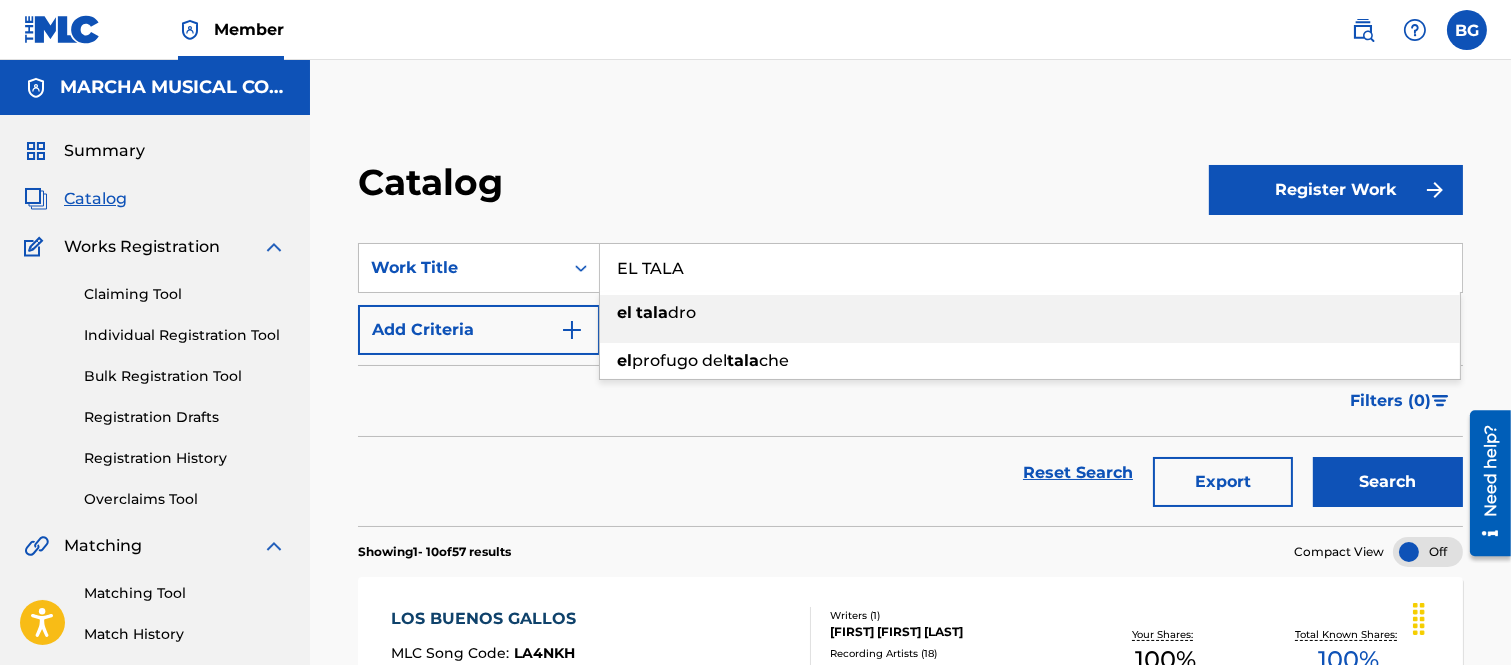 click on "dro" at bounding box center [682, 312] 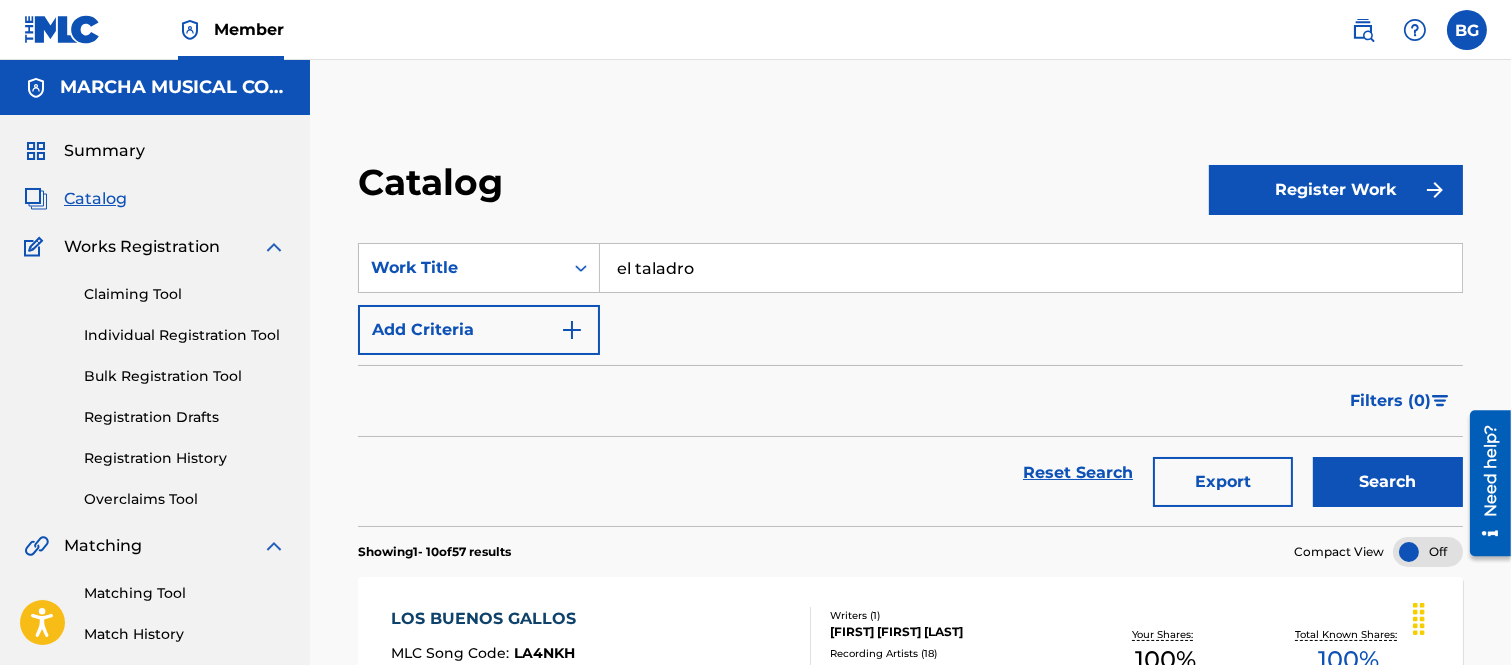 click on "Search" at bounding box center [1388, 482] 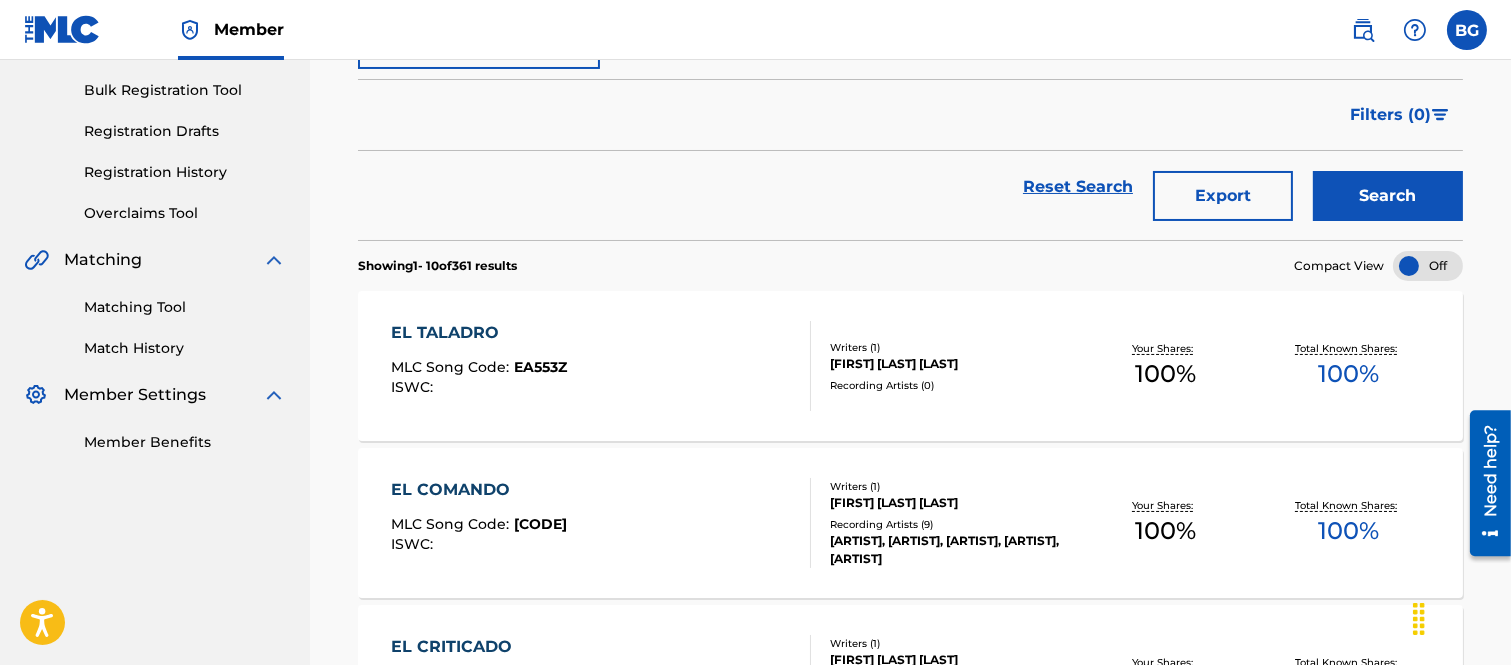 scroll, scrollTop: 333, scrollLeft: 0, axis: vertical 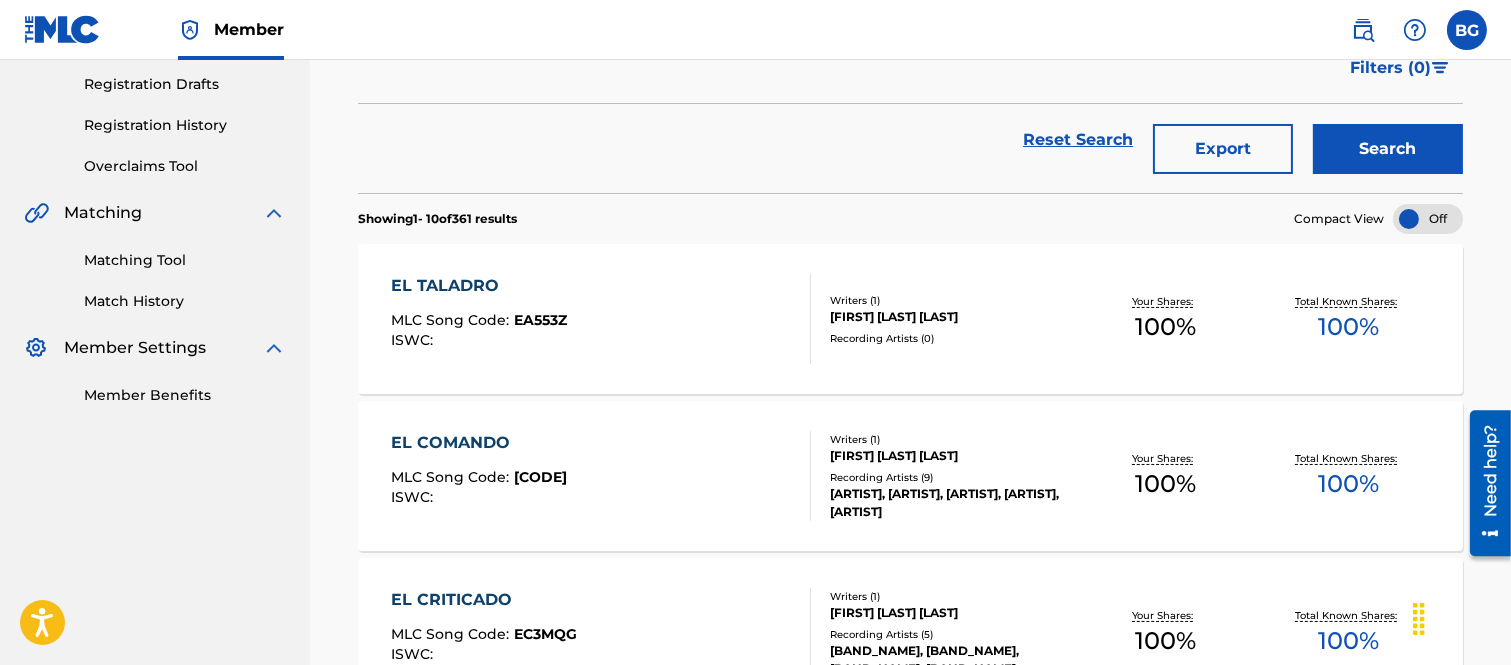 click on "EL TALADRO" at bounding box center (479, 286) 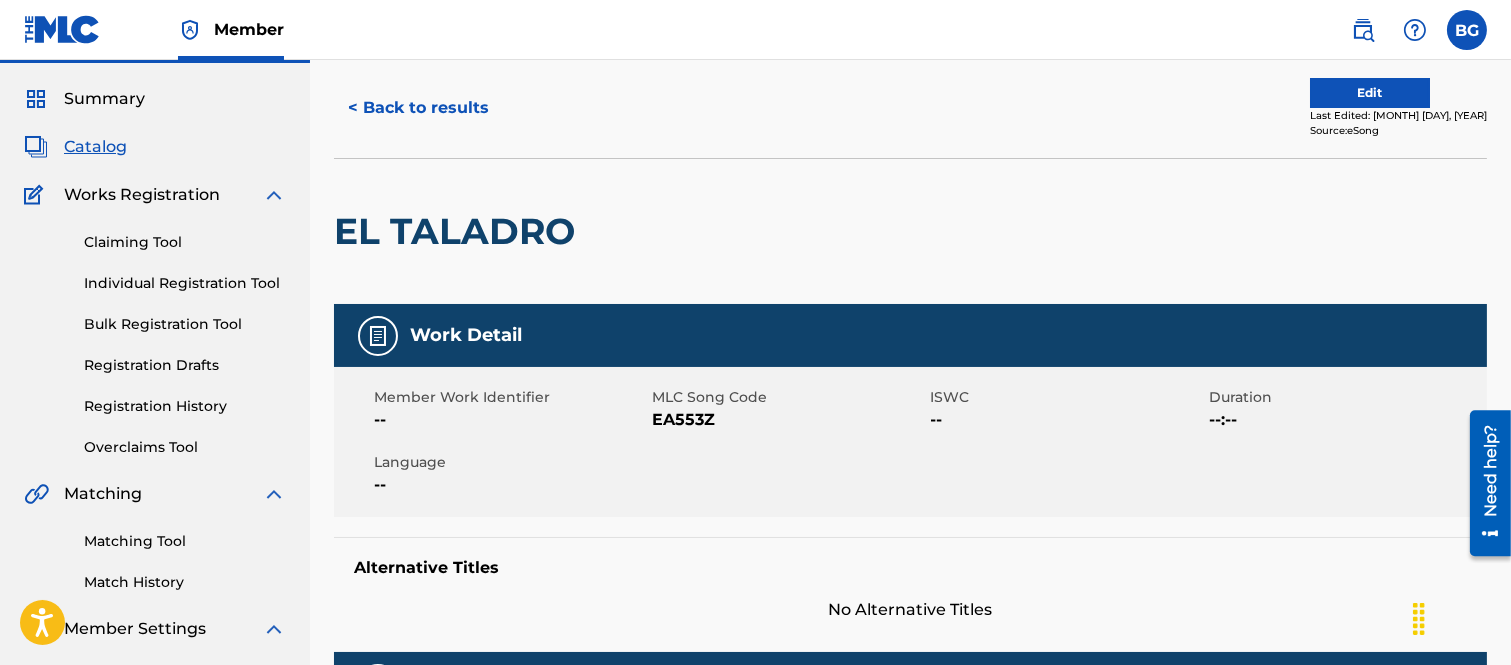 scroll, scrollTop: 18, scrollLeft: 0, axis: vertical 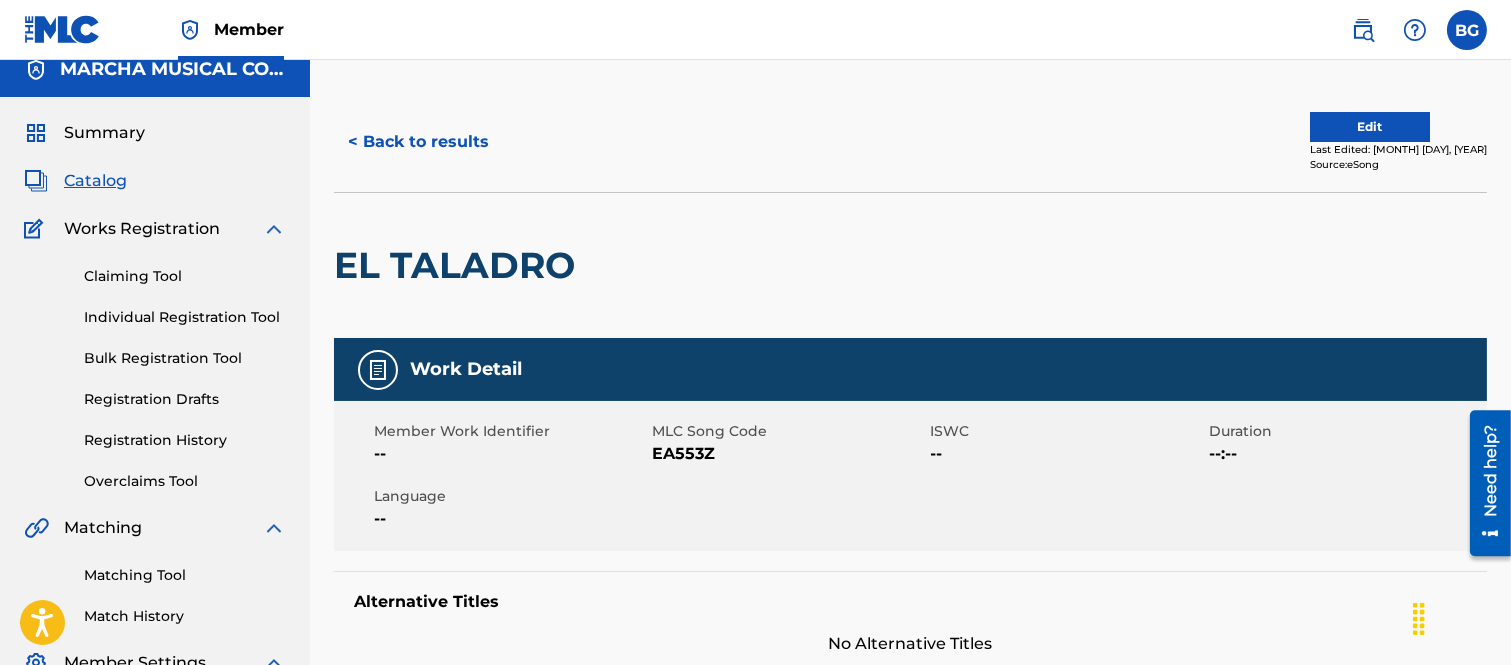 click on "< Back to results" at bounding box center (418, 142) 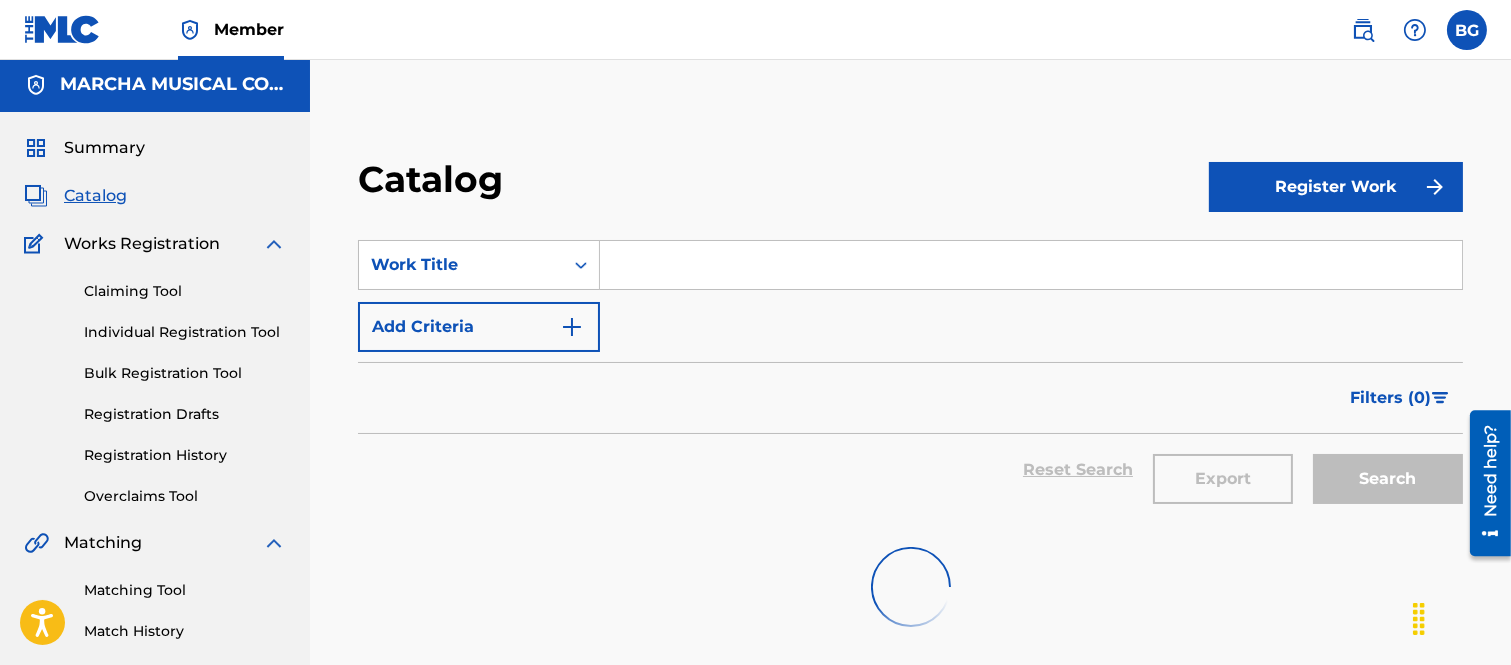 scroll, scrollTop: 0, scrollLeft: 0, axis: both 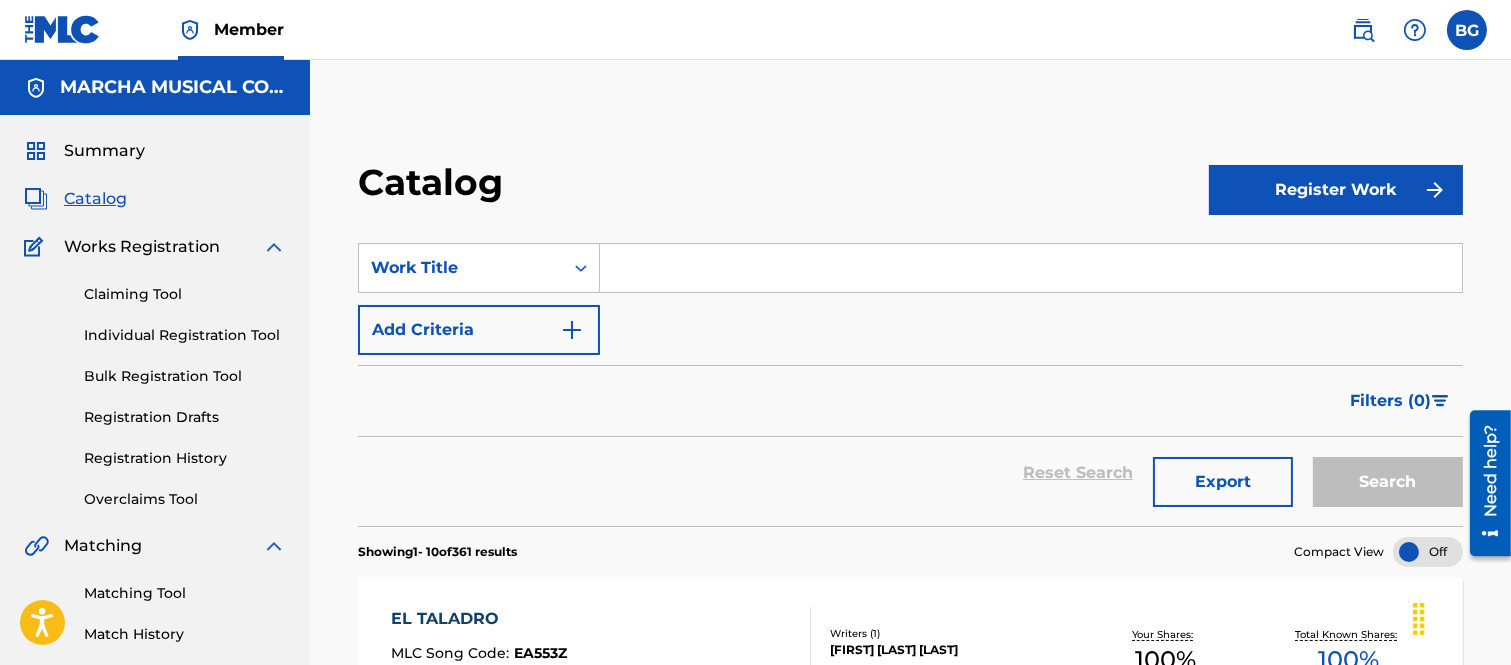 click at bounding box center [1031, 268] 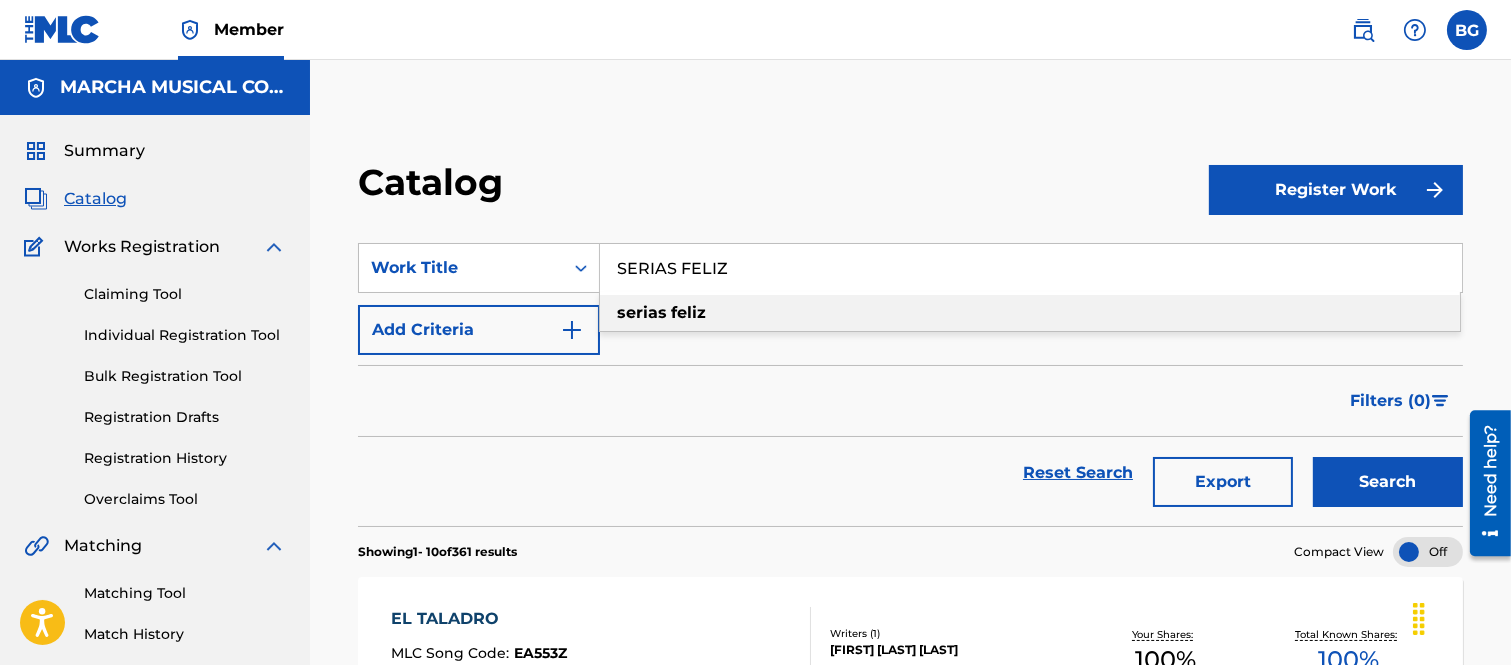 click on "feliz" at bounding box center [688, 312] 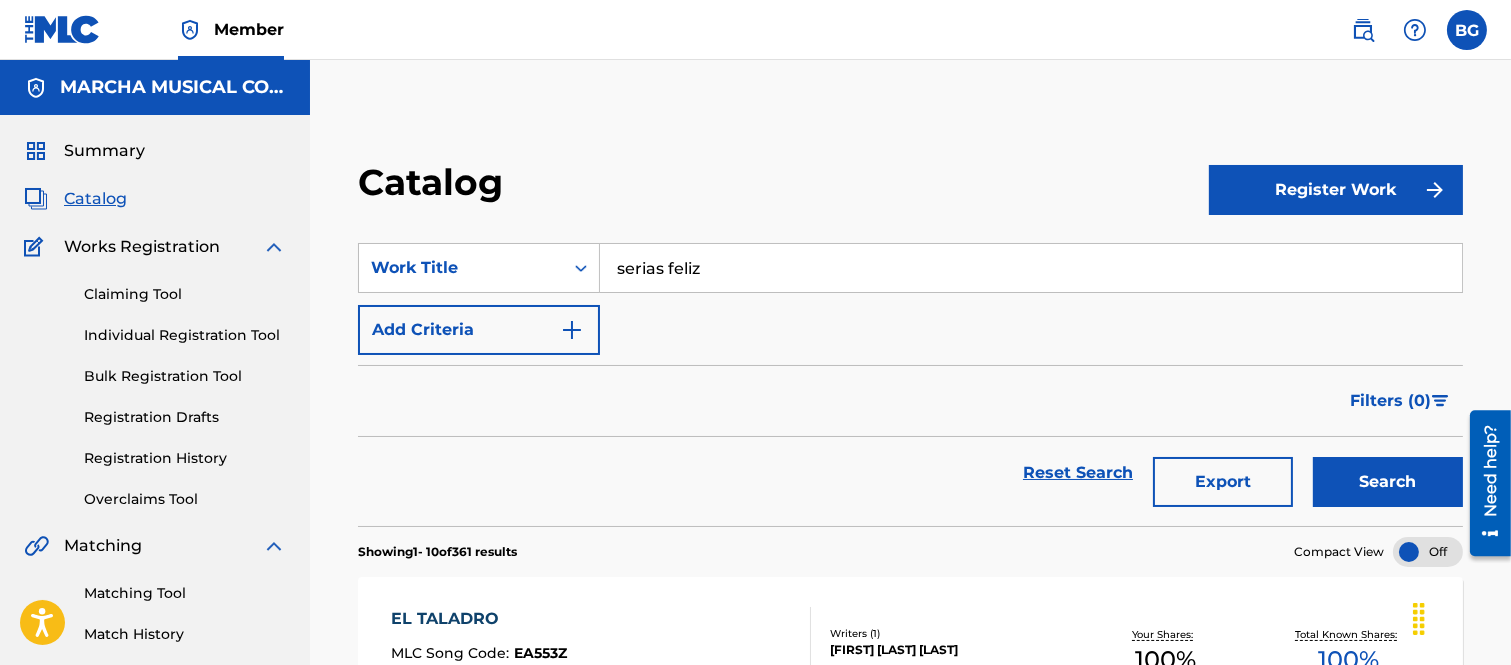 click on "Search" at bounding box center (1388, 482) 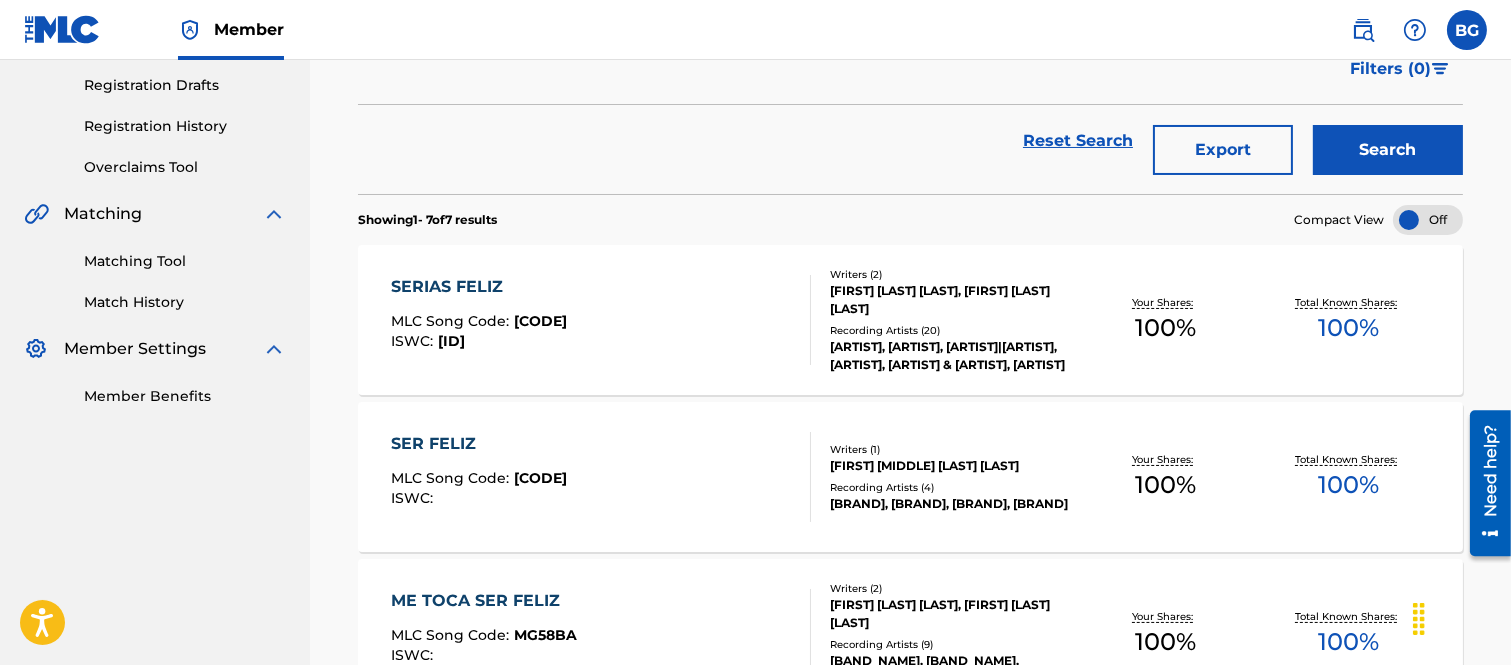 scroll, scrollTop: 333, scrollLeft: 0, axis: vertical 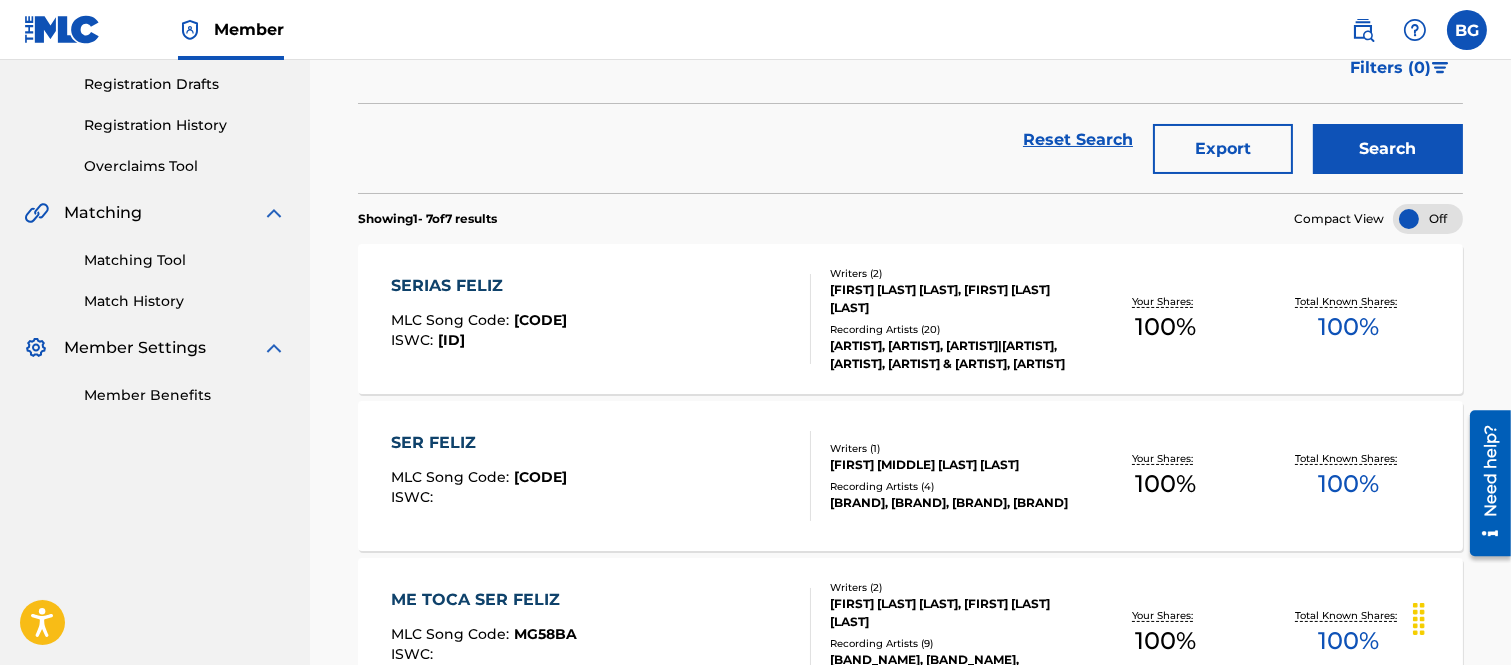 click on "SERIAS FELIZ" at bounding box center [479, 286] 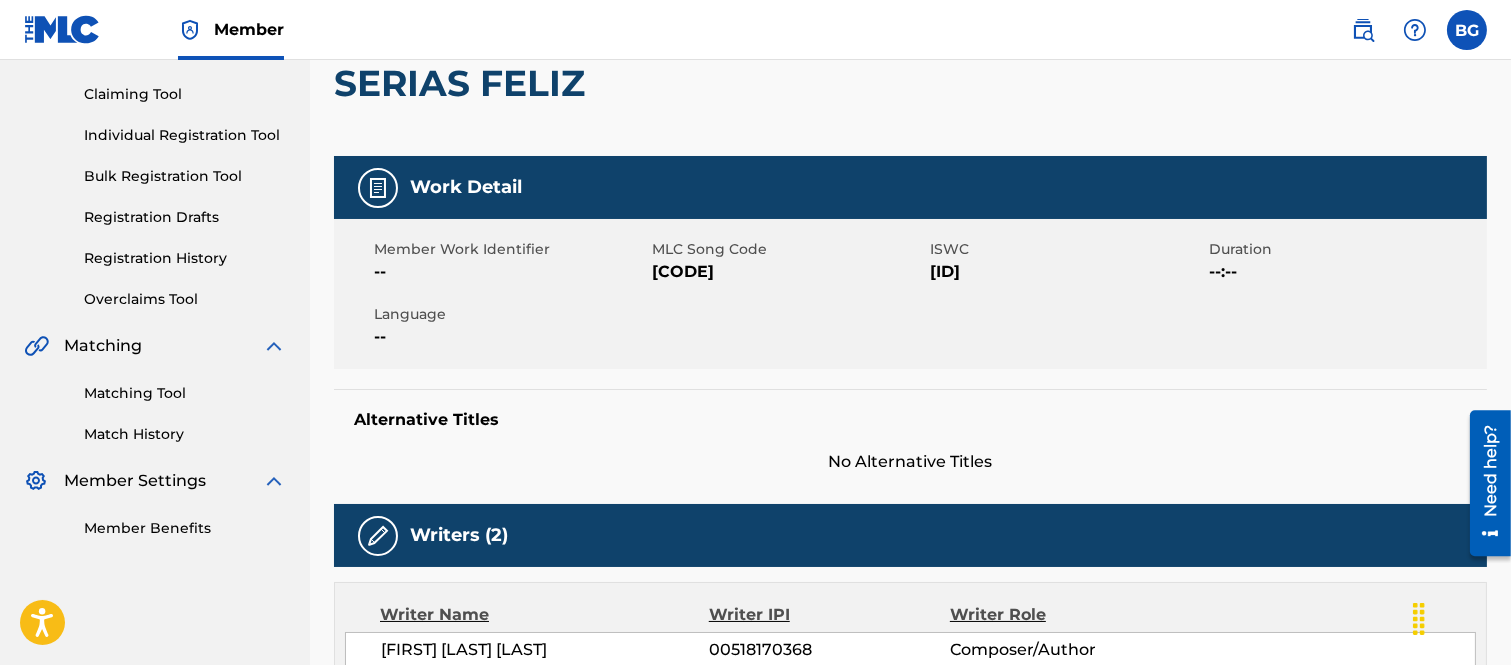 scroll, scrollTop: 0, scrollLeft: 0, axis: both 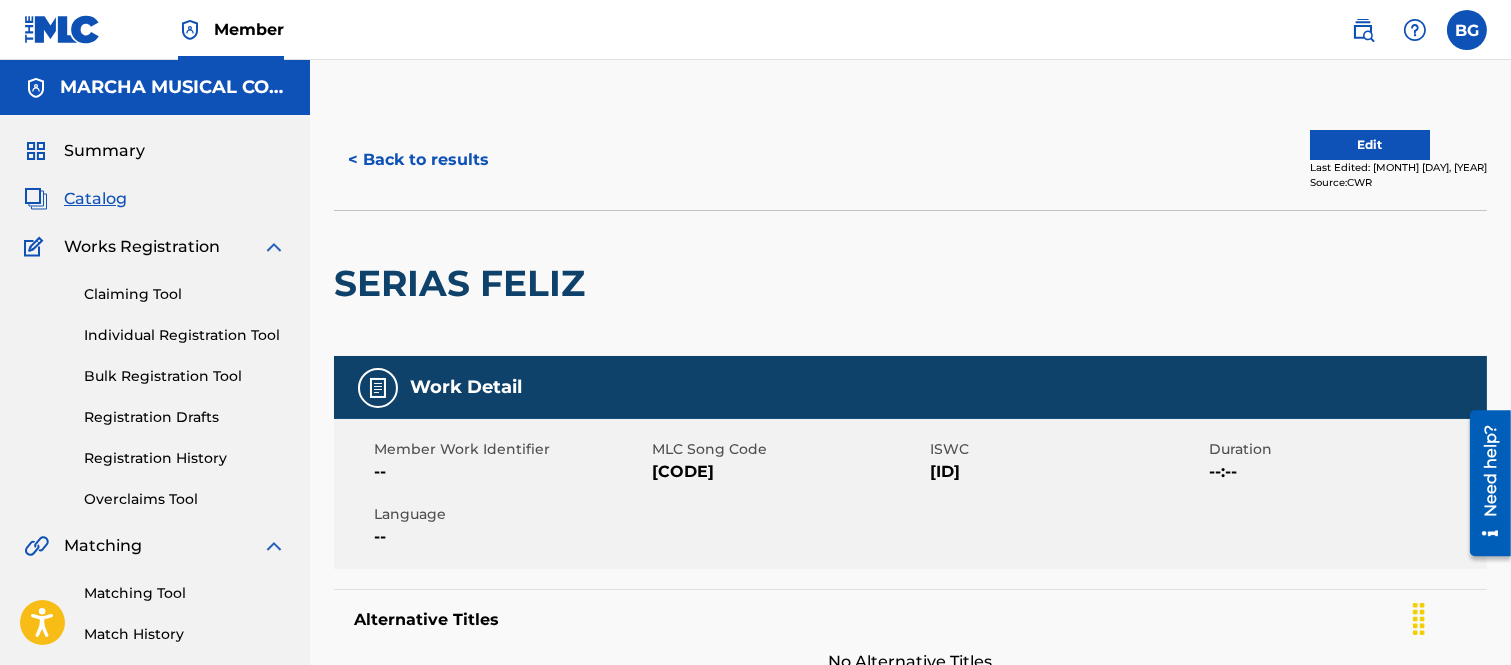 click on "< Back to results" at bounding box center [418, 160] 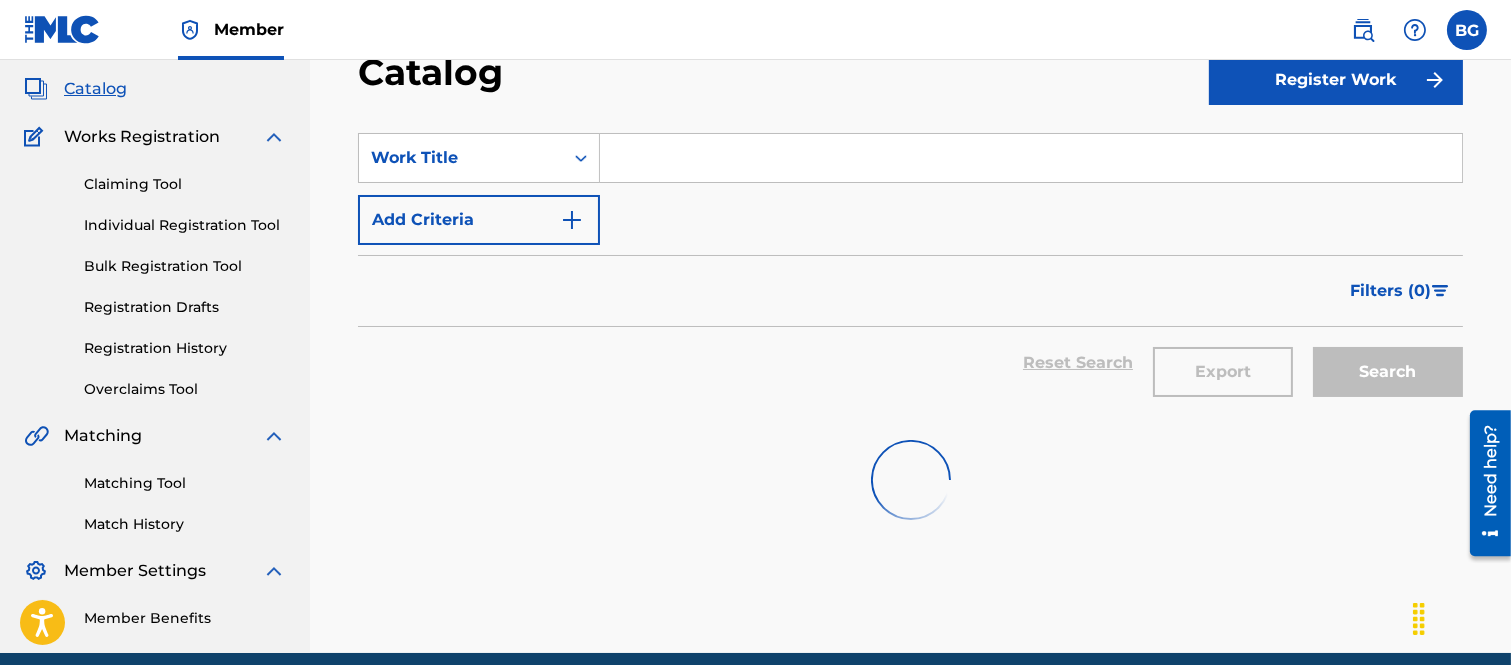 scroll, scrollTop: 0, scrollLeft: 0, axis: both 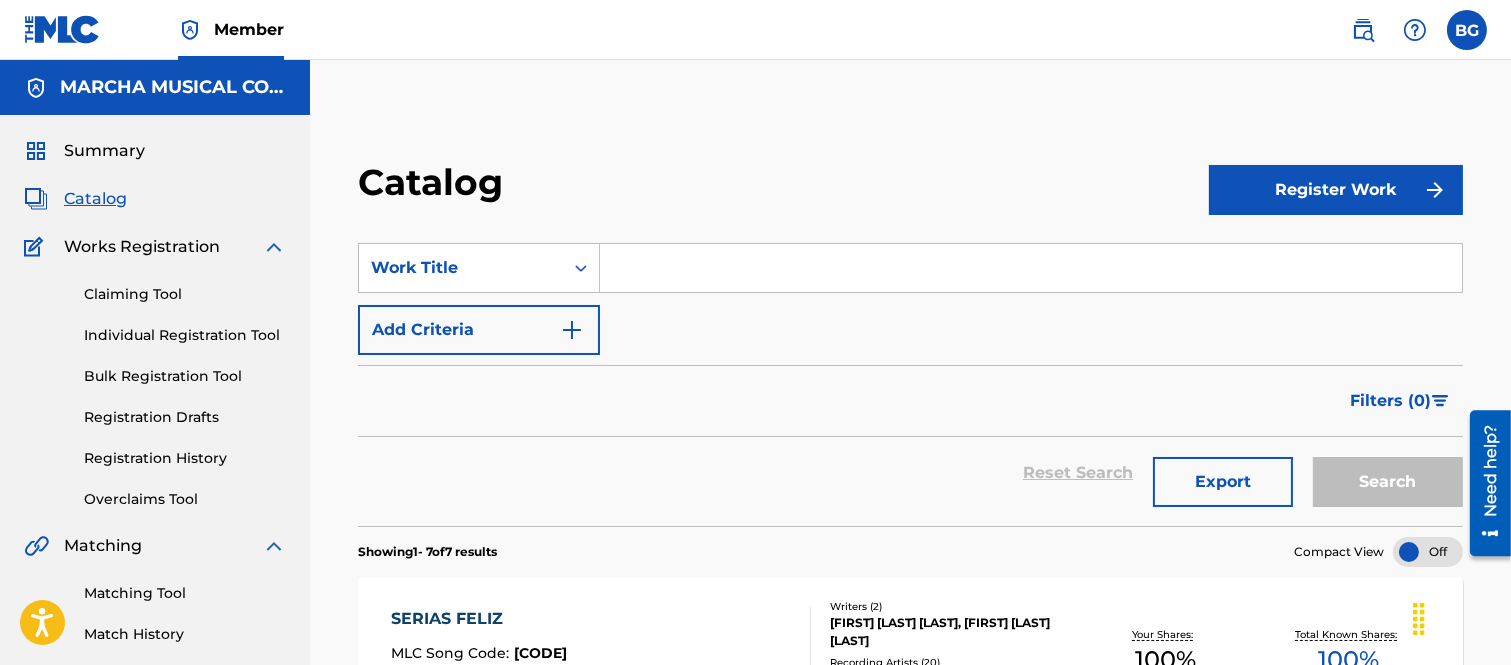 click at bounding box center [1031, 268] 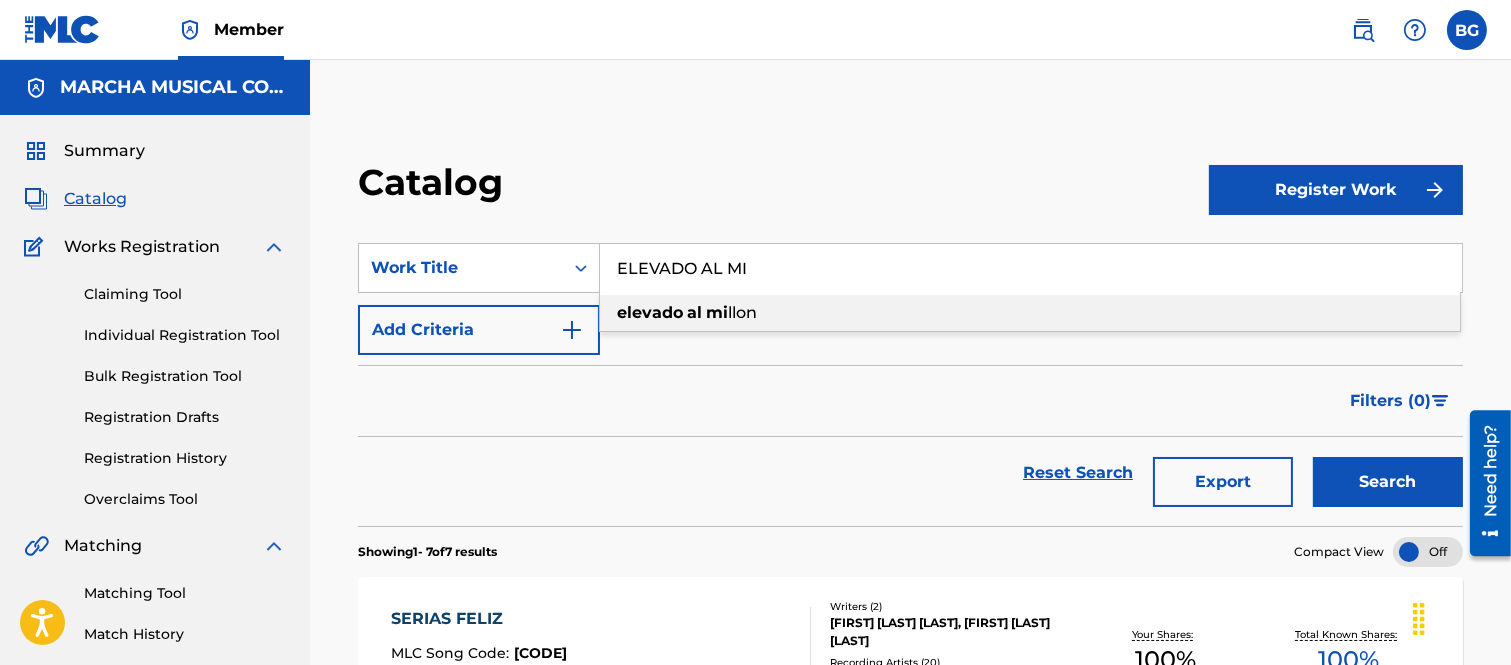 click on "mi" at bounding box center (717, 312) 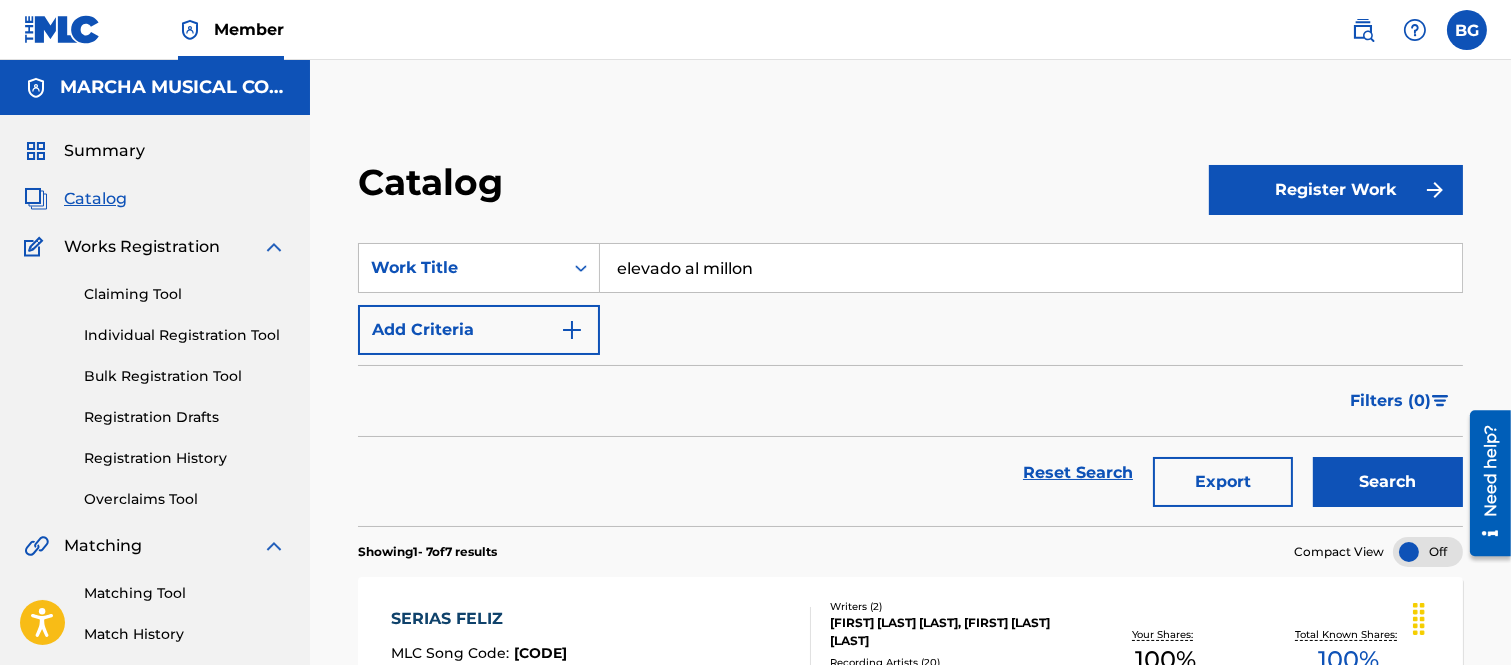 click on "Search" at bounding box center [1388, 482] 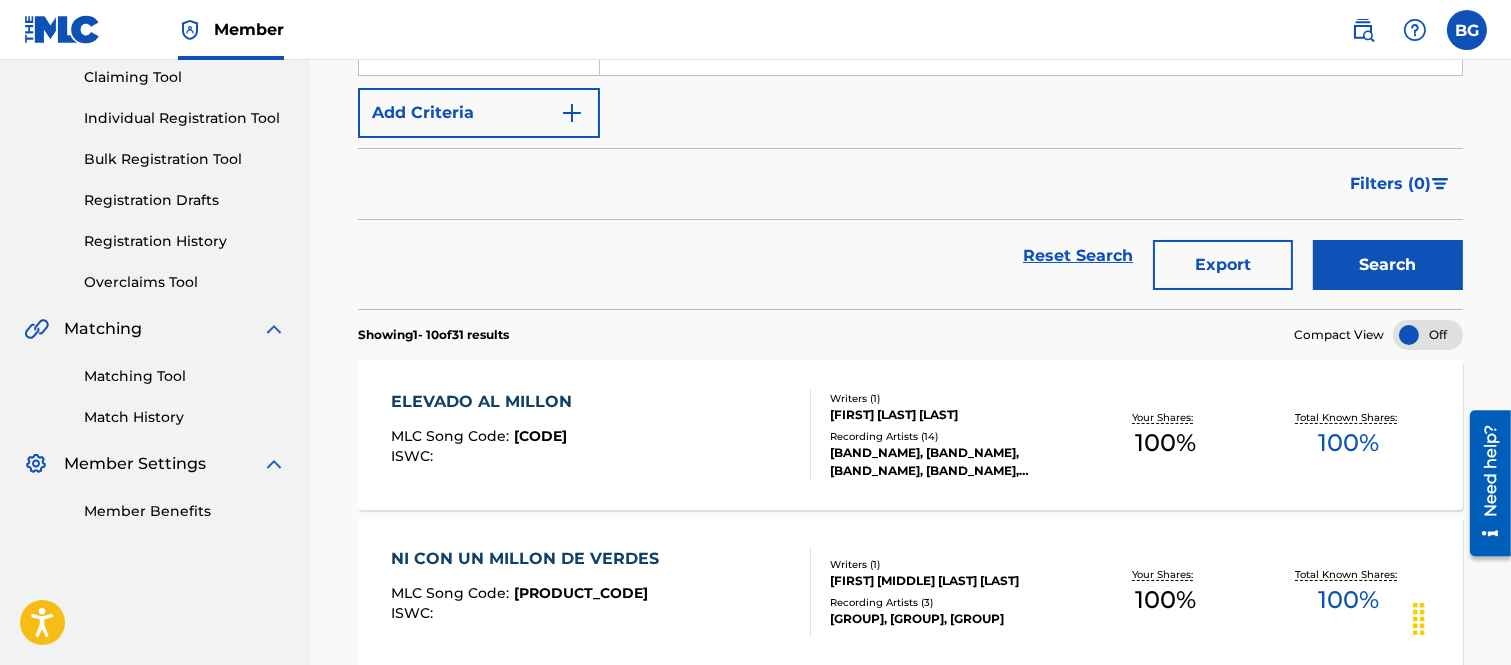 scroll, scrollTop: 222, scrollLeft: 0, axis: vertical 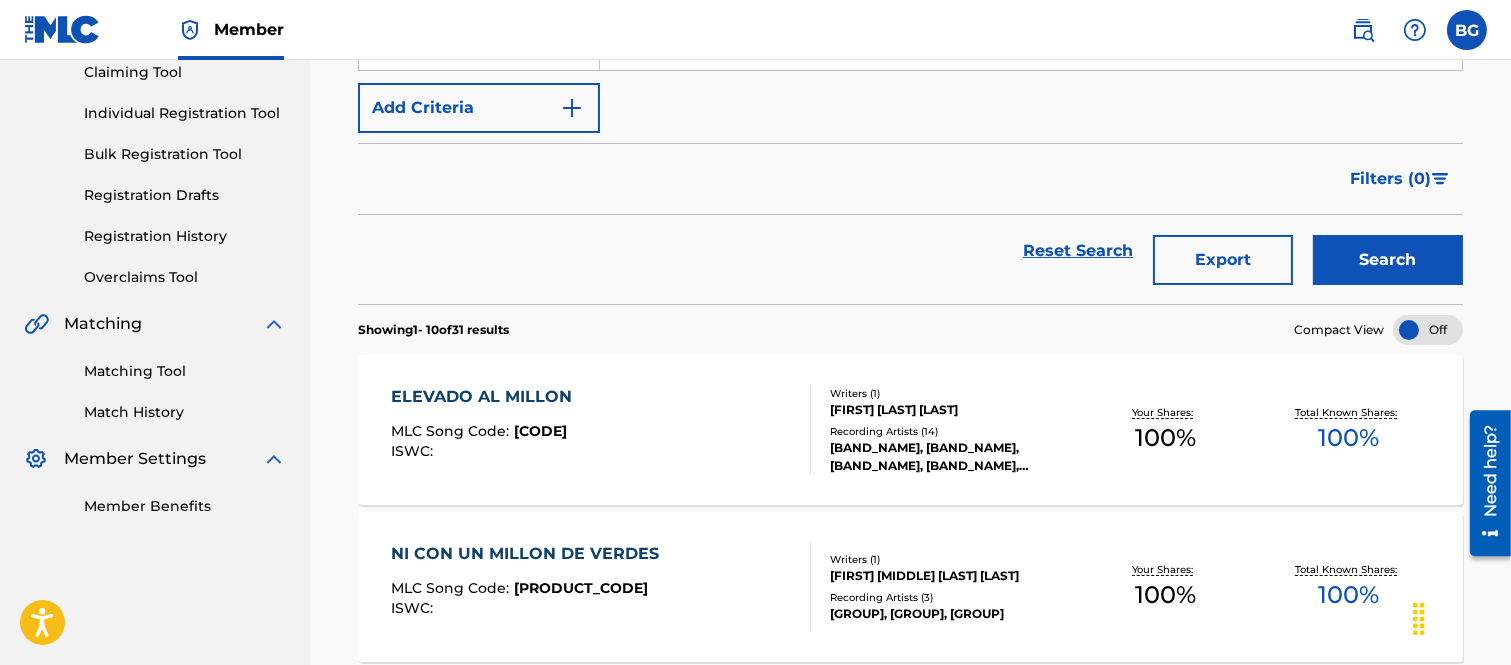 click on "ELEVADO AL MILLON" at bounding box center [486, 397] 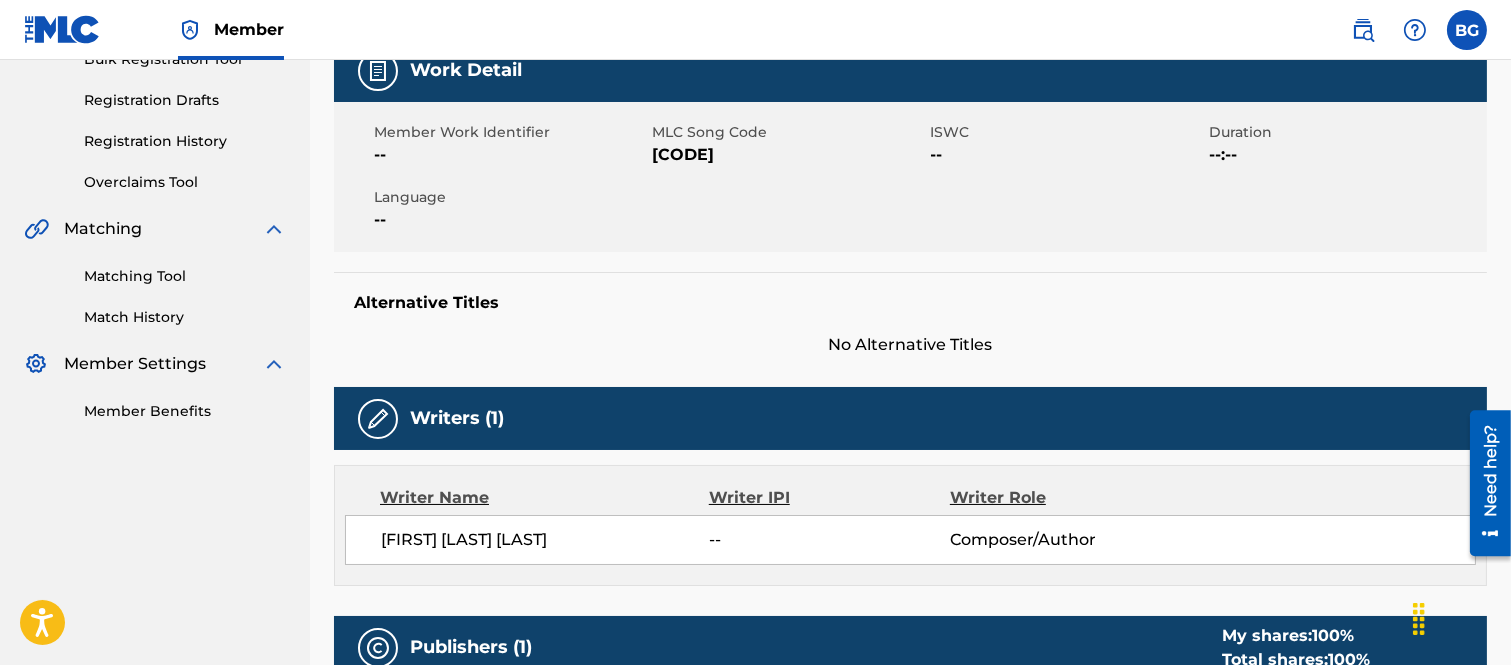 scroll, scrollTop: 0, scrollLeft: 0, axis: both 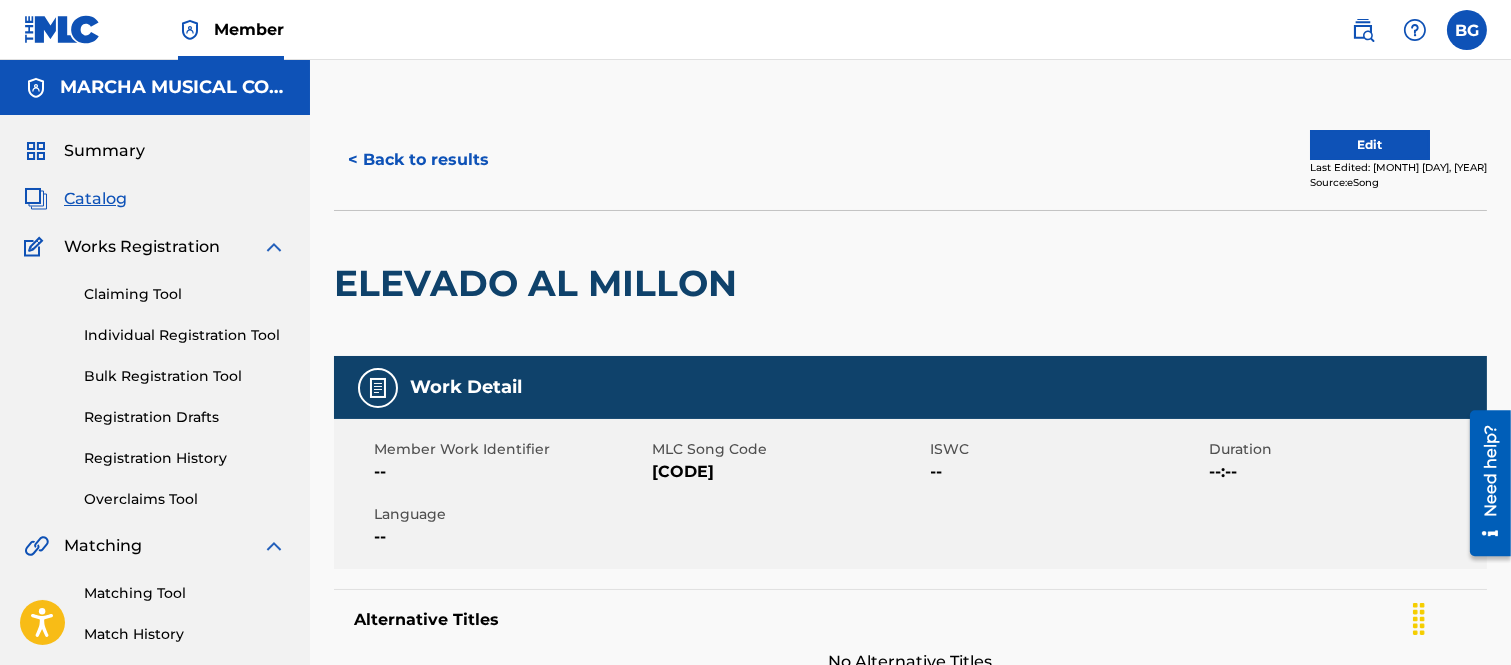 click on "< Back to results" at bounding box center [418, 160] 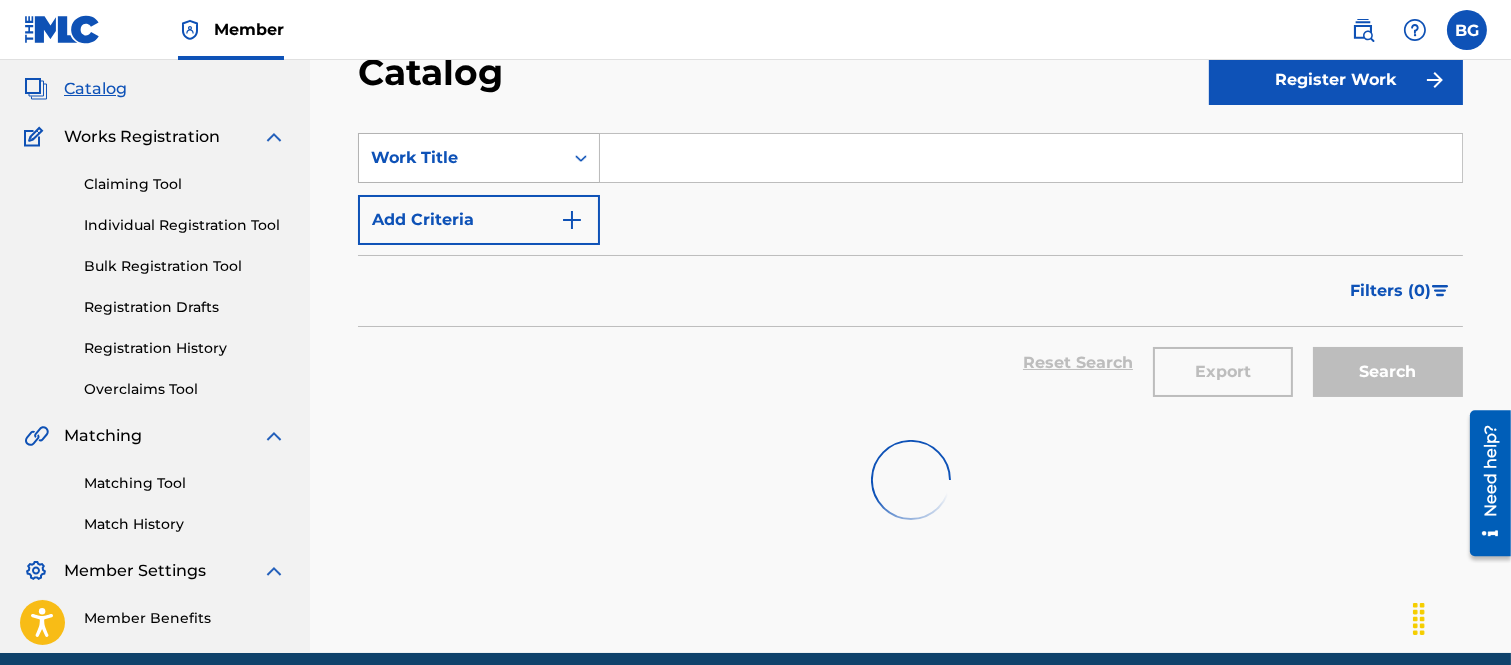 scroll, scrollTop: 0, scrollLeft: 0, axis: both 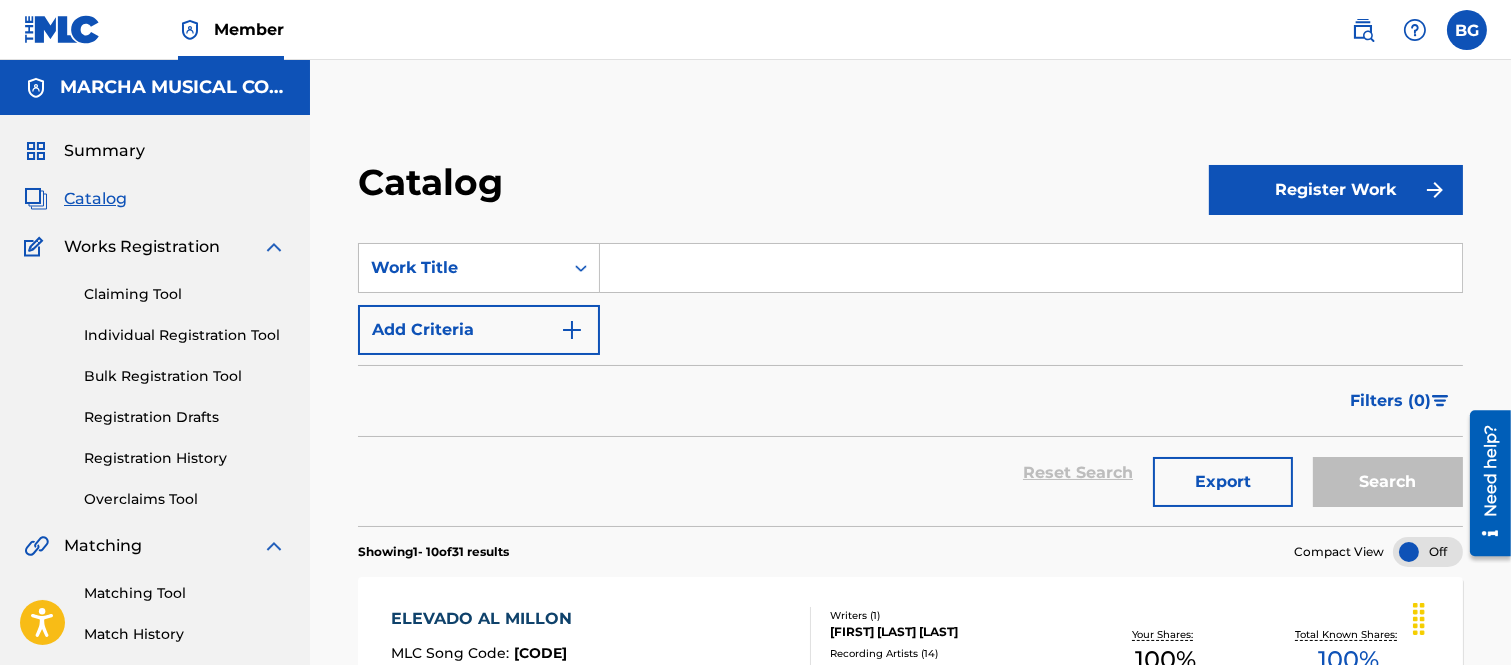 click at bounding box center [1031, 268] 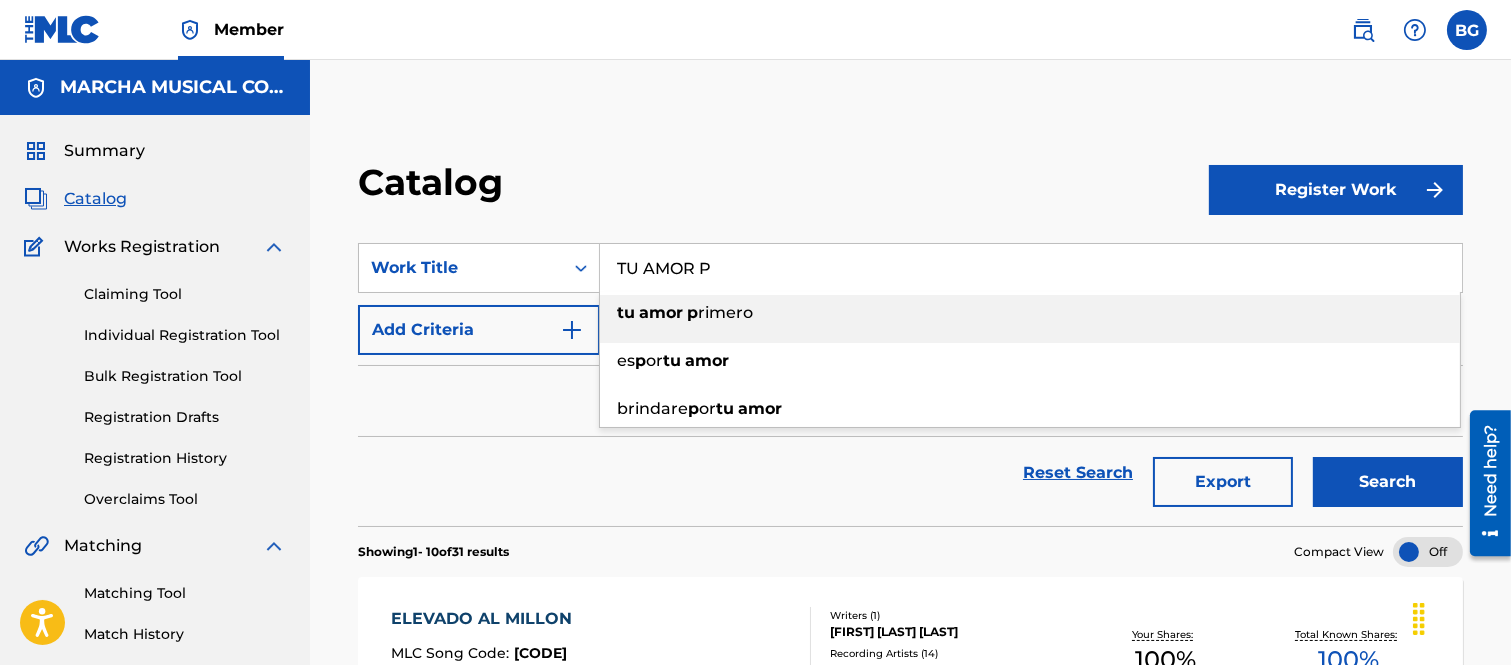click on "rimero" at bounding box center [725, 312] 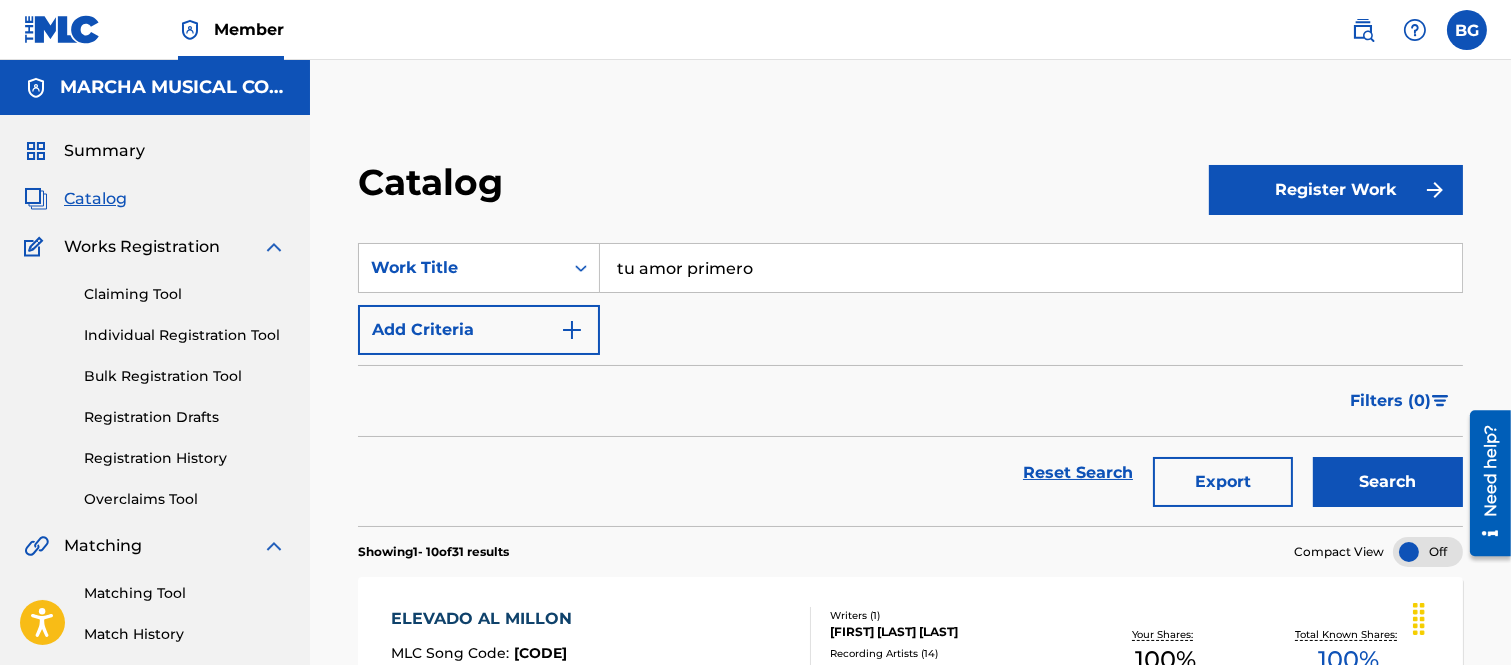 click on "Search" at bounding box center (1388, 482) 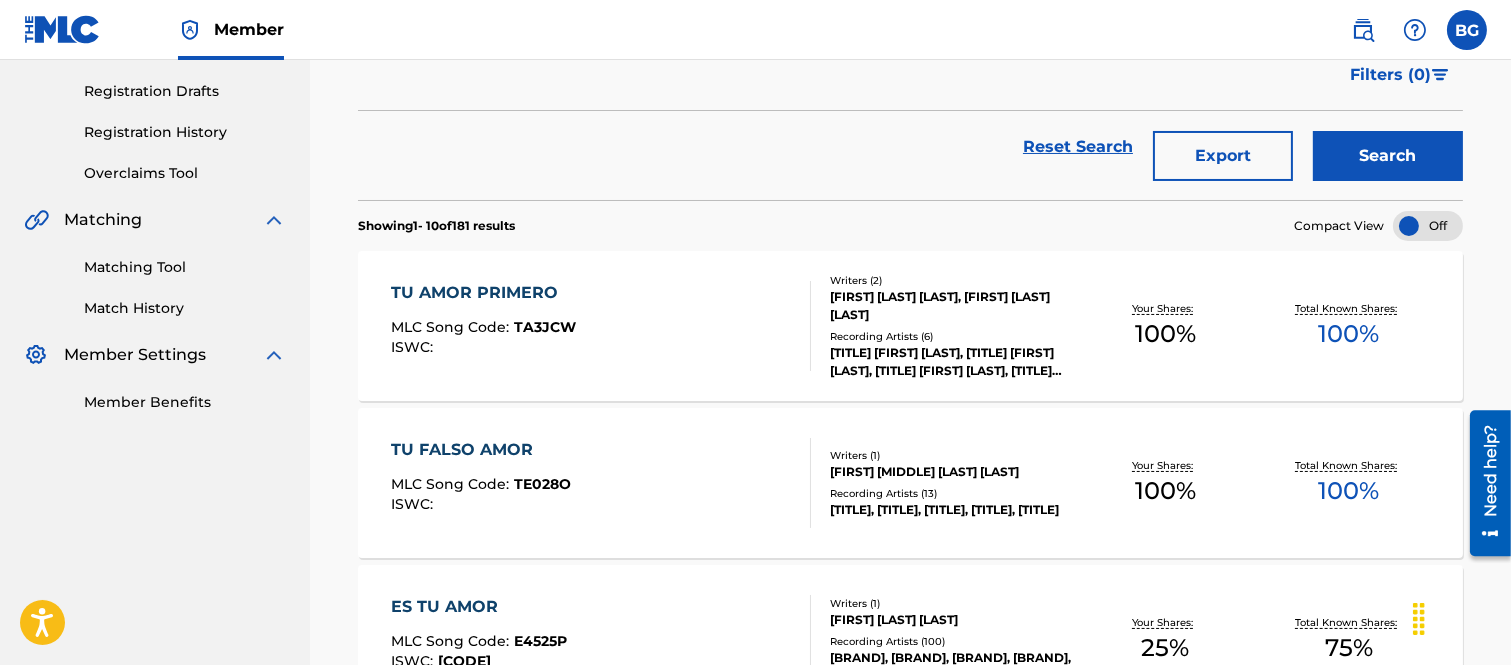 scroll, scrollTop: 333, scrollLeft: 0, axis: vertical 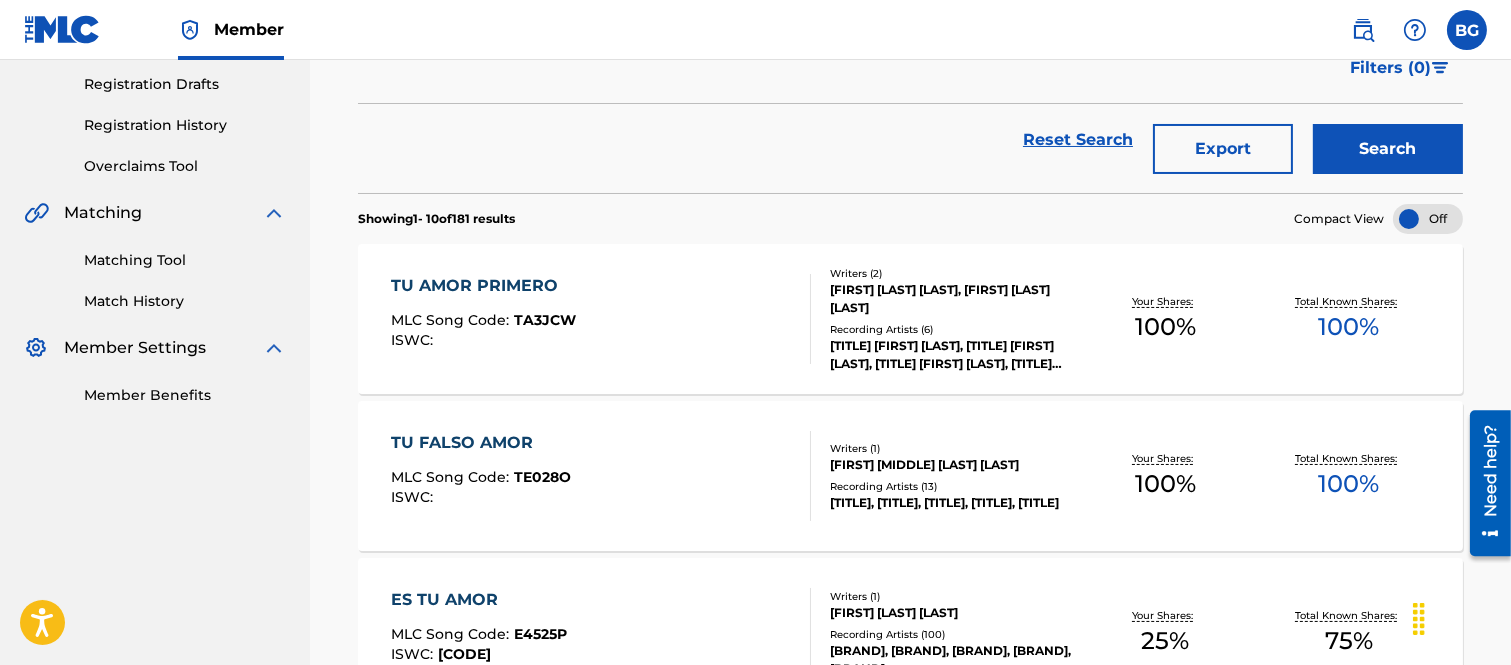 click on "TU AMOR PRIMERO" at bounding box center [483, 286] 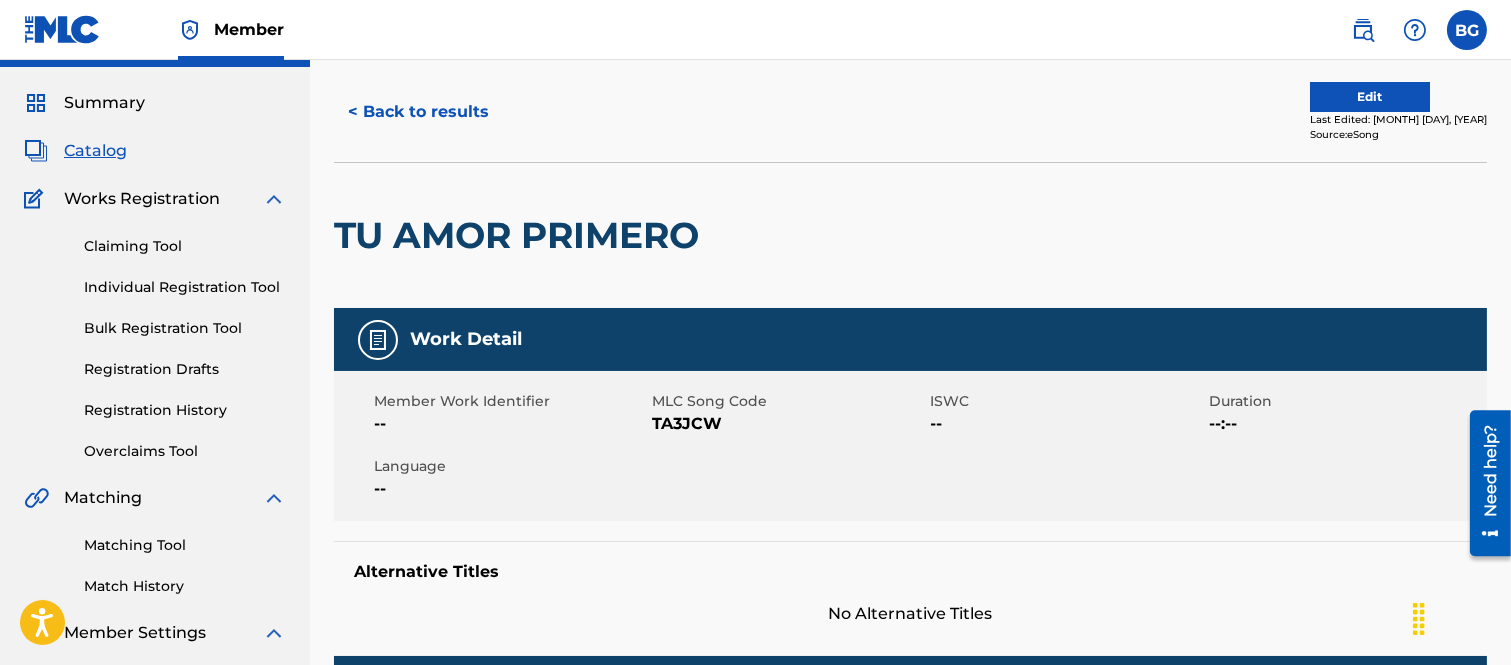 scroll, scrollTop: 16, scrollLeft: 0, axis: vertical 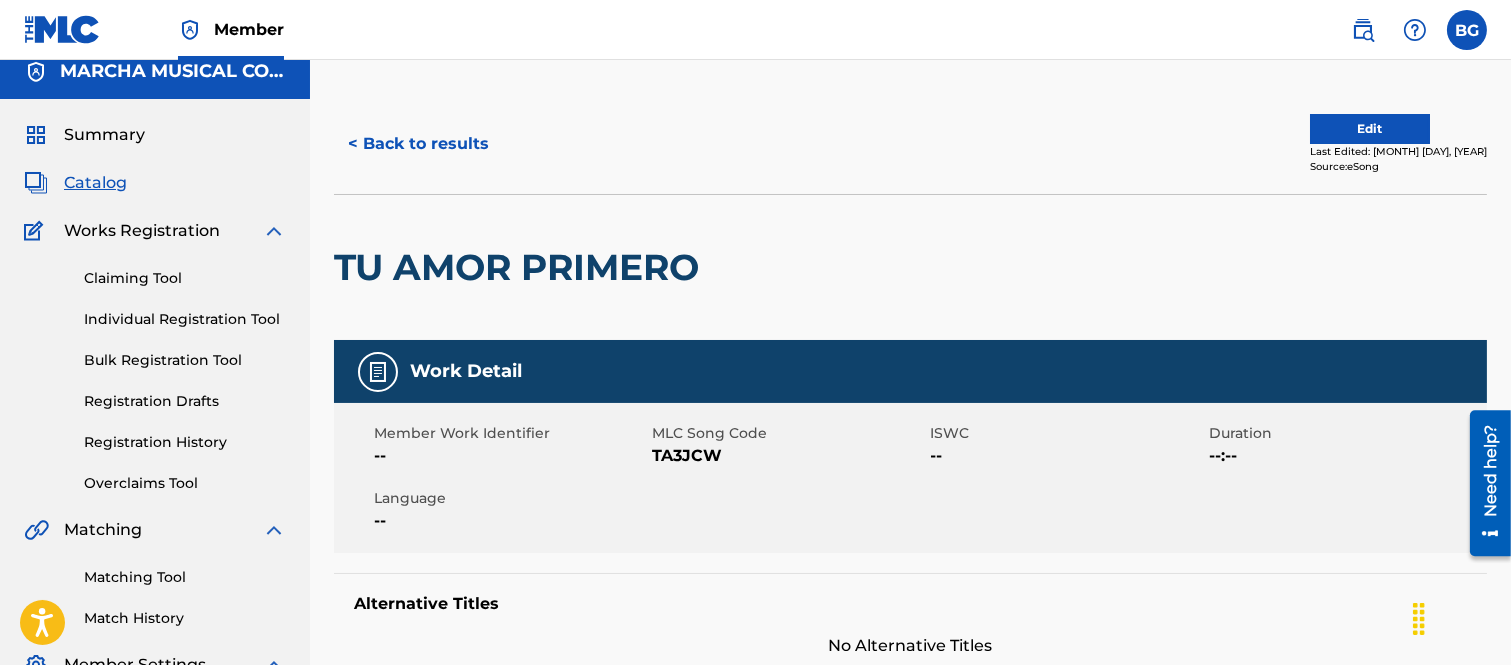 click on "< Back to results" at bounding box center [418, 144] 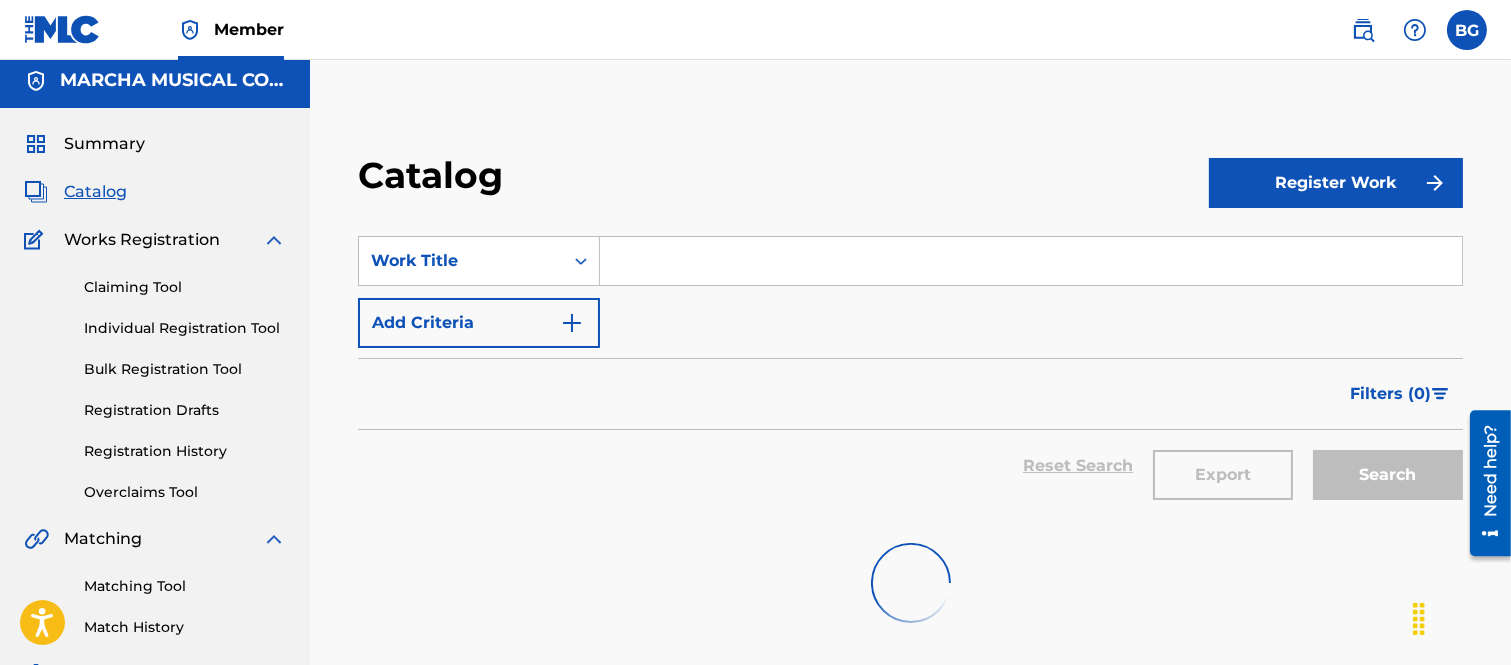 scroll, scrollTop: 0, scrollLeft: 0, axis: both 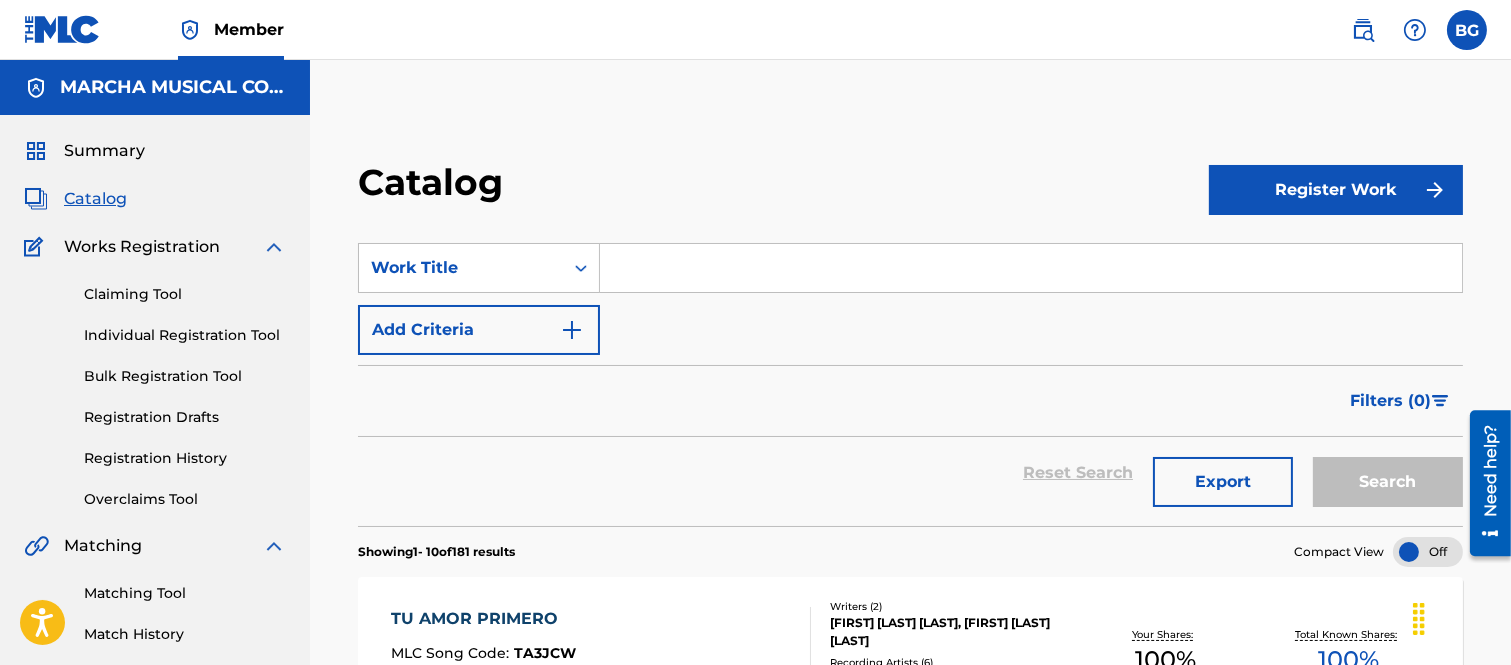 click at bounding box center (1031, 268) 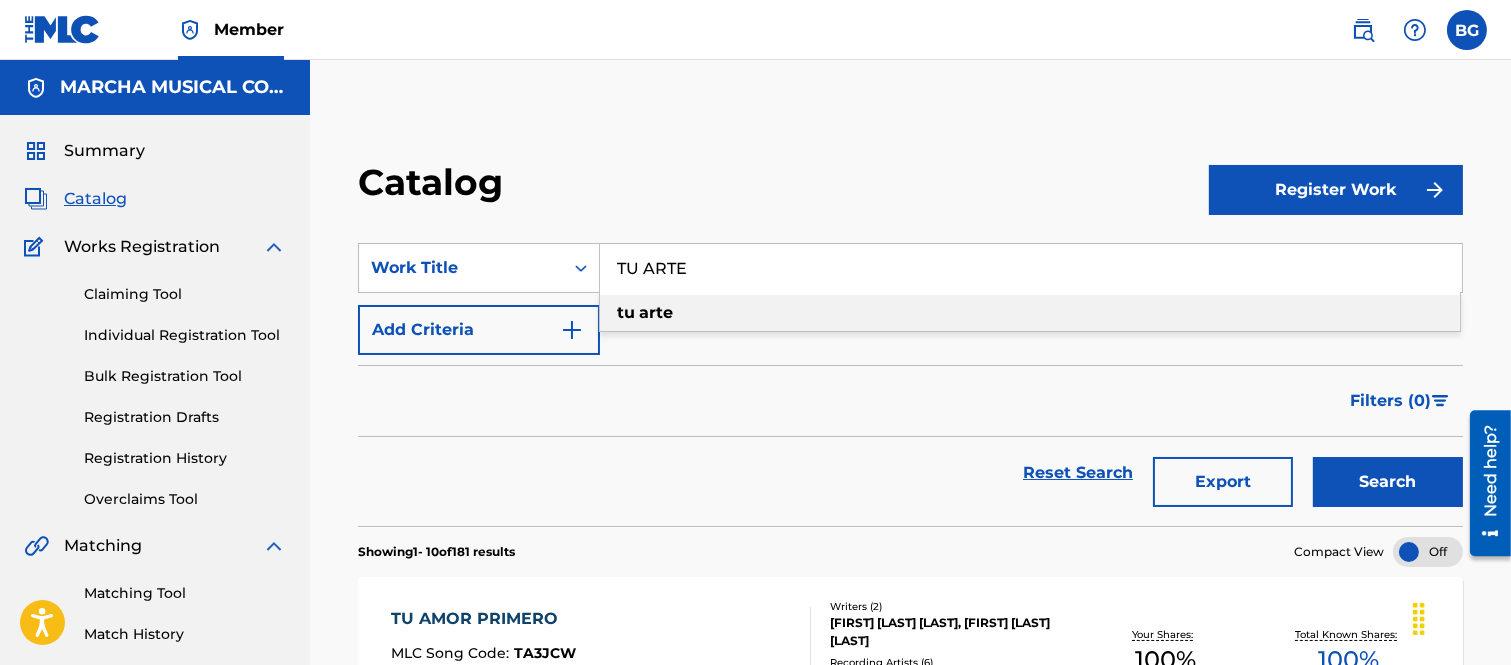 click on "arte" at bounding box center [656, 312] 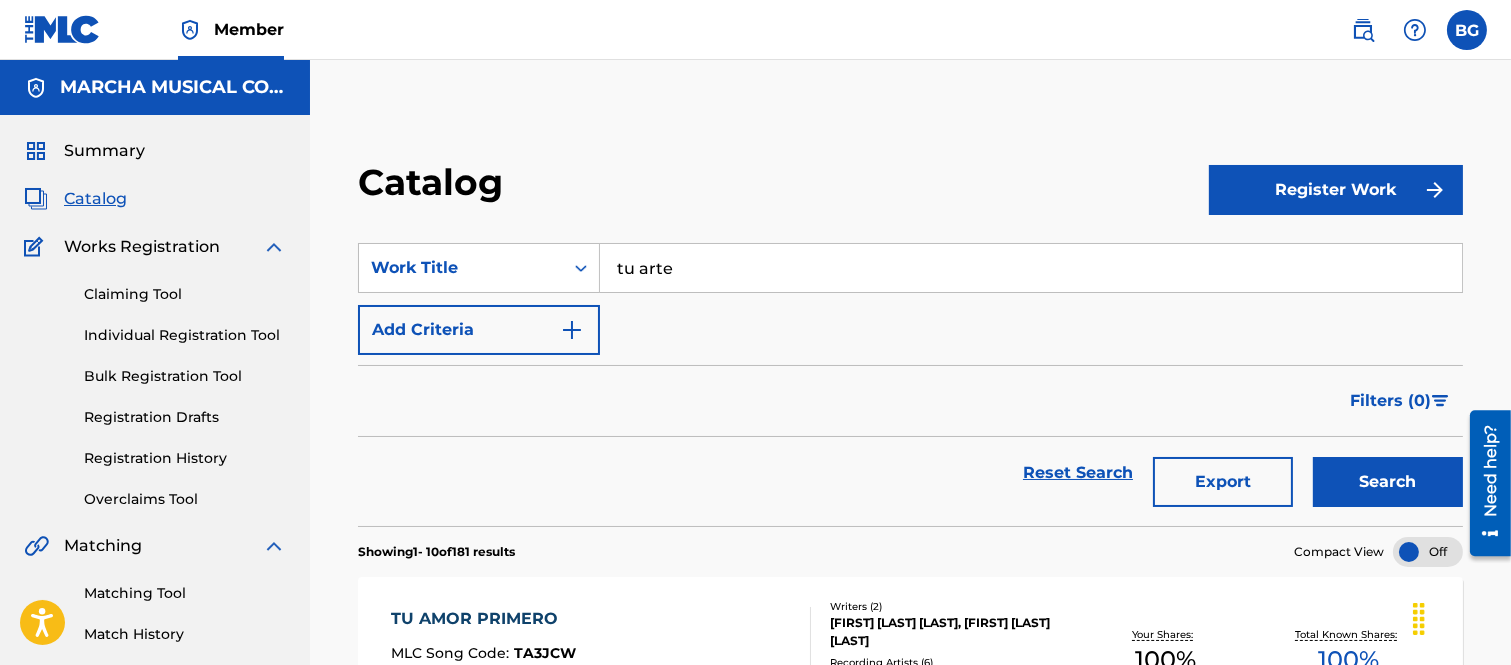 click on "Search" at bounding box center [1388, 482] 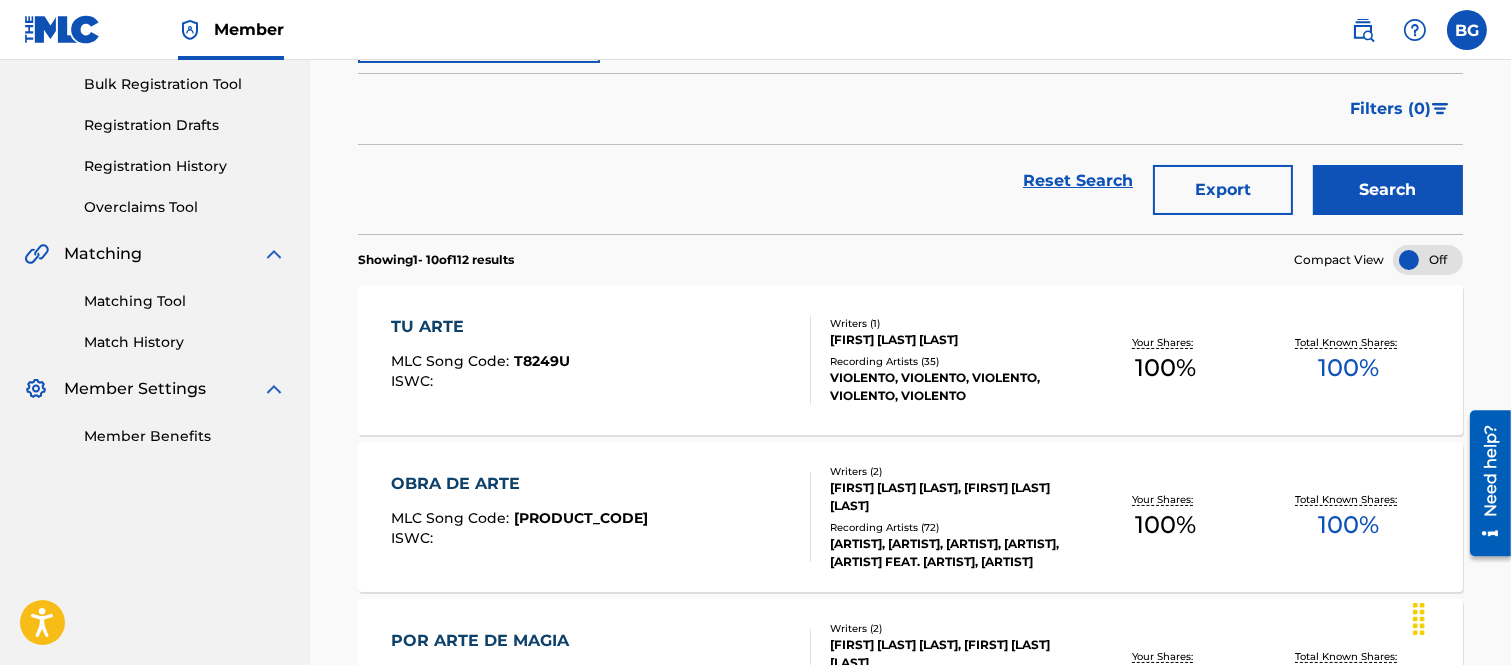 scroll, scrollTop: 333, scrollLeft: 0, axis: vertical 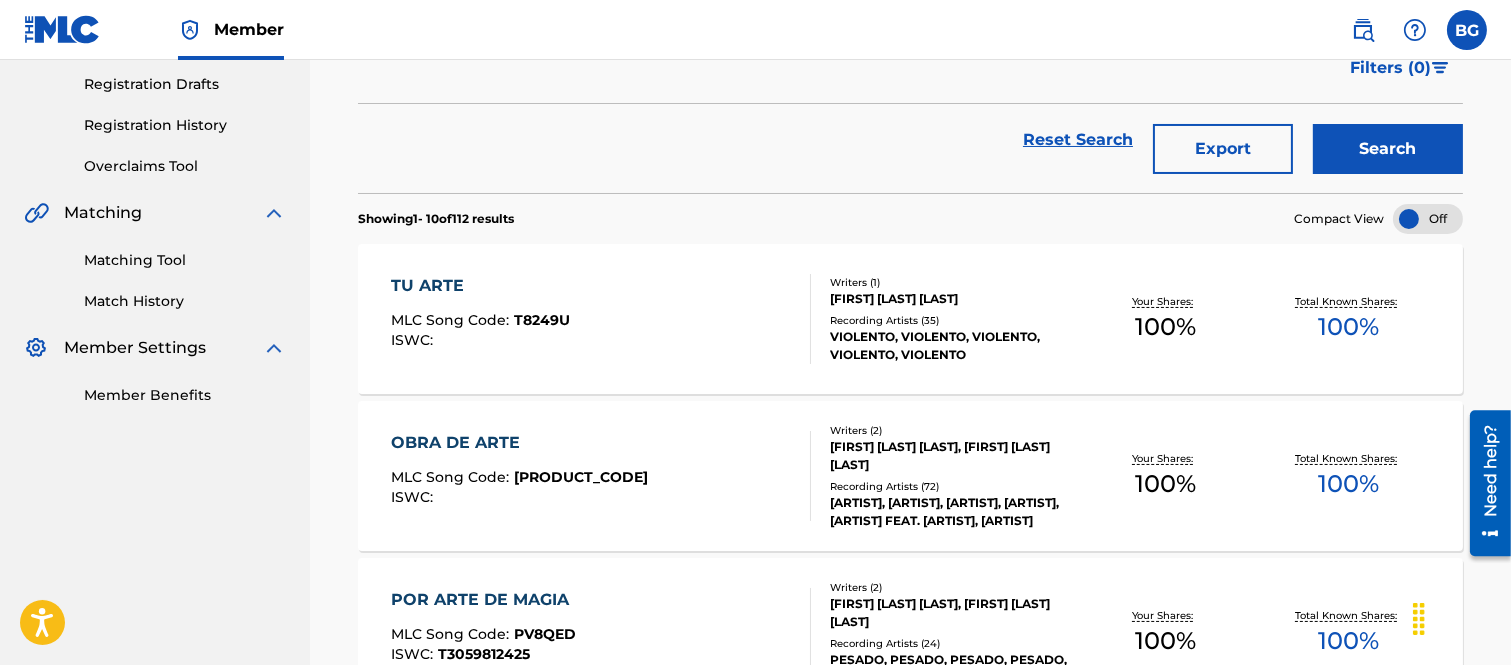 click on "TU ARTE" at bounding box center (480, 286) 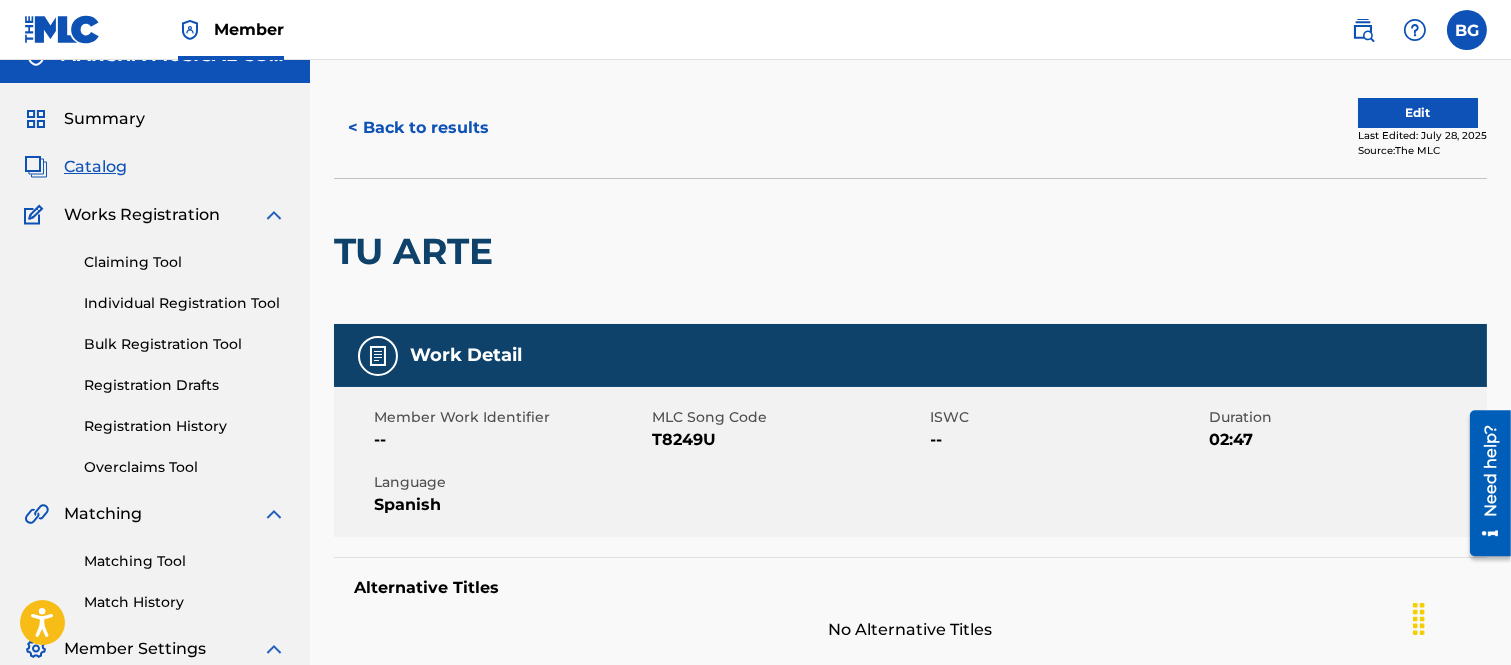 scroll, scrollTop: 0, scrollLeft: 0, axis: both 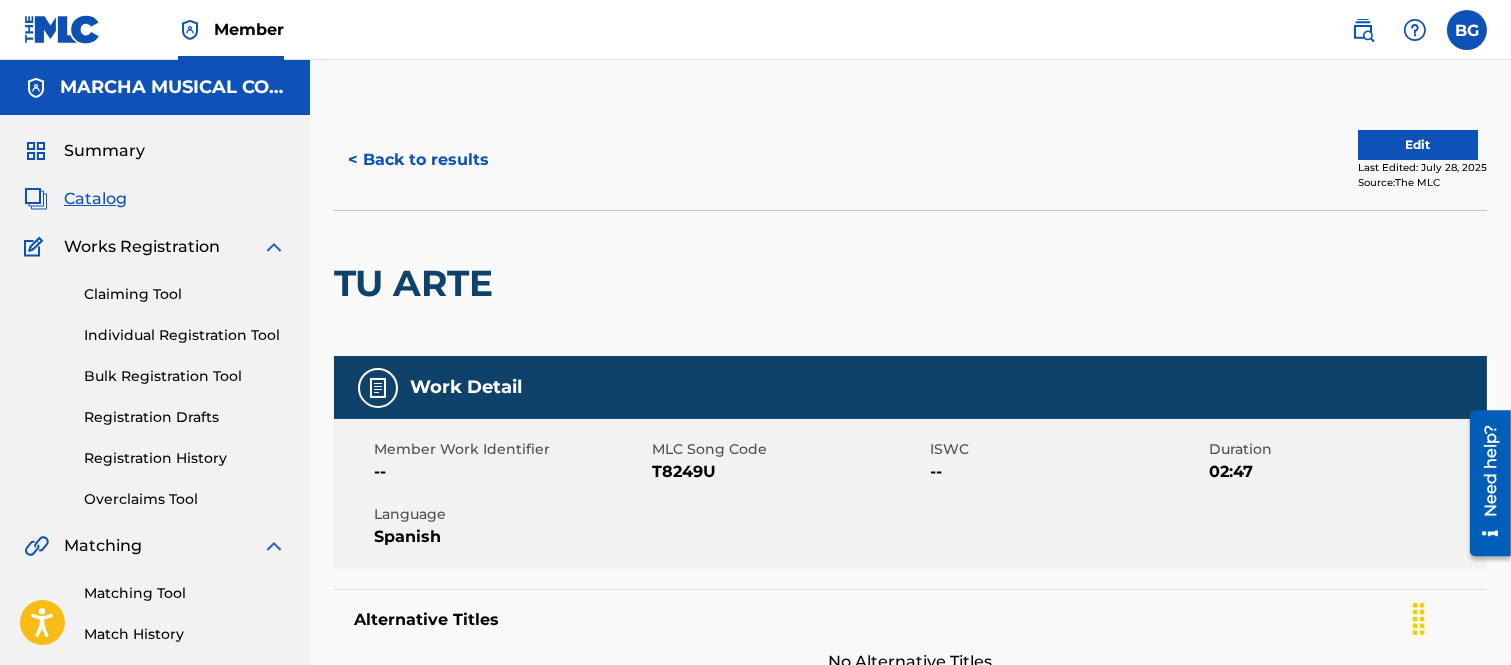 click on "< Back to results" at bounding box center [418, 160] 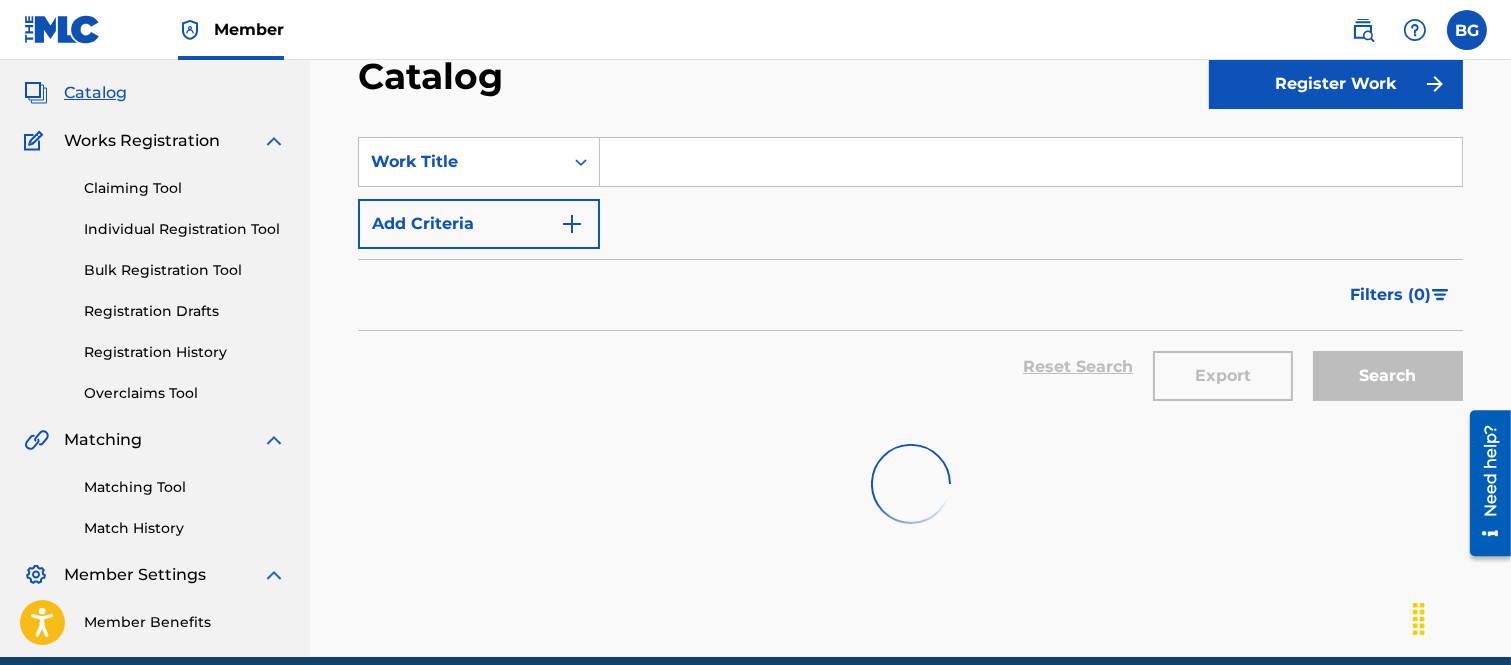 scroll, scrollTop: 0, scrollLeft: 0, axis: both 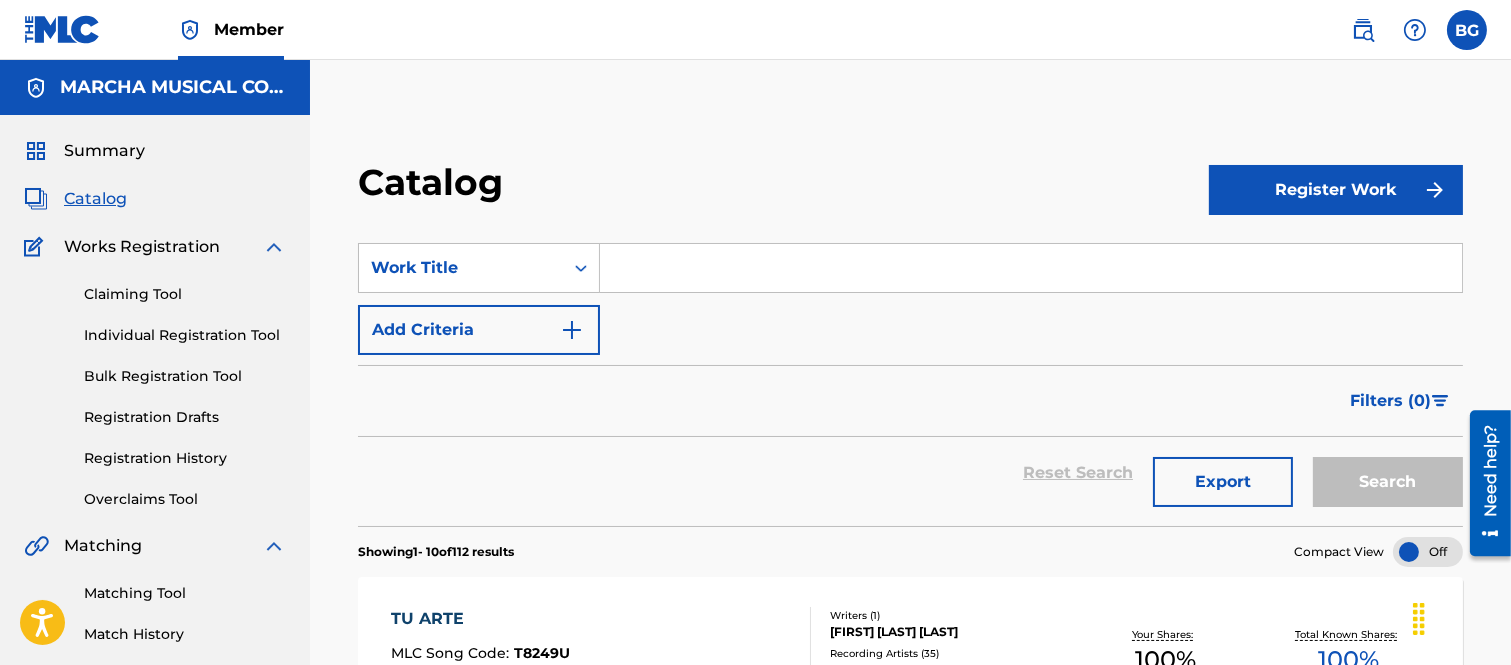 click at bounding box center [1031, 268] 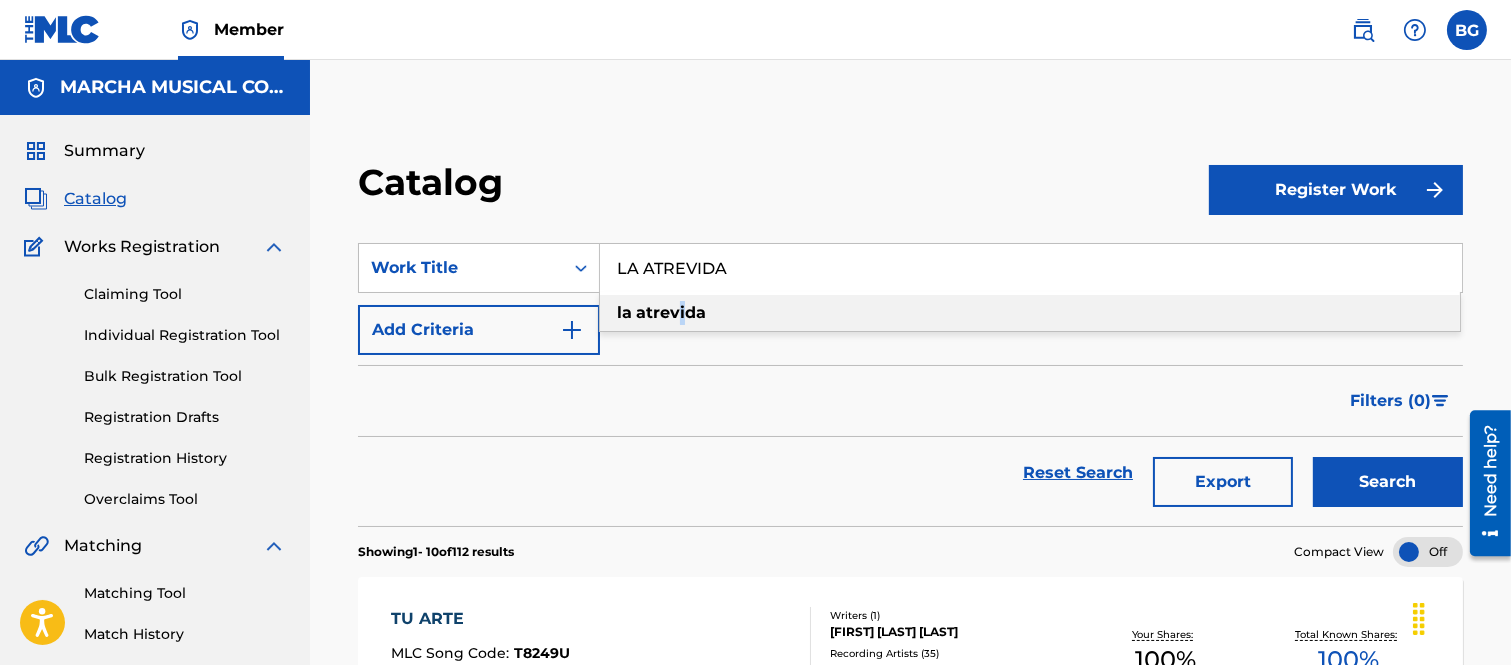 drag, startPoint x: 681, startPoint y: 304, endPoint x: 741, endPoint y: 323, distance: 62.936478 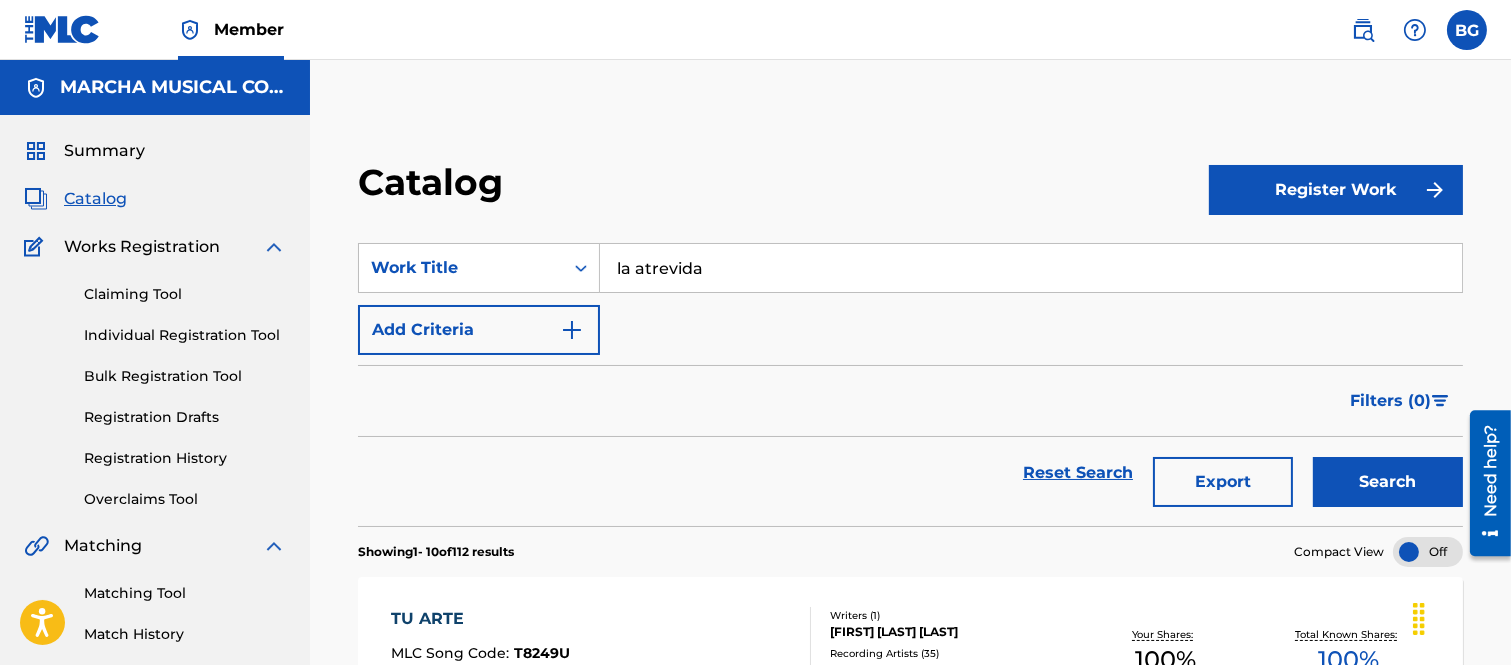 click on "Search" at bounding box center (1388, 482) 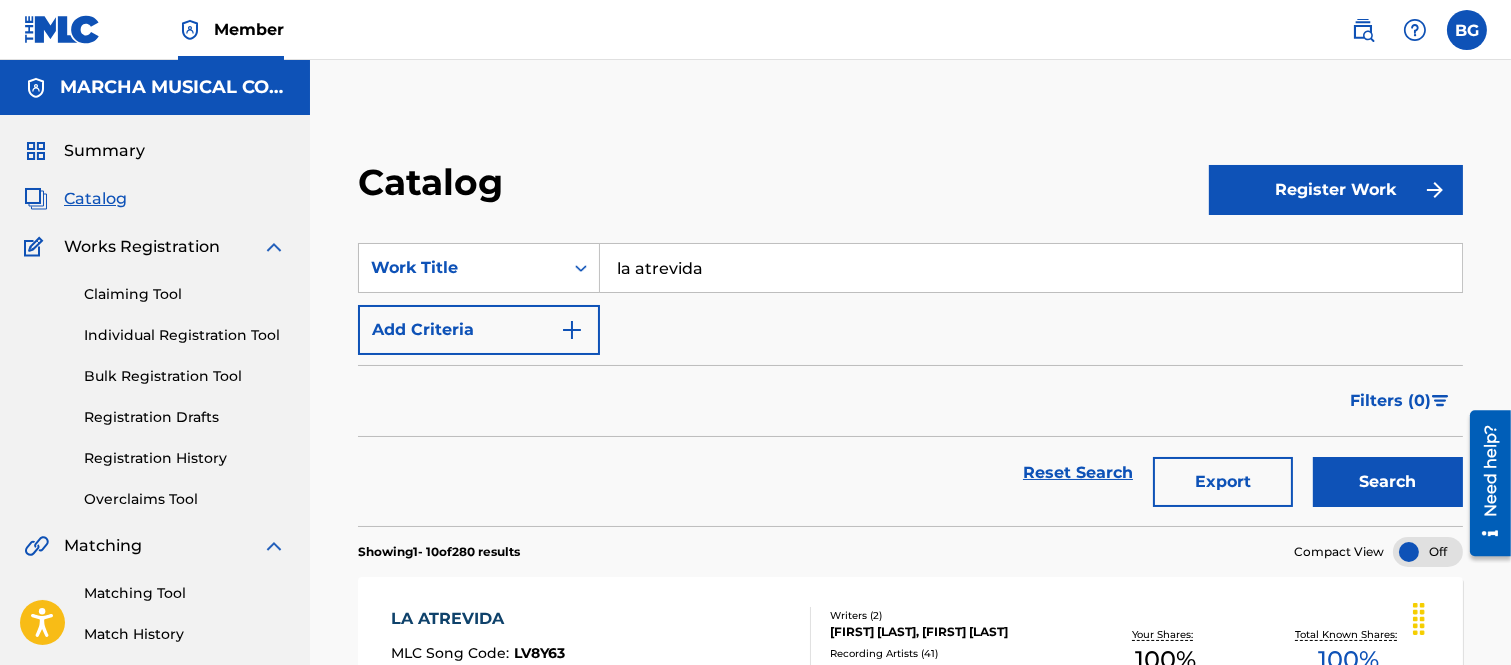 scroll, scrollTop: 333, scrollLeft: 0, axis: vertical 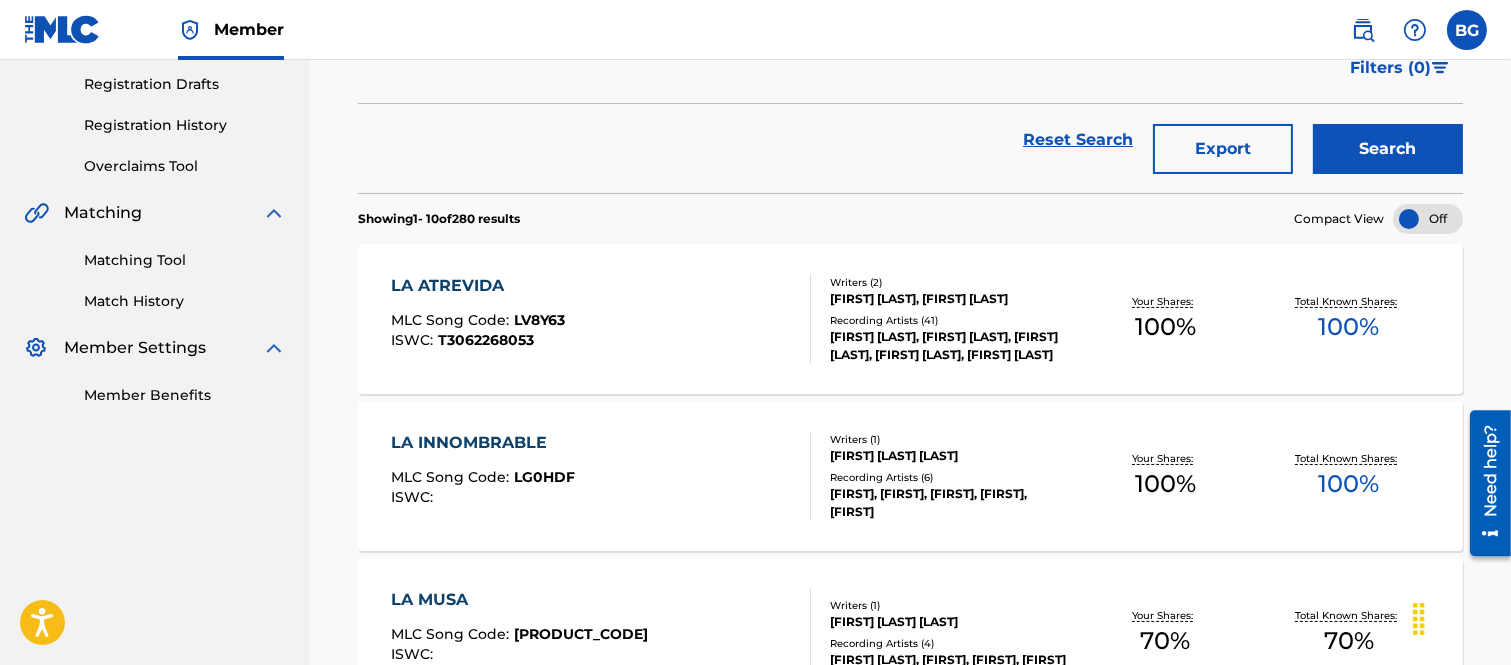 click on "LA ATREVIDA" at bounding box center (478, 286) 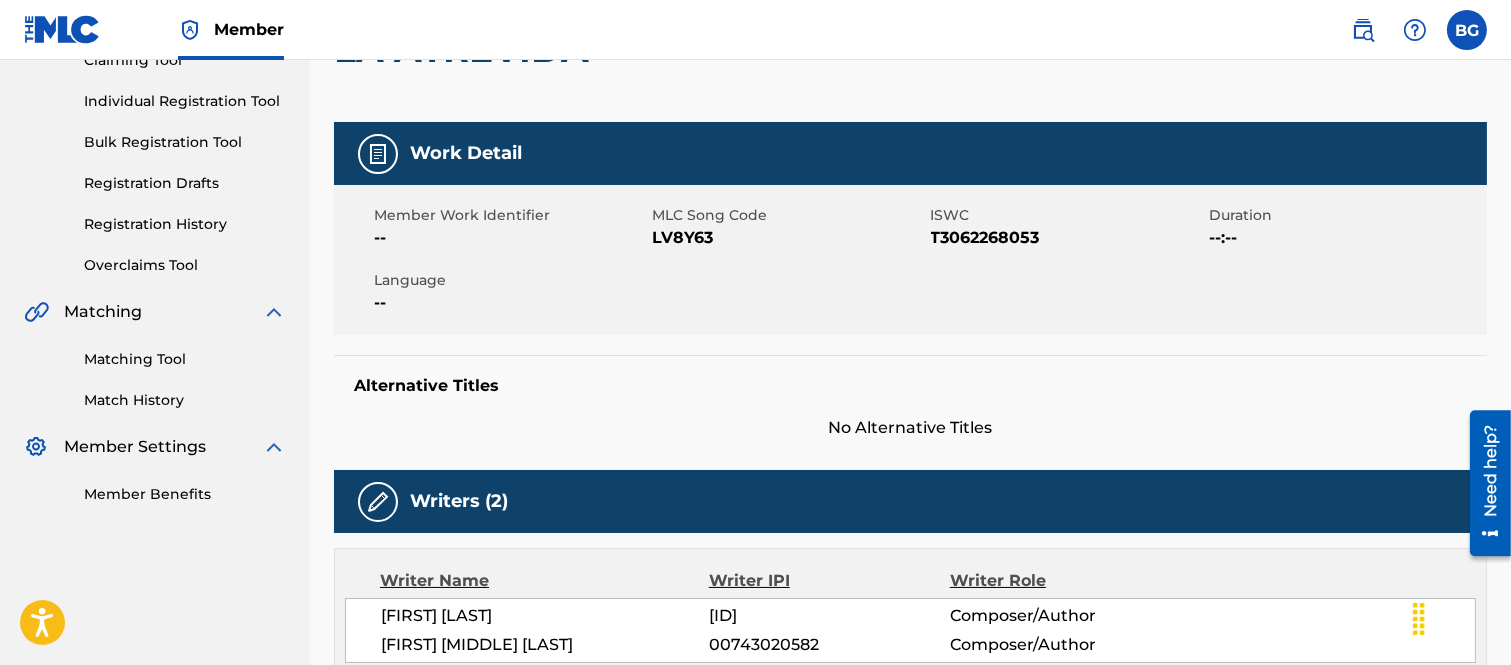 scroll, scrollTop: 0, scrollLeft: 0, axis: both 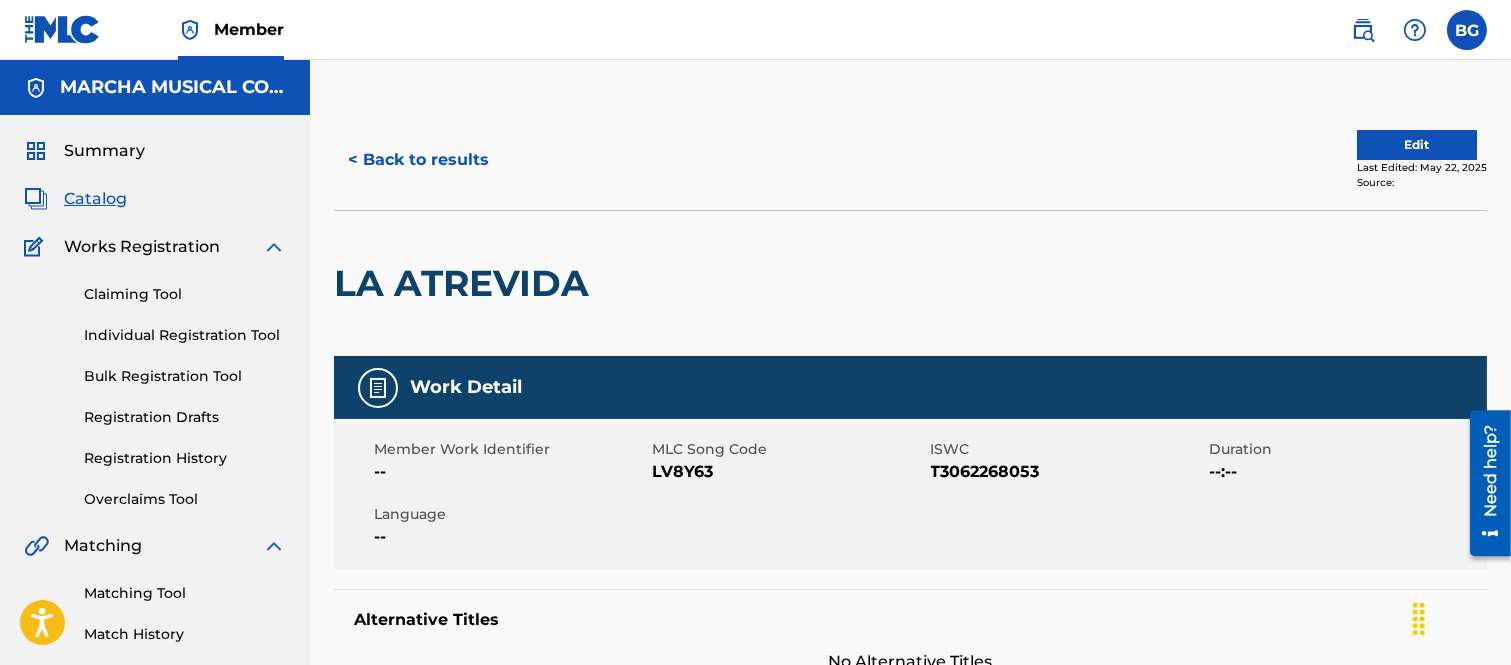 click on "< Back to results" at bounding box center [418, 160] 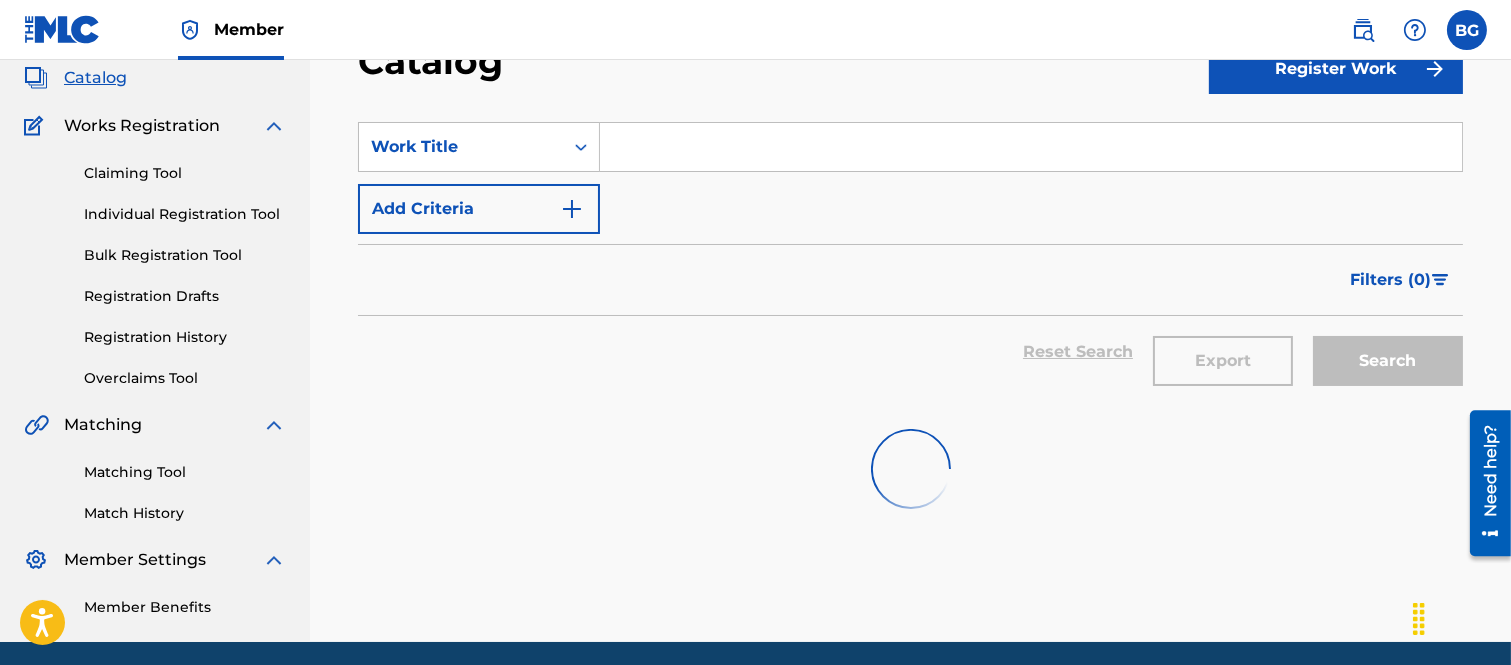scroll, scrollTop: 82, scrollLeft: 0, axis: vertical 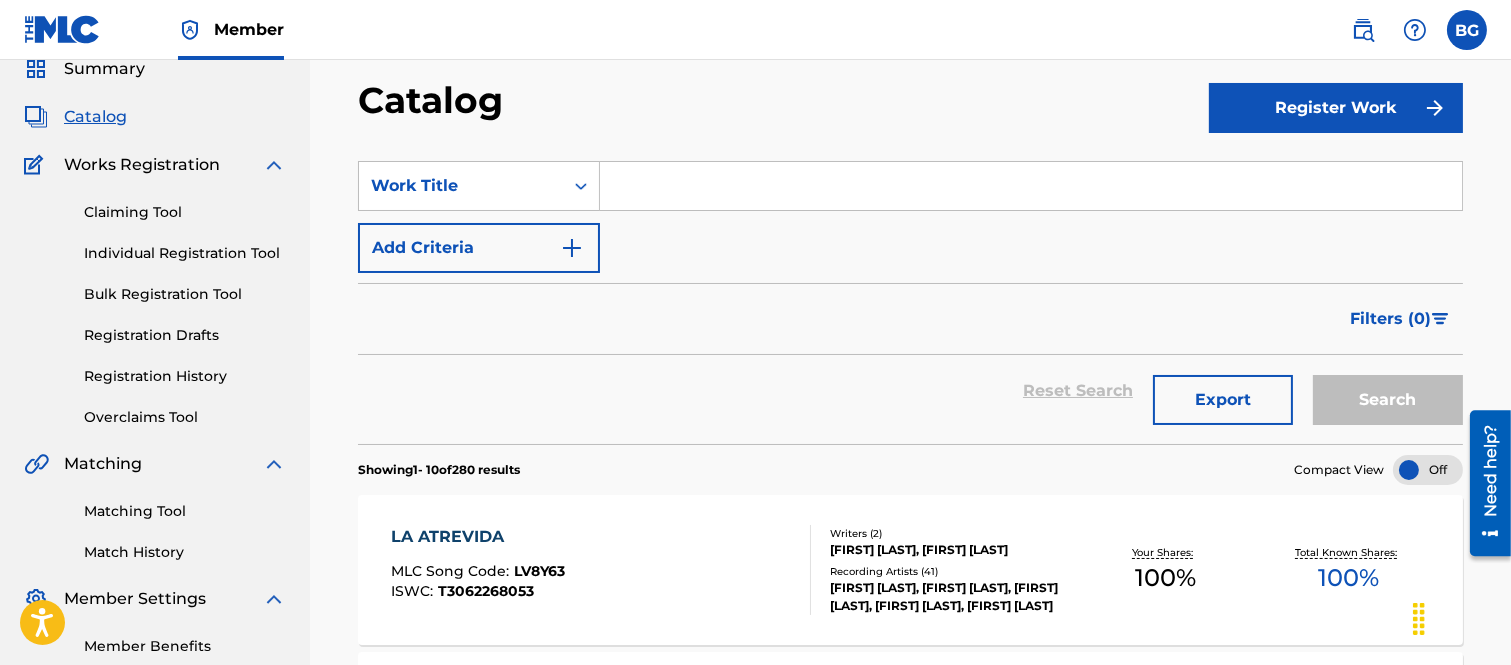 click at bounding box center (1031, 186) 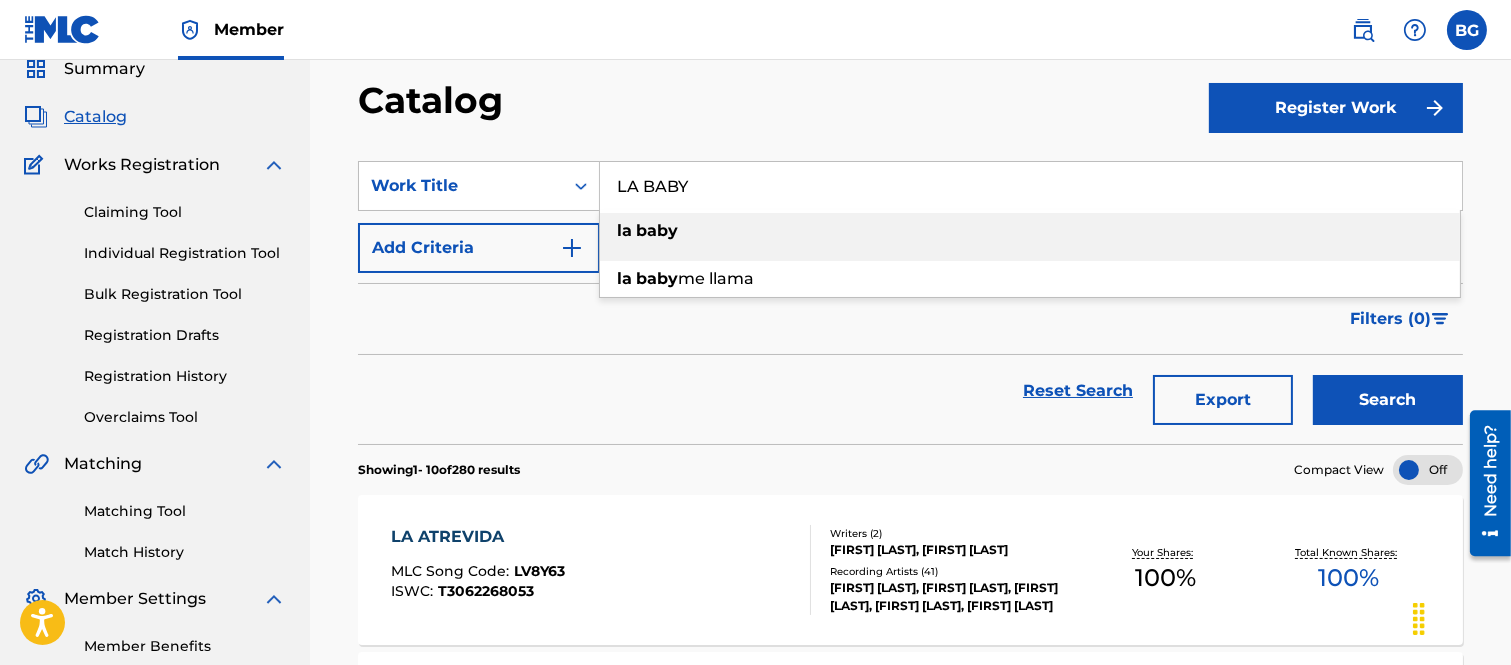 click on "la   baby" at bounding box center (1030, 231) 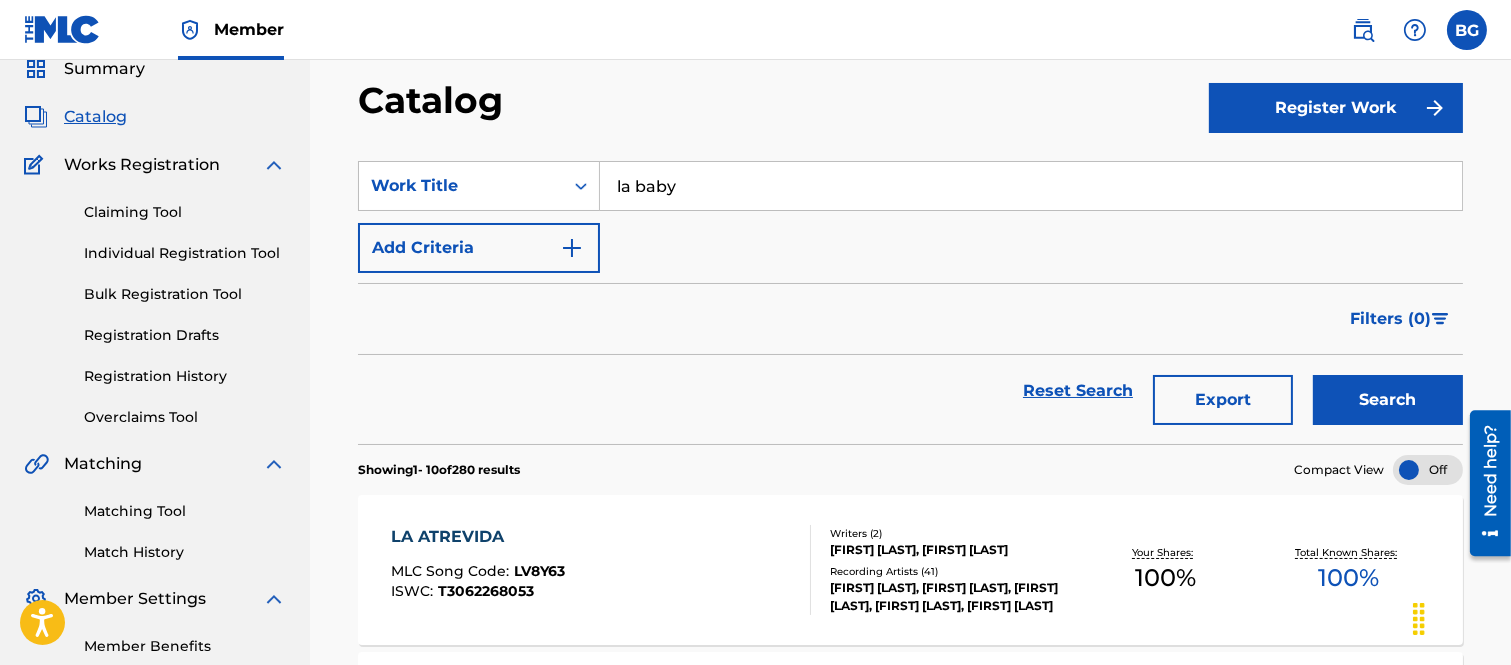 click on "Search" at bounding box center [1388, 400] 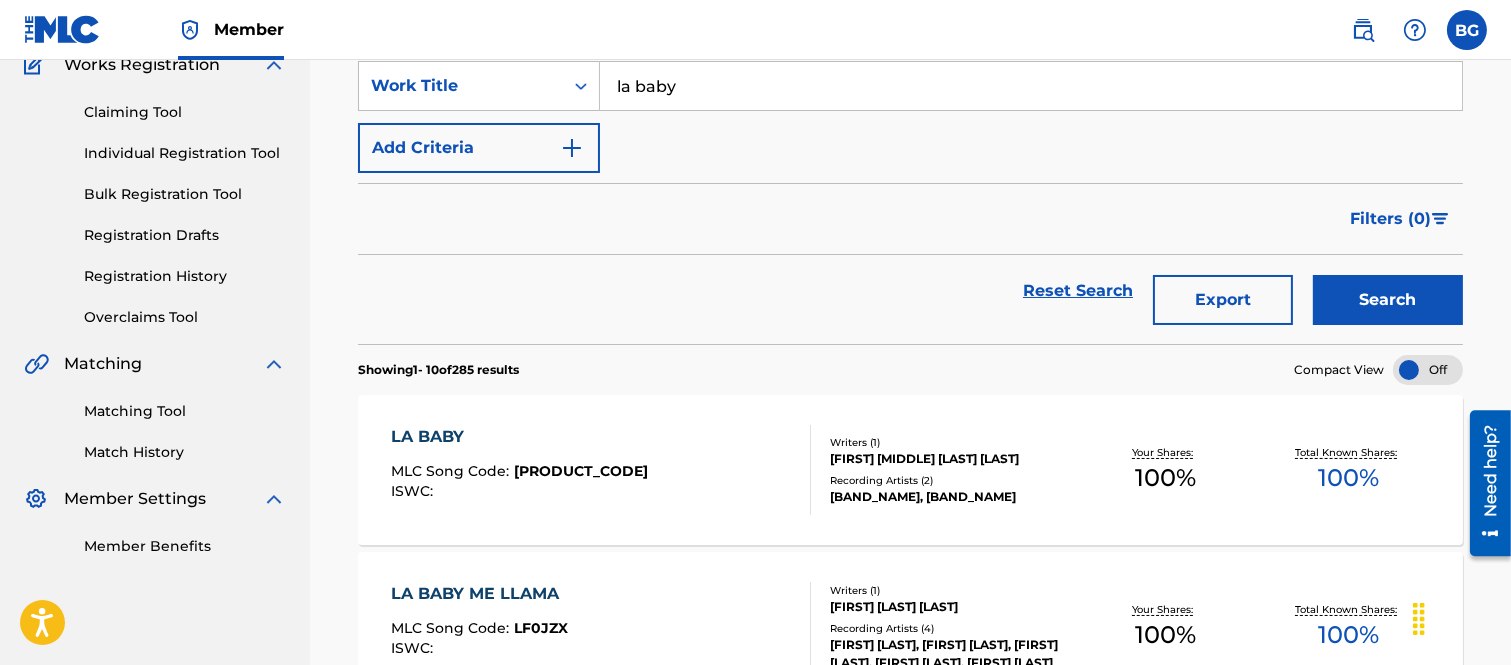 scroll, scrollTop: 304, scrollLeft: 0, axis: vertical 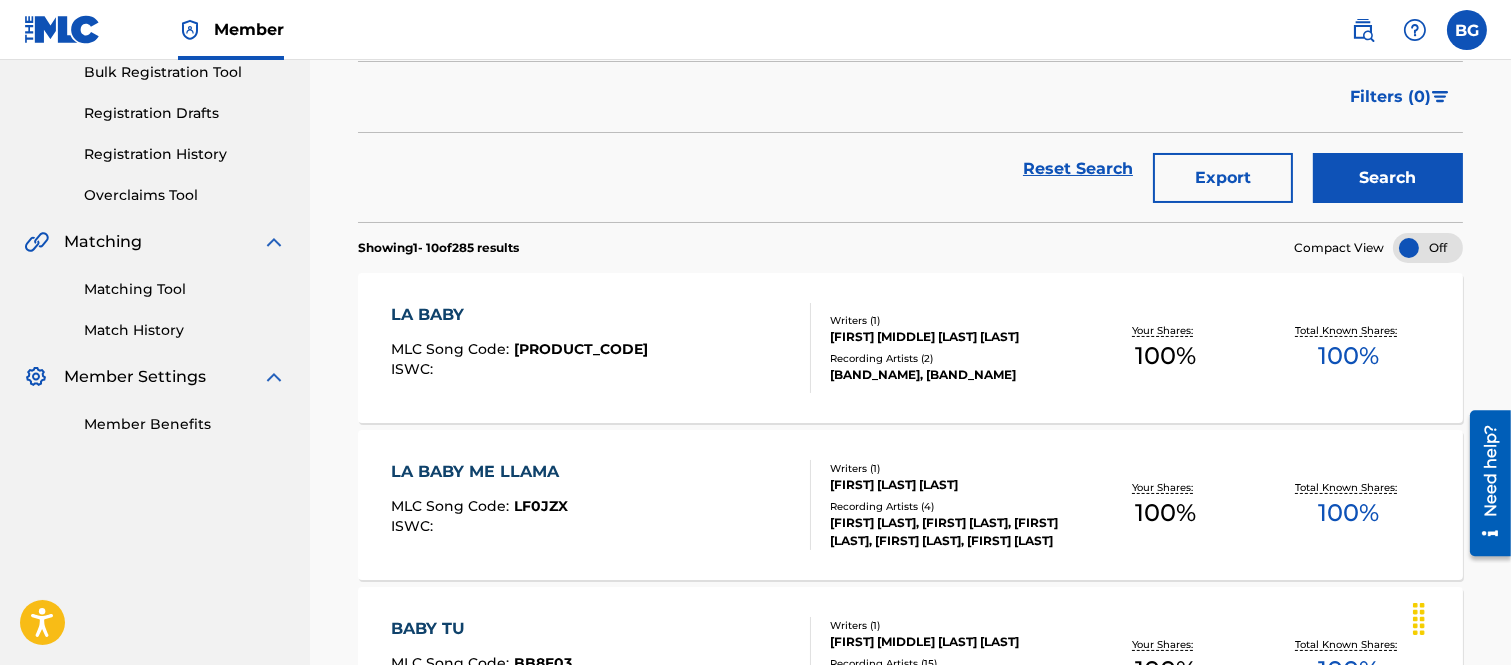 click on "LA BABY" at bounding box center (519, 315) 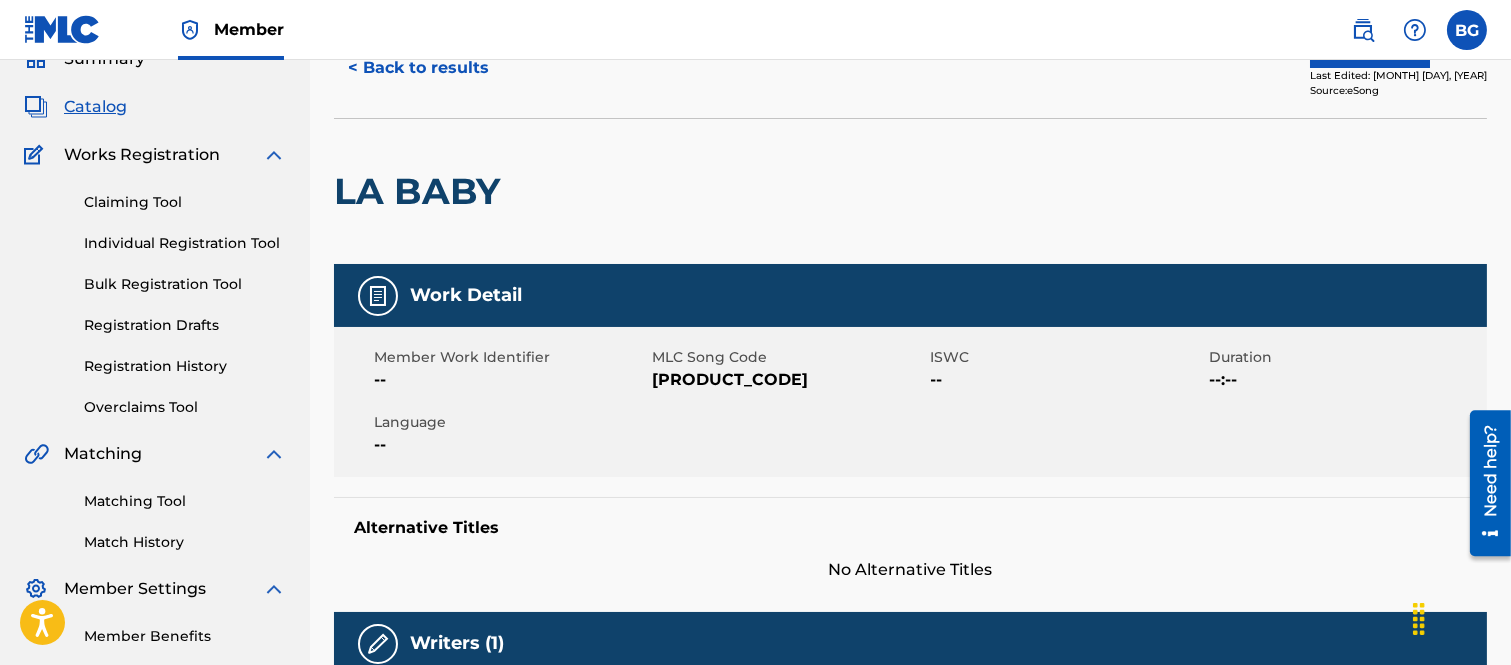 scroll, scrollTop: 0, scrollLeft: 0, axis: both 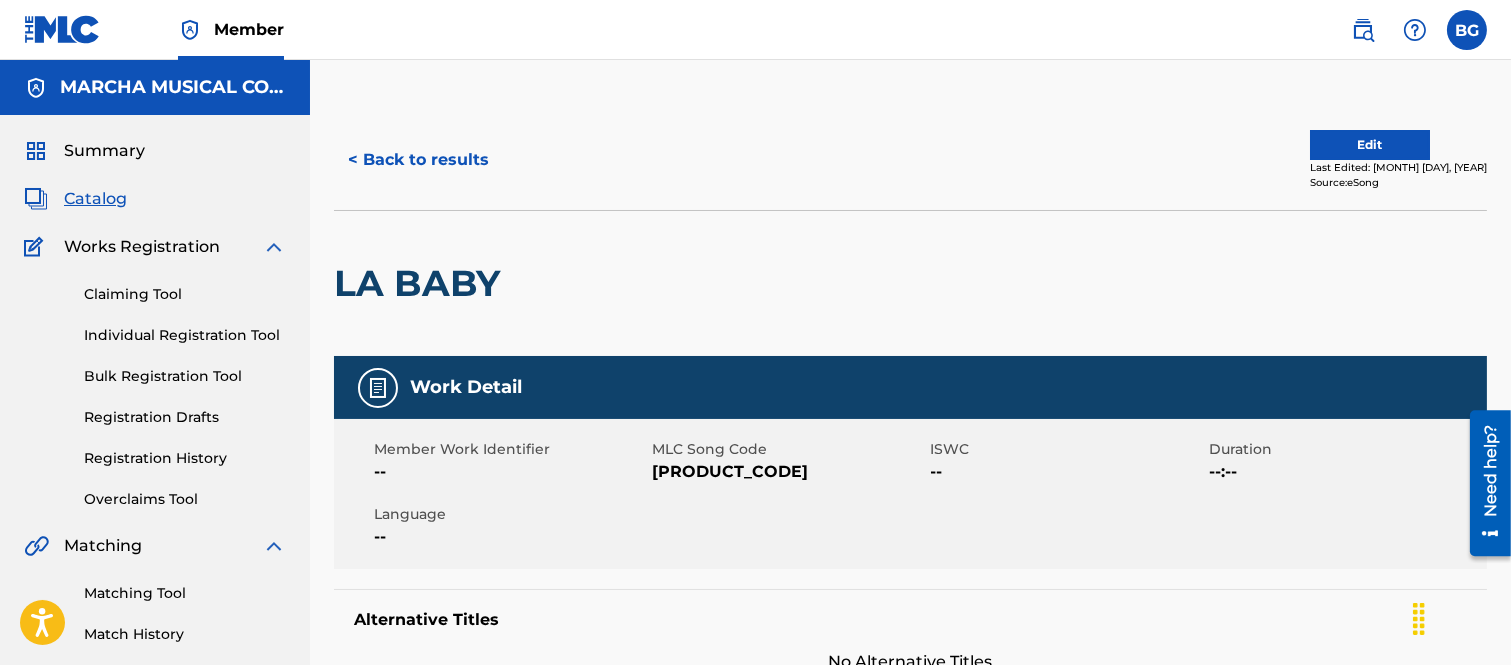 click on "< Back to results" at bounding box center (418, 160) 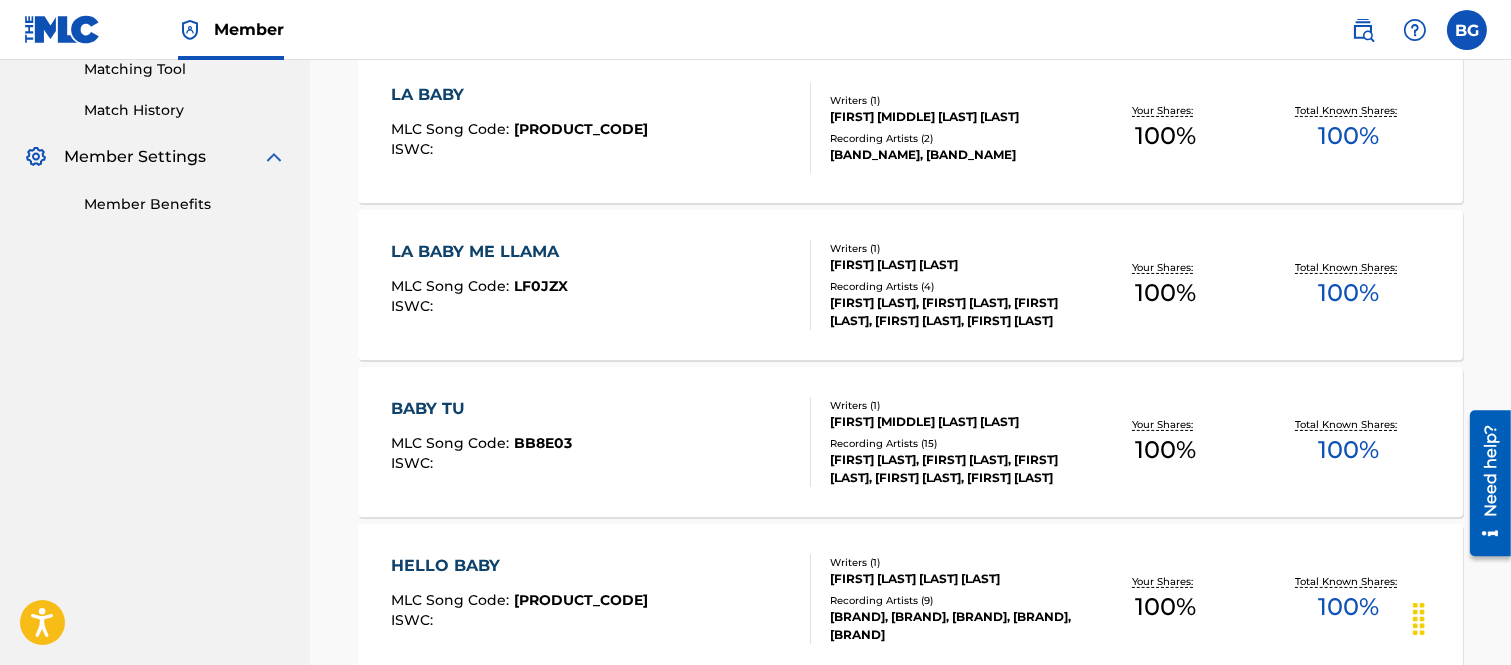 scroll, scrollTop: 526, scrollLeft: 0, axis: vertical 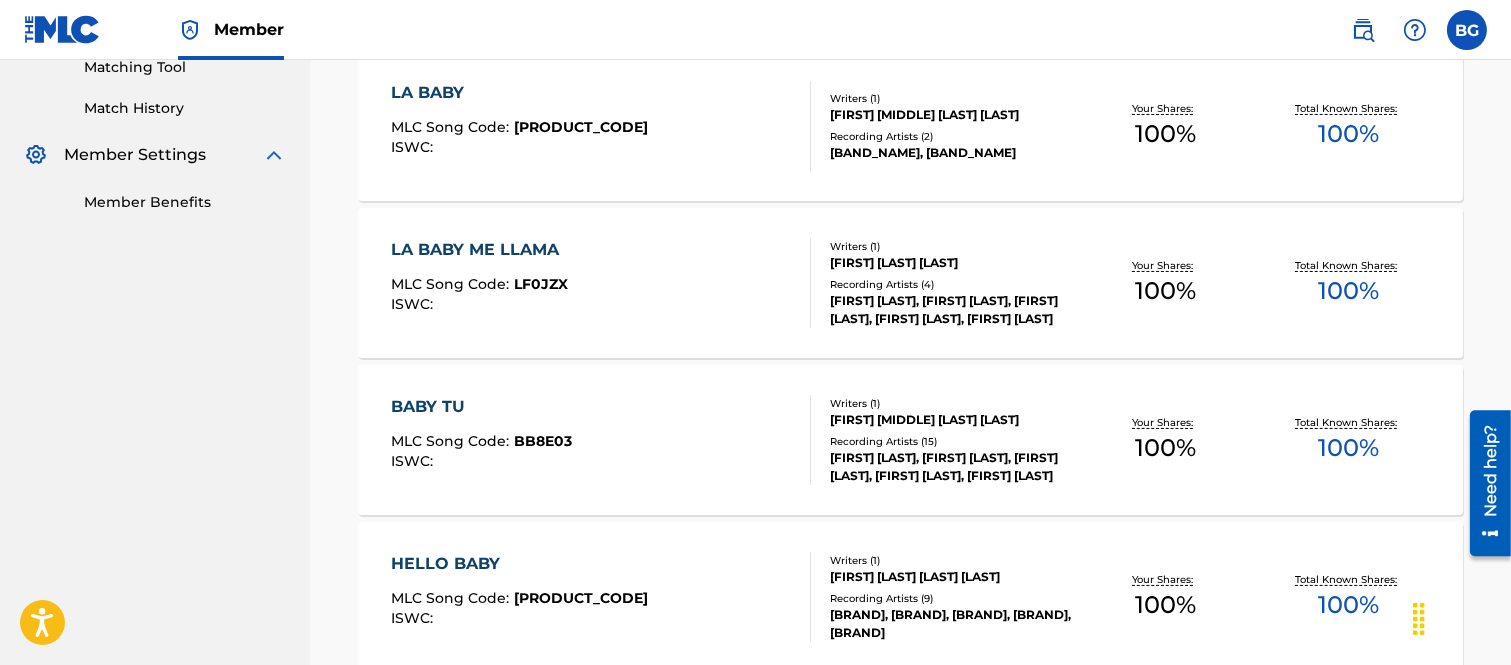 click on "LA BABY ME LLAMA" at bounding box center [480, 250] 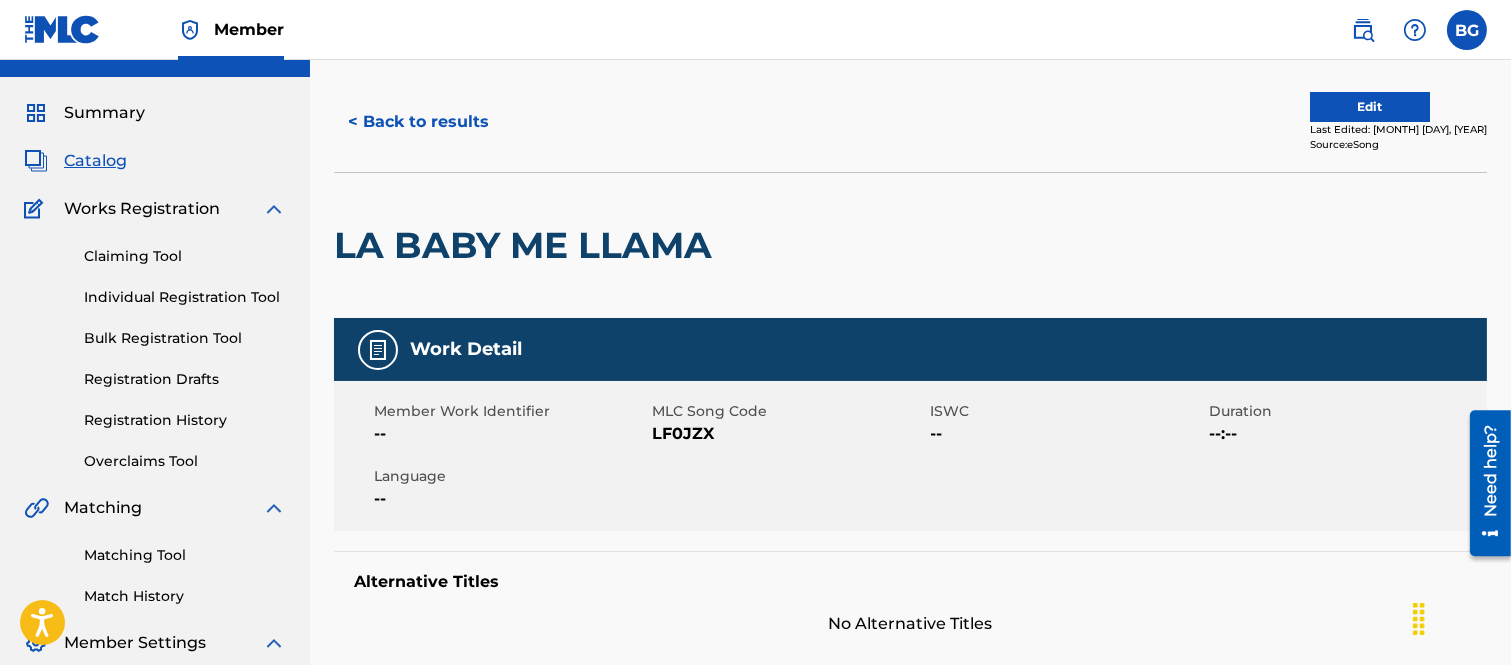 scroll, scrollTop: 0, scrollLeft: 0, axis: both 